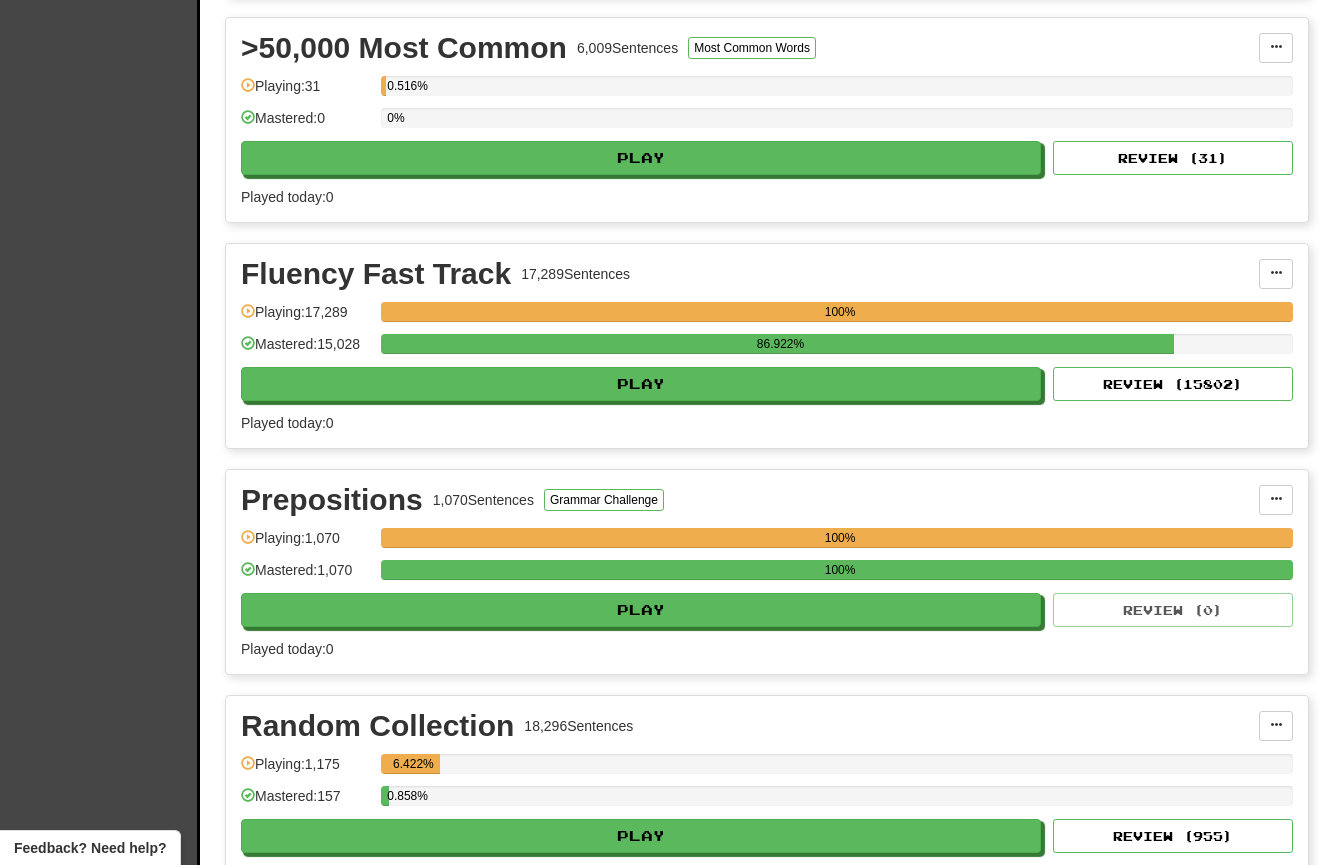 scroll, scrollTop: 672, scrollLeft: 0, axis: vertical 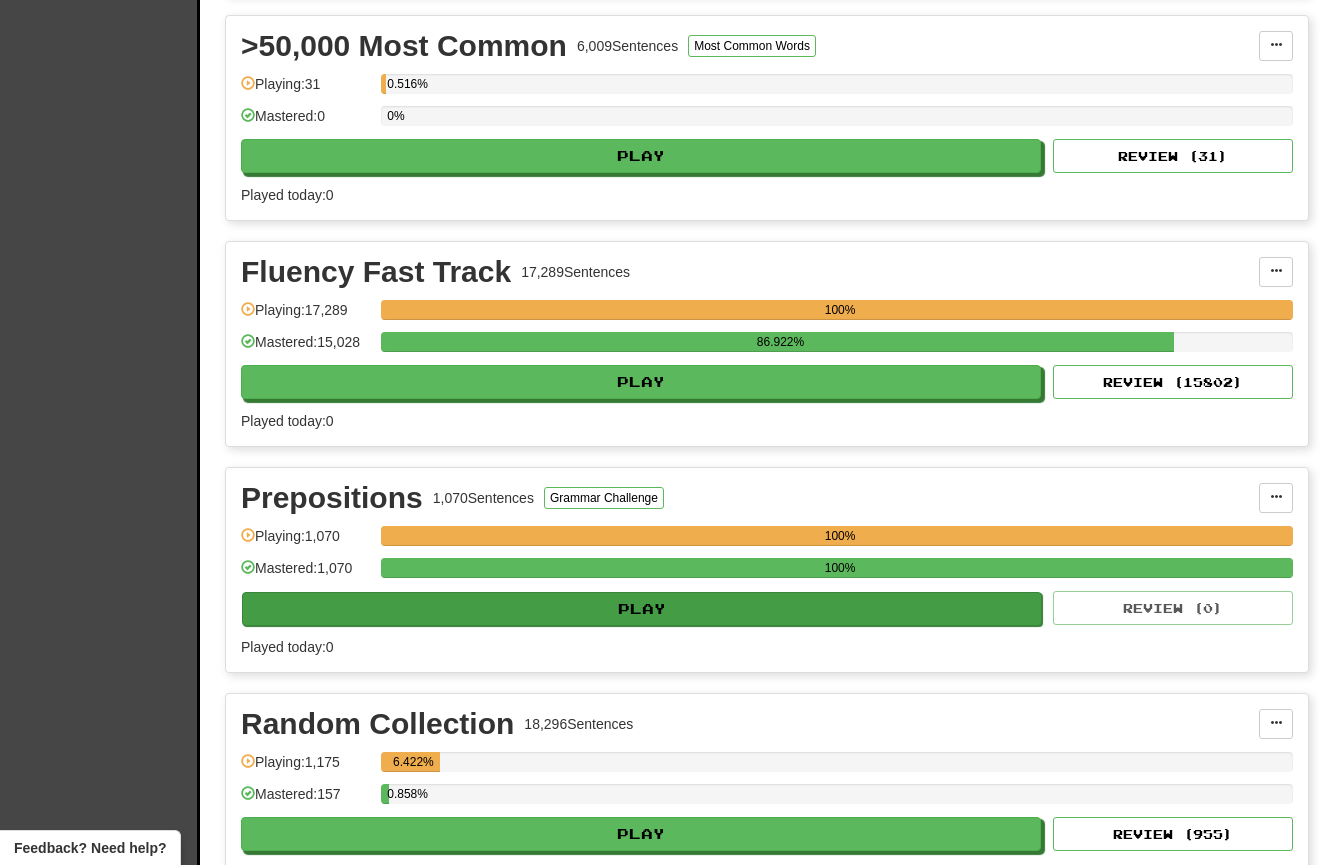 click on "Play" at bounding box center (642, 609) 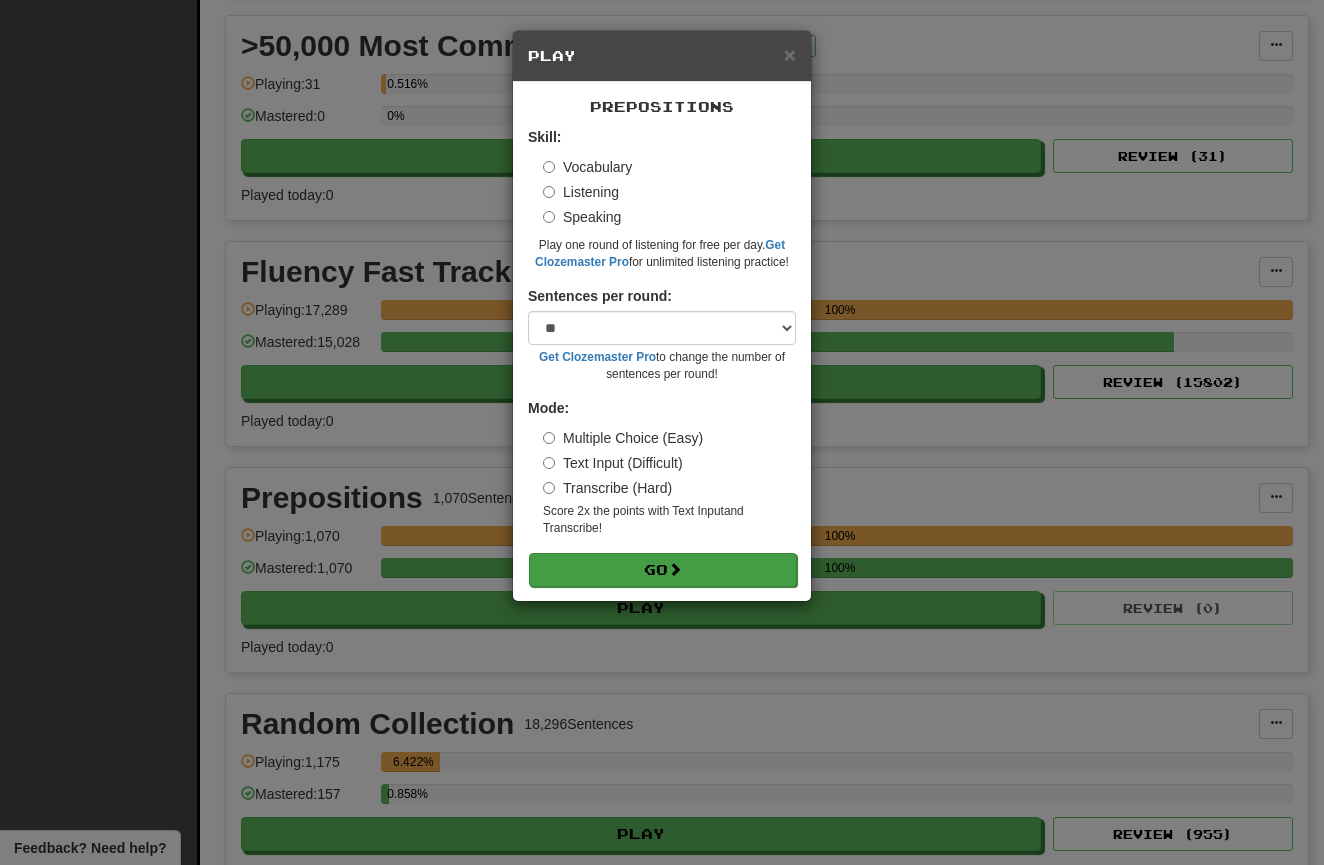 click on "Go" at bounding box center (663, 570) 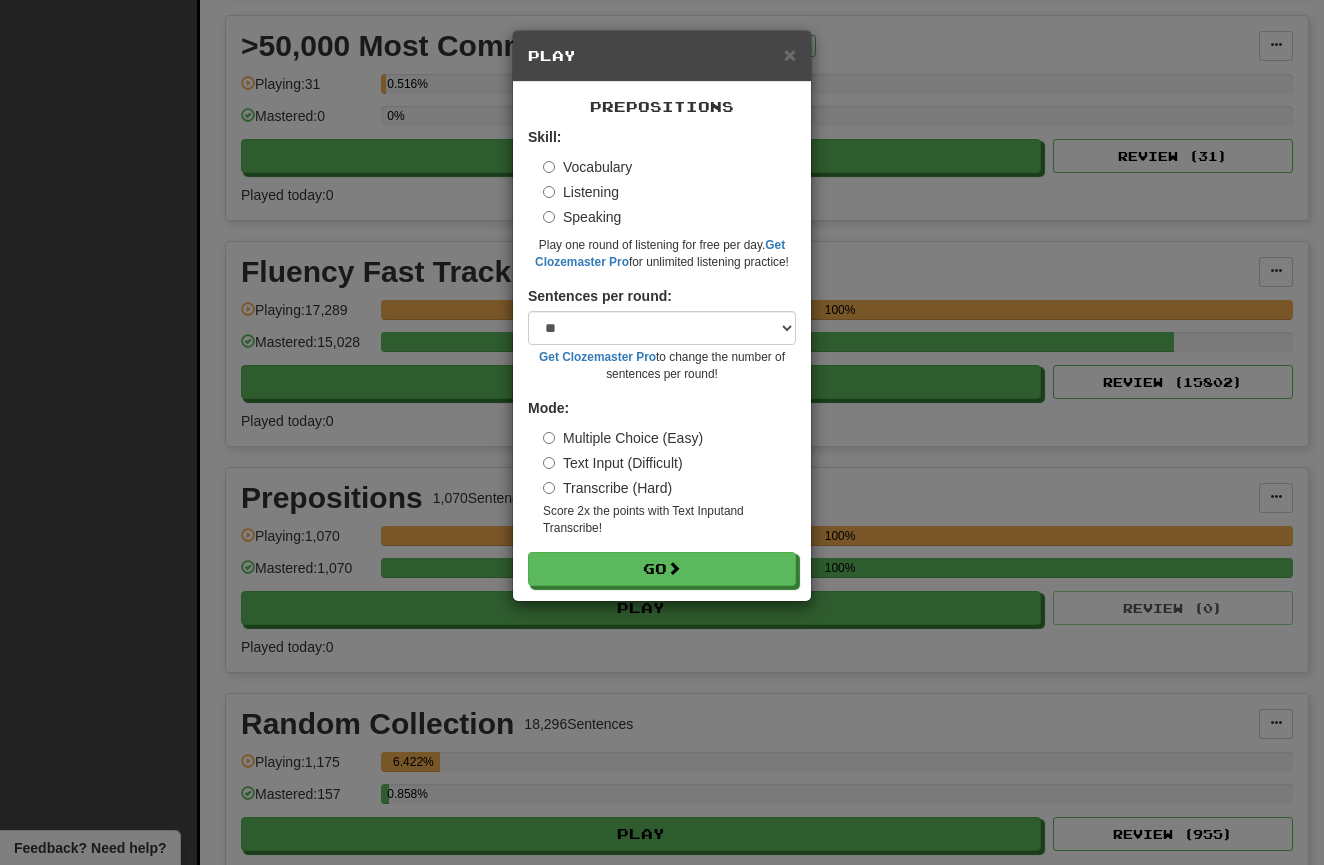 click on "× Play Prepositions Skill: Vocabulary Listening Speaking Play one round of listening for free per day.  Get Clozemaster Pro  for unlimited listening practice! Sentences per round: * ** ** ** ** ** *** ******** Get Clozemaster Pro  to change the number of sentences per round! Mode: Multiple Choice (Easy) Text Input (Difficult) Transcribe (Hard) Score 2x the points with Text Input  and Transcribe ! Go" at bounding box center (662, 432) 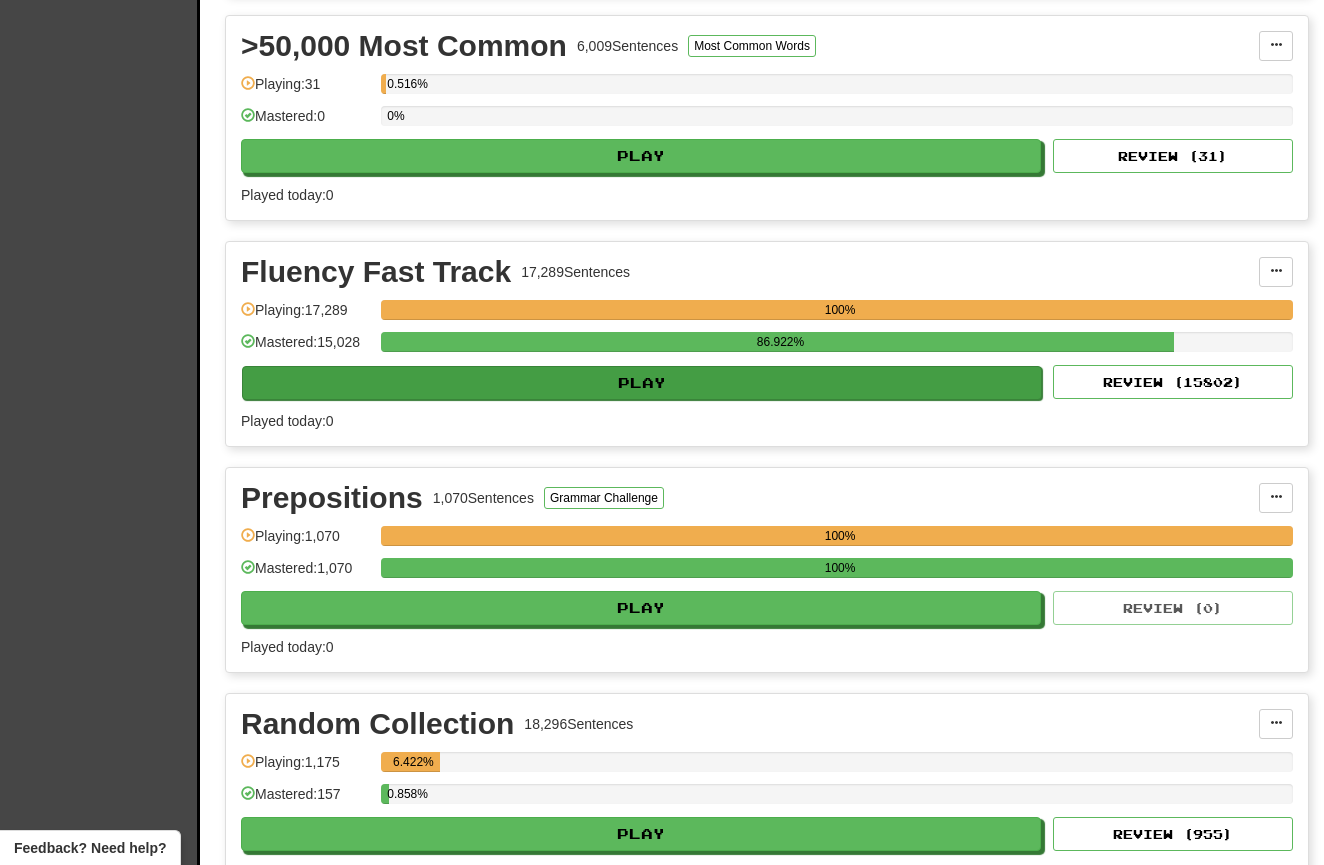 click on "Play" at bounding box center (642, 383) 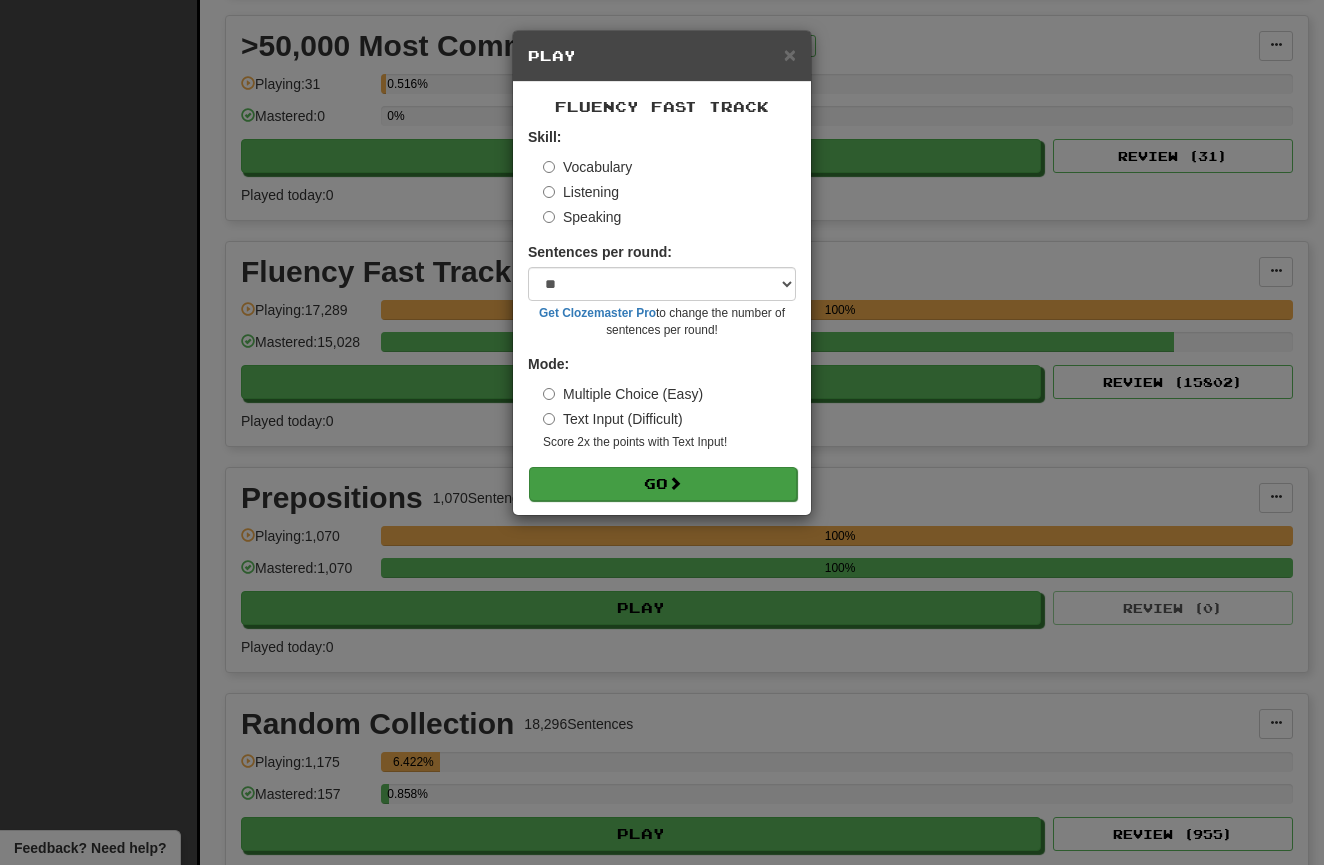 click on "Go" at bounding box center [663, 484] 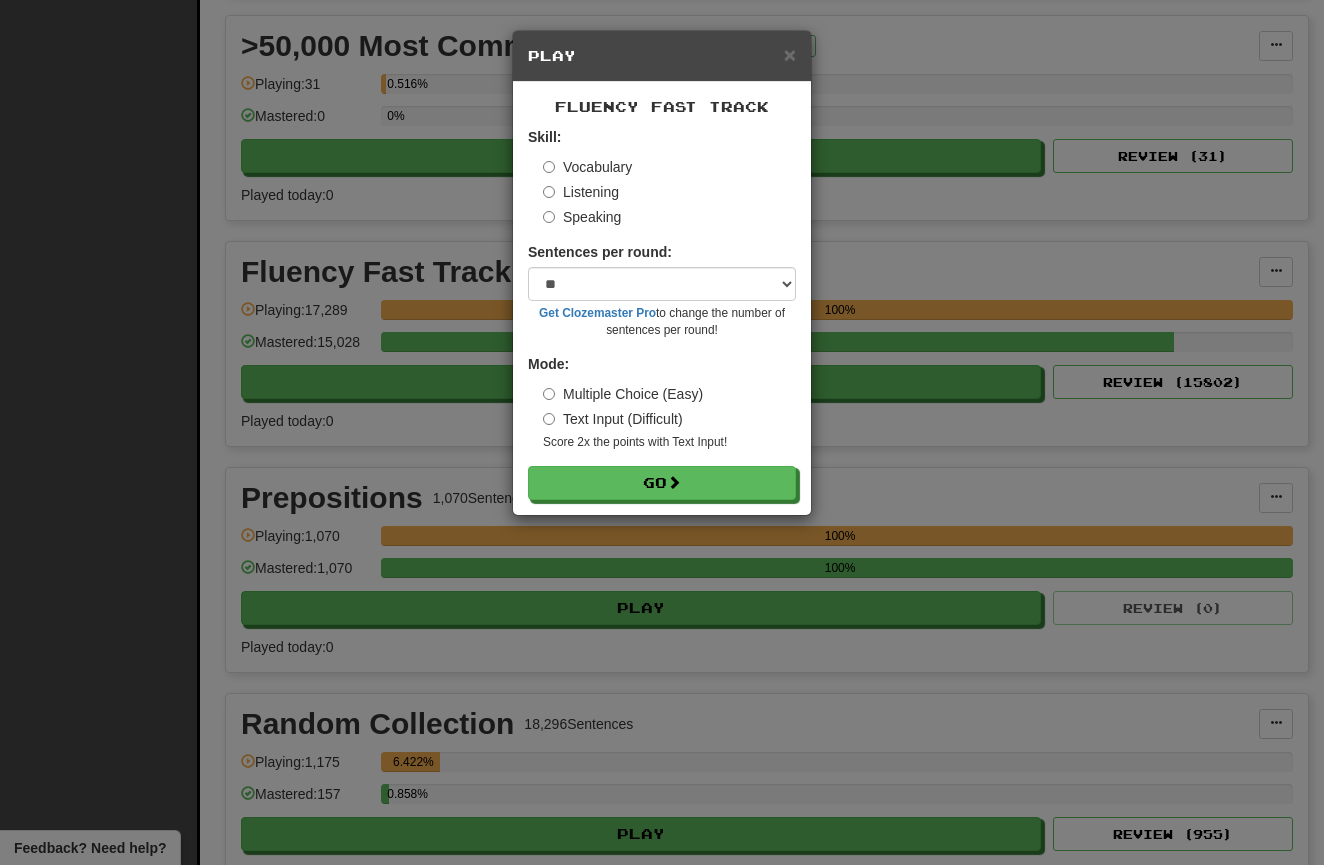 click on "× Play Fluency Fast Track Skill: Vocabulary Listening Speaking Sentences per round: * ** ** ** ** ** *** ******** Get Clozemaster Pro  to change the number of sentences per round! Mode: Multiple Choice (Easy) Text Input (Difficult) Score 2x the points with Text Input ! Go" at bounding box center (662, 432) 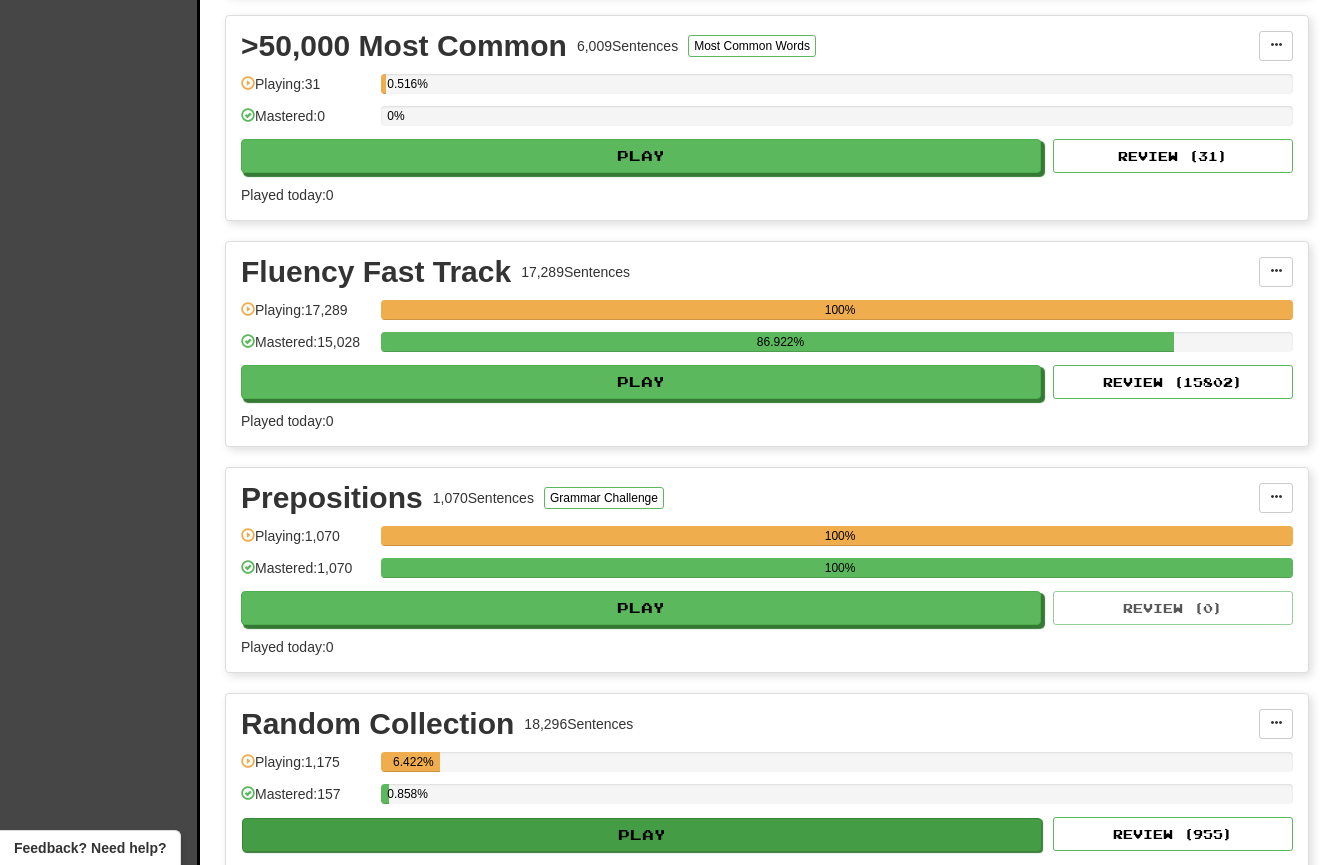 click on "Play" at bounding box center (642, 835) 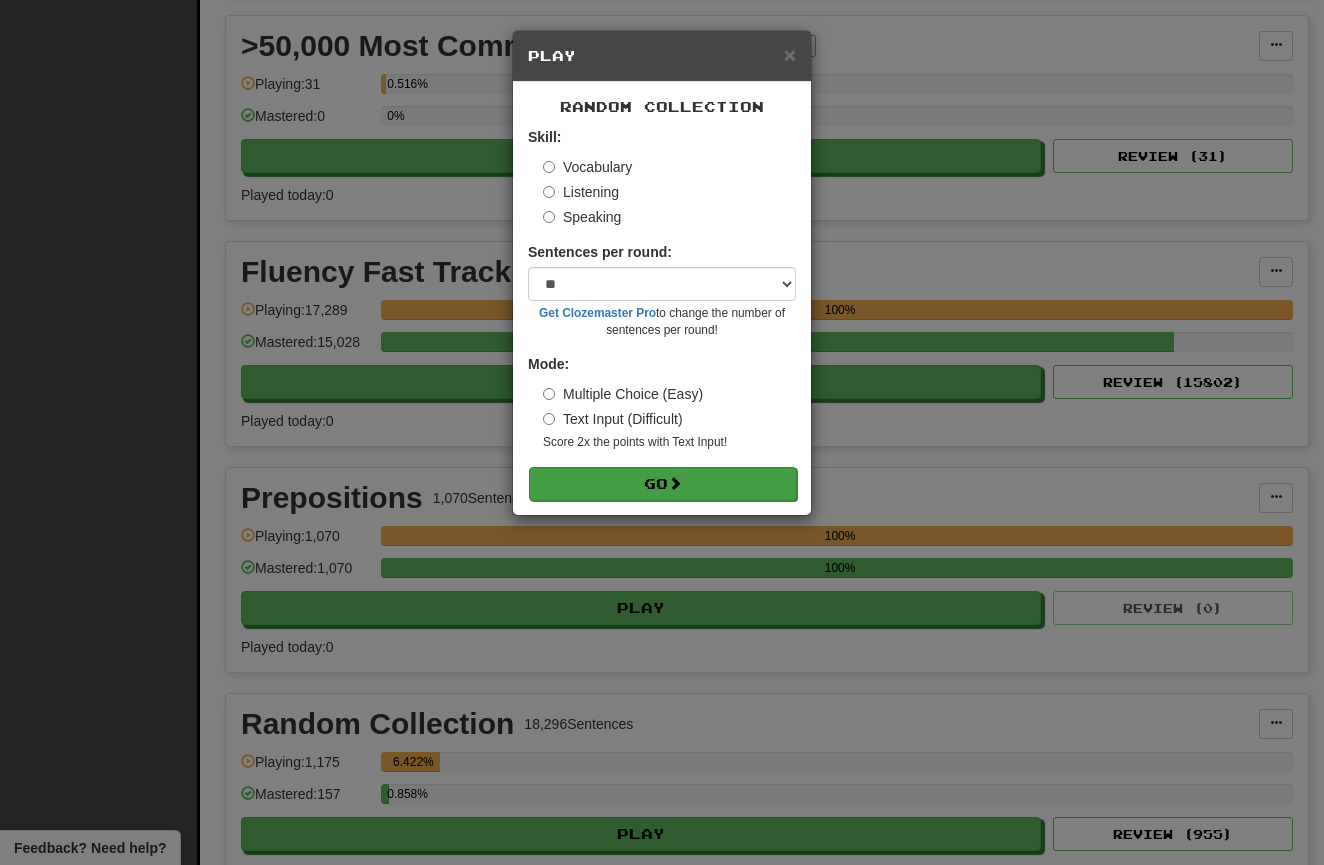 click on "Go" at bounding box center (663, 484) 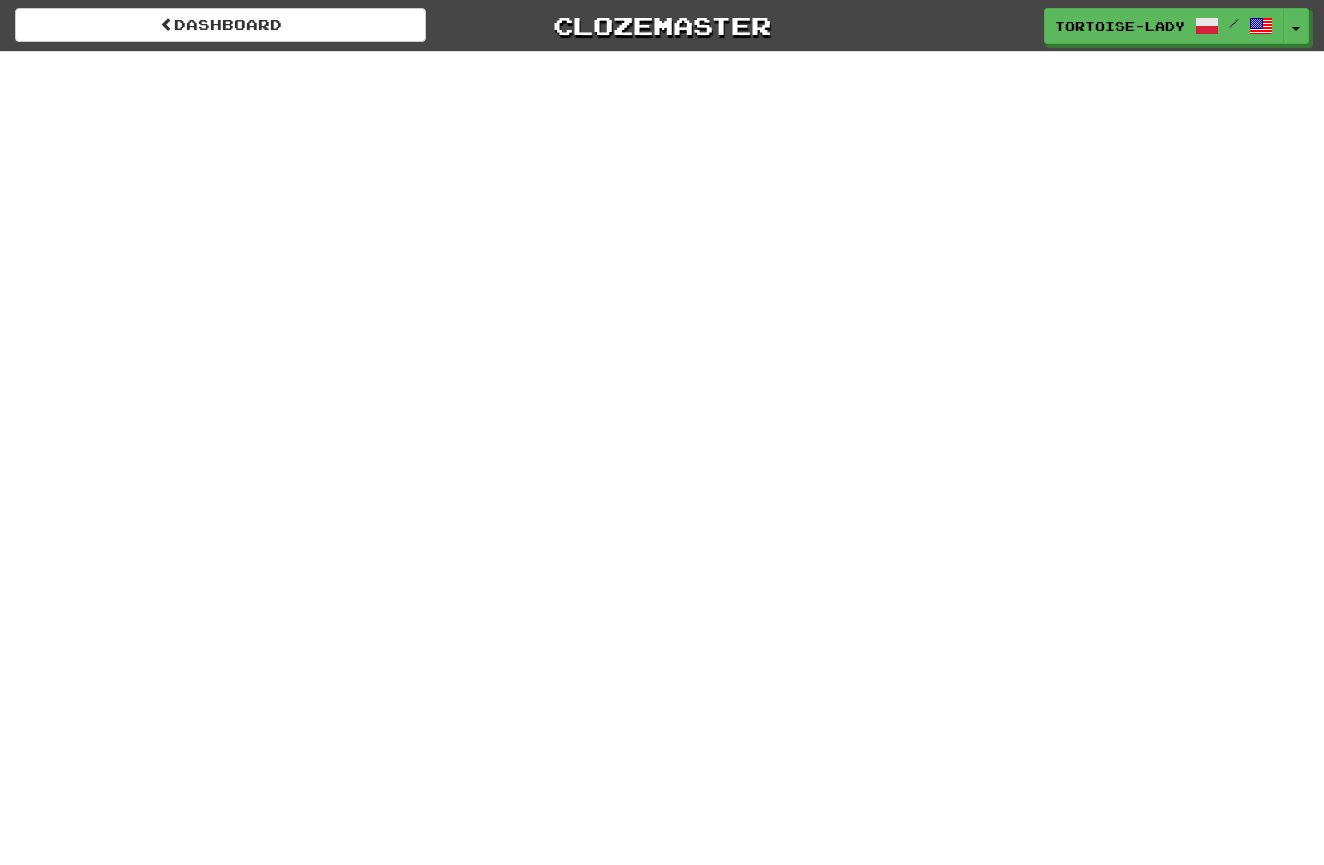 scroll, scrollTop: 0, scrollLeft: 0, axis: both 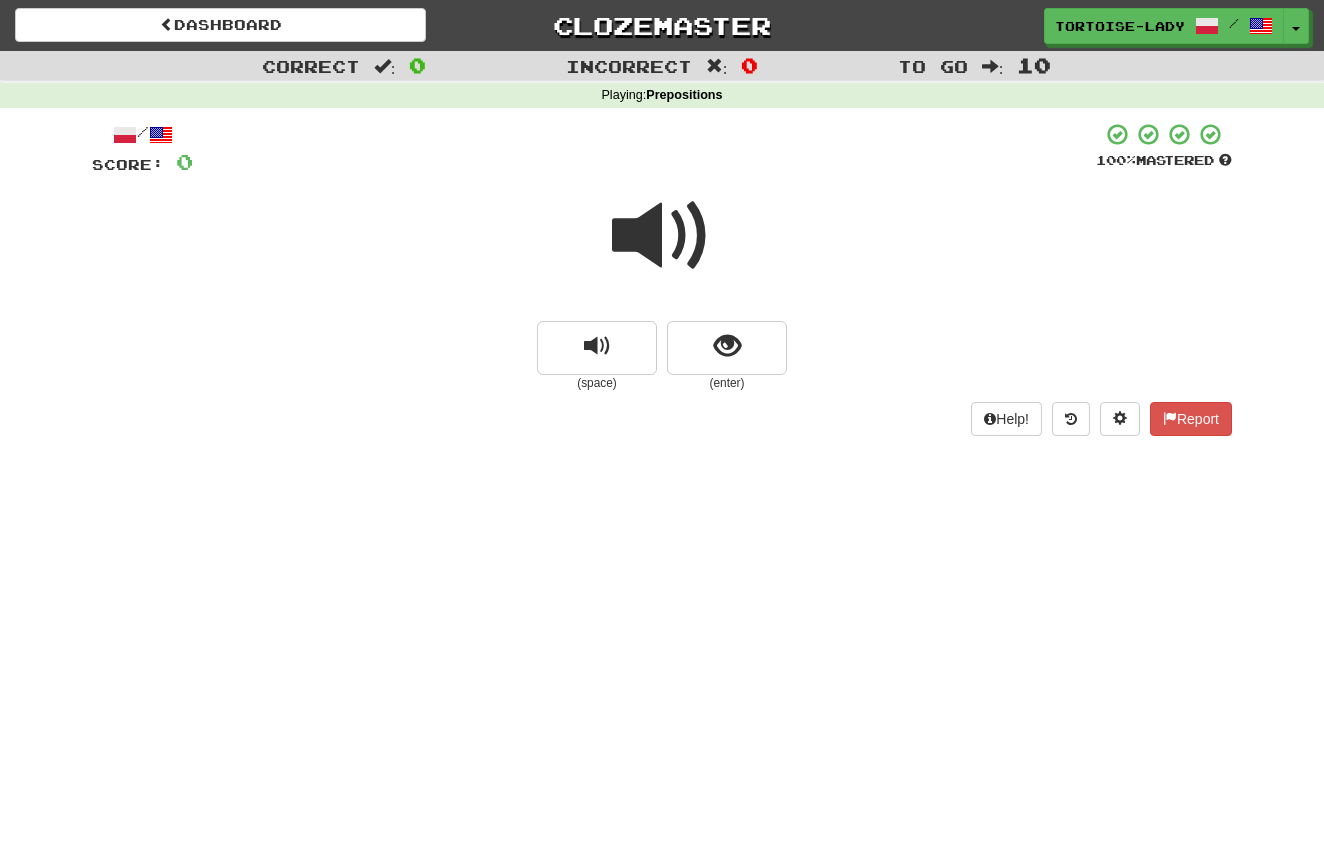 click at bounding box center [662, 236] 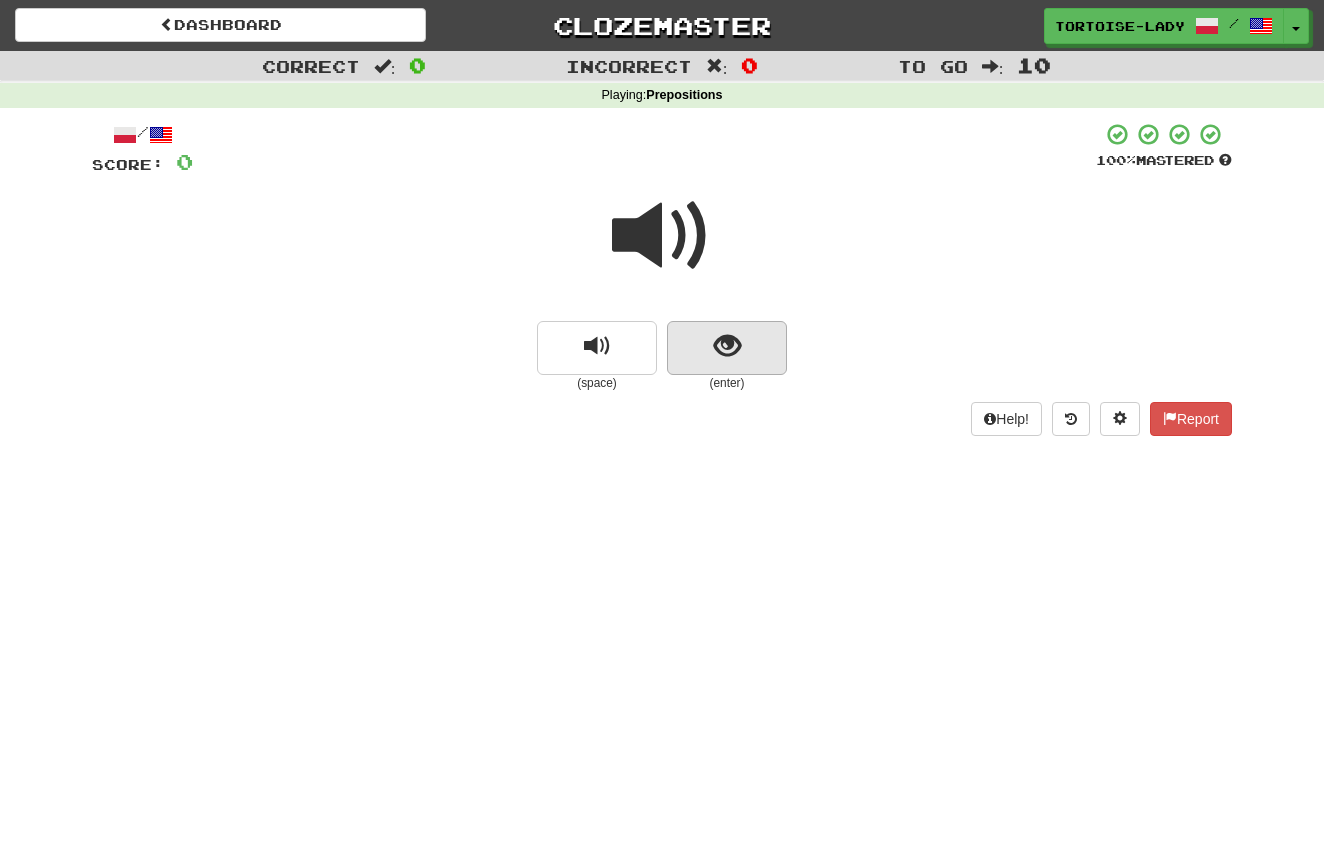 click at bounding box center (727, 346) 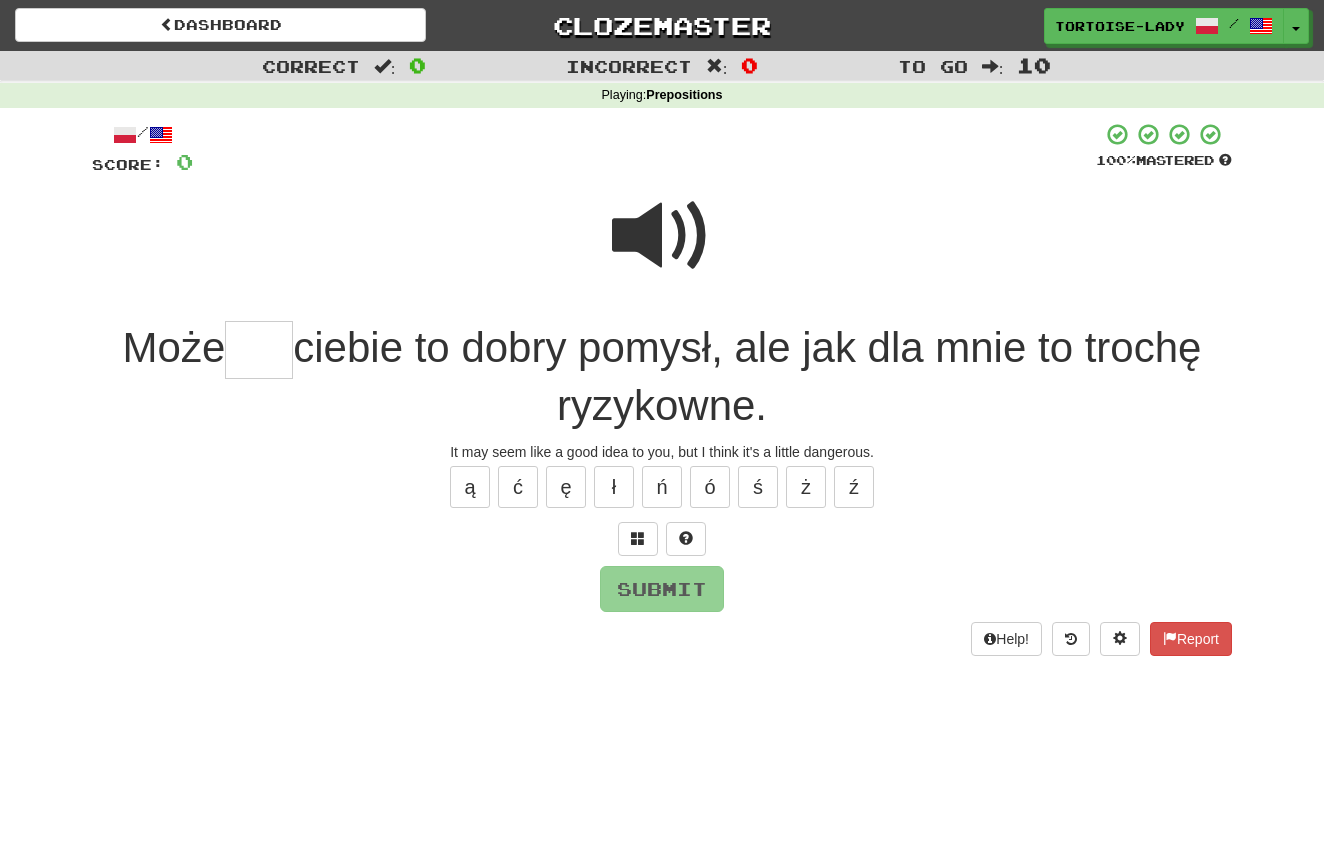 click at bounding box center (259, 350) 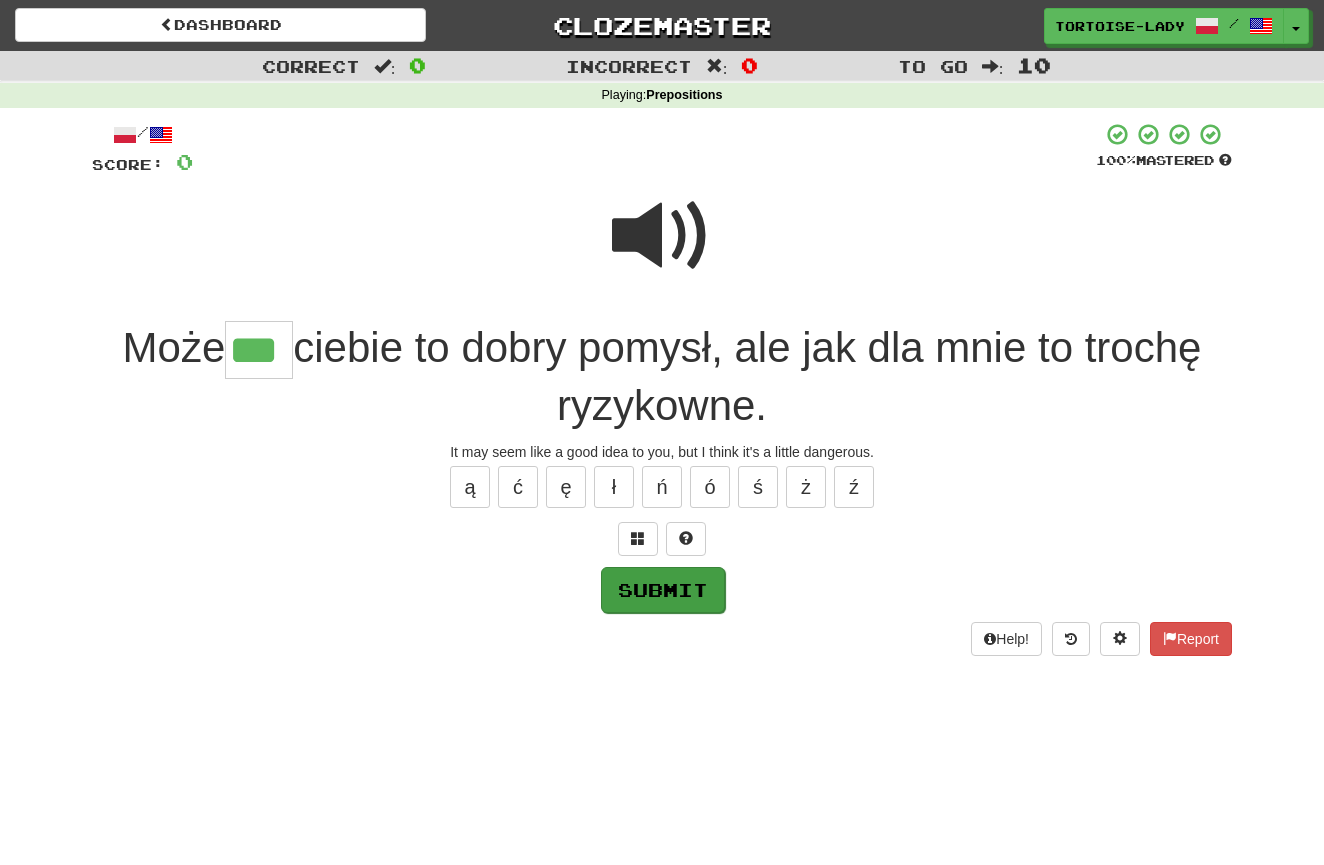 type on "***" 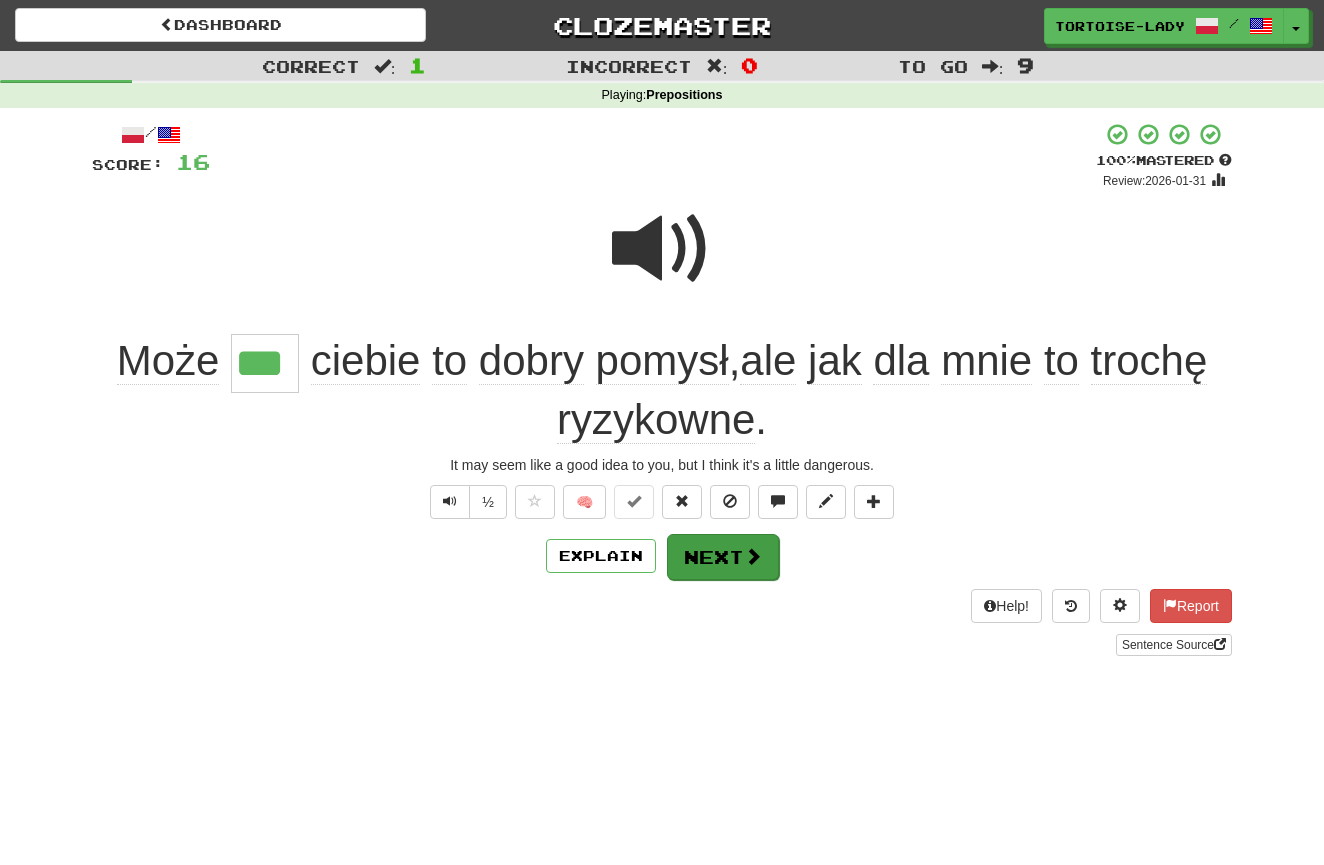 click on "Next" at bounding box center [723, 557] 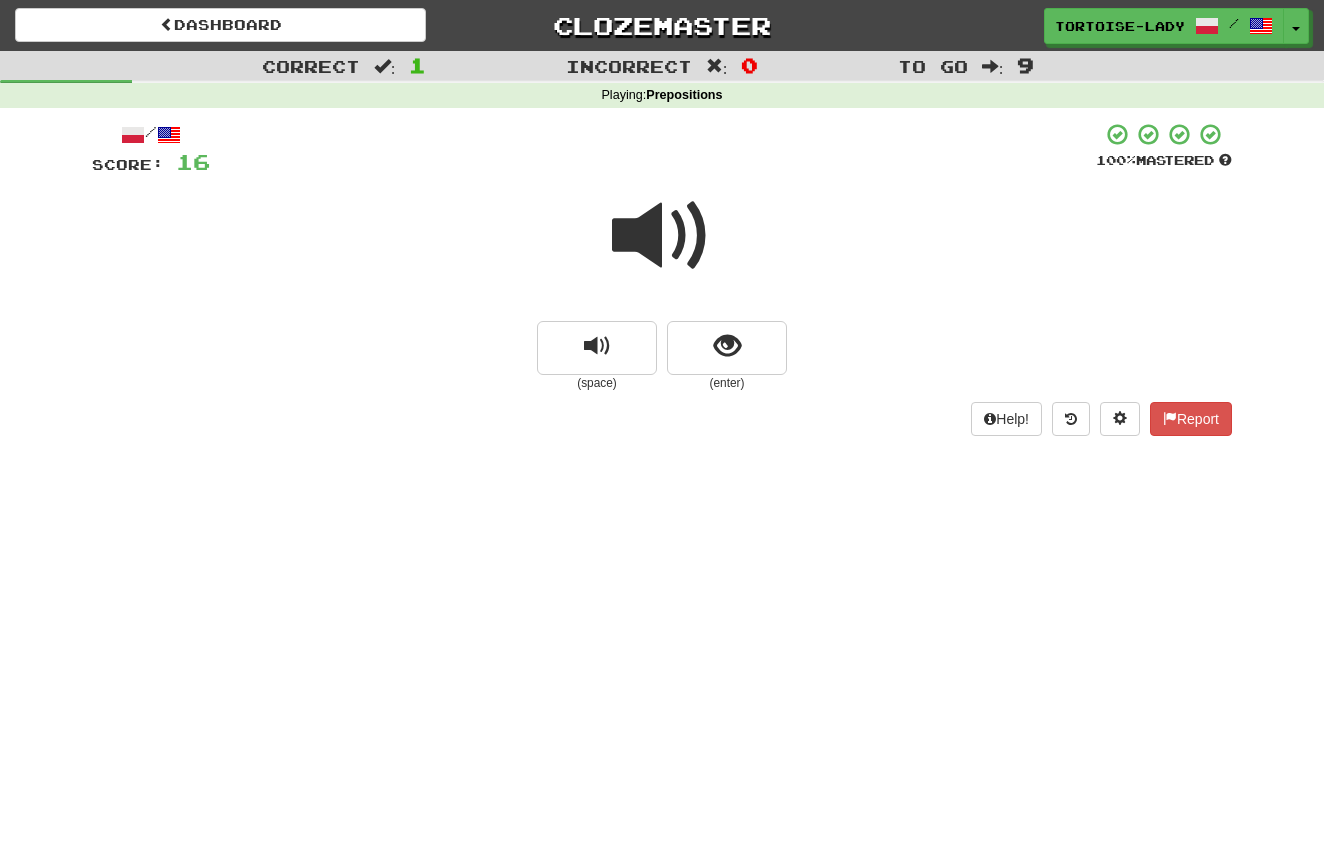 click at bounding box center [662, 236] 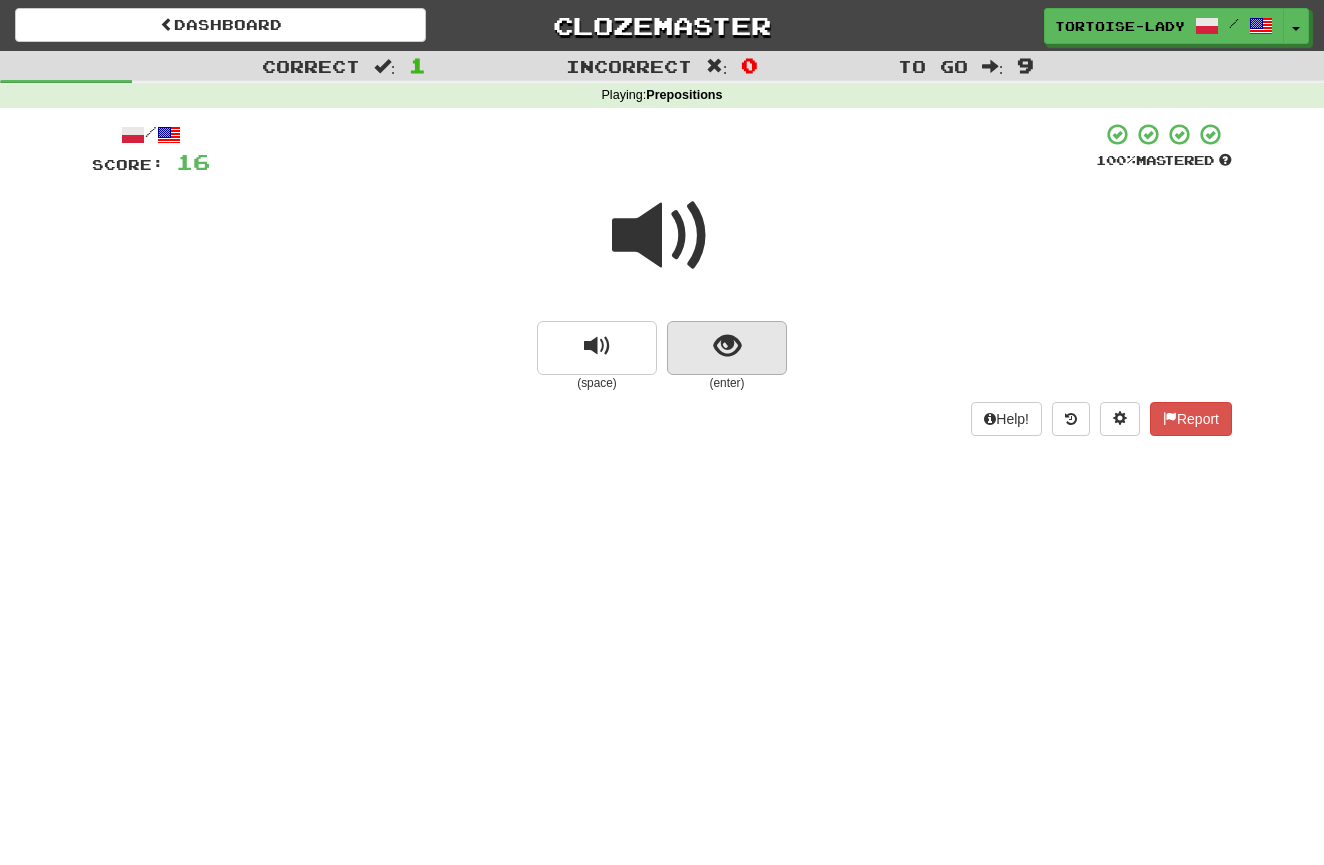 click at bounding box center (727, 346) 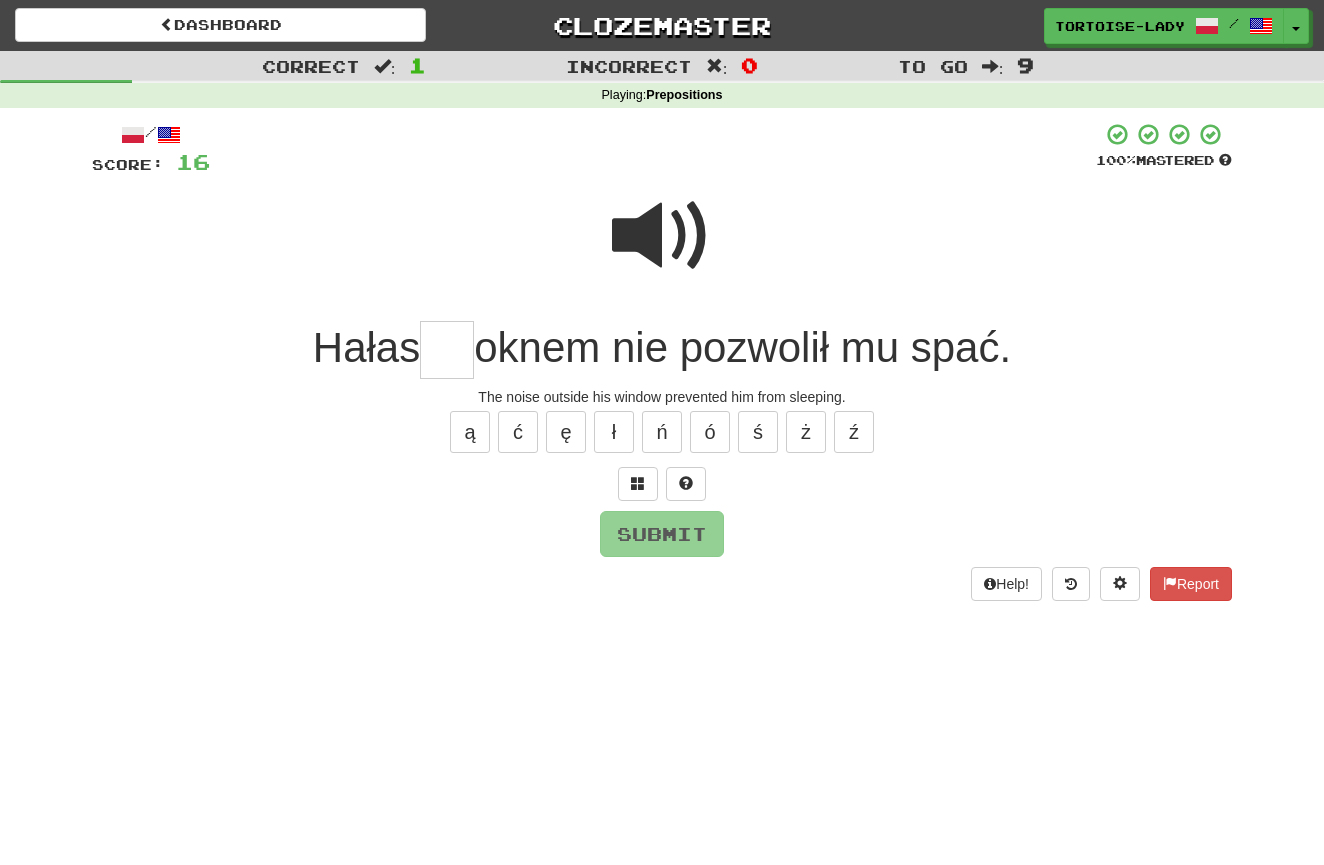 click at bounding box center (447, 350) 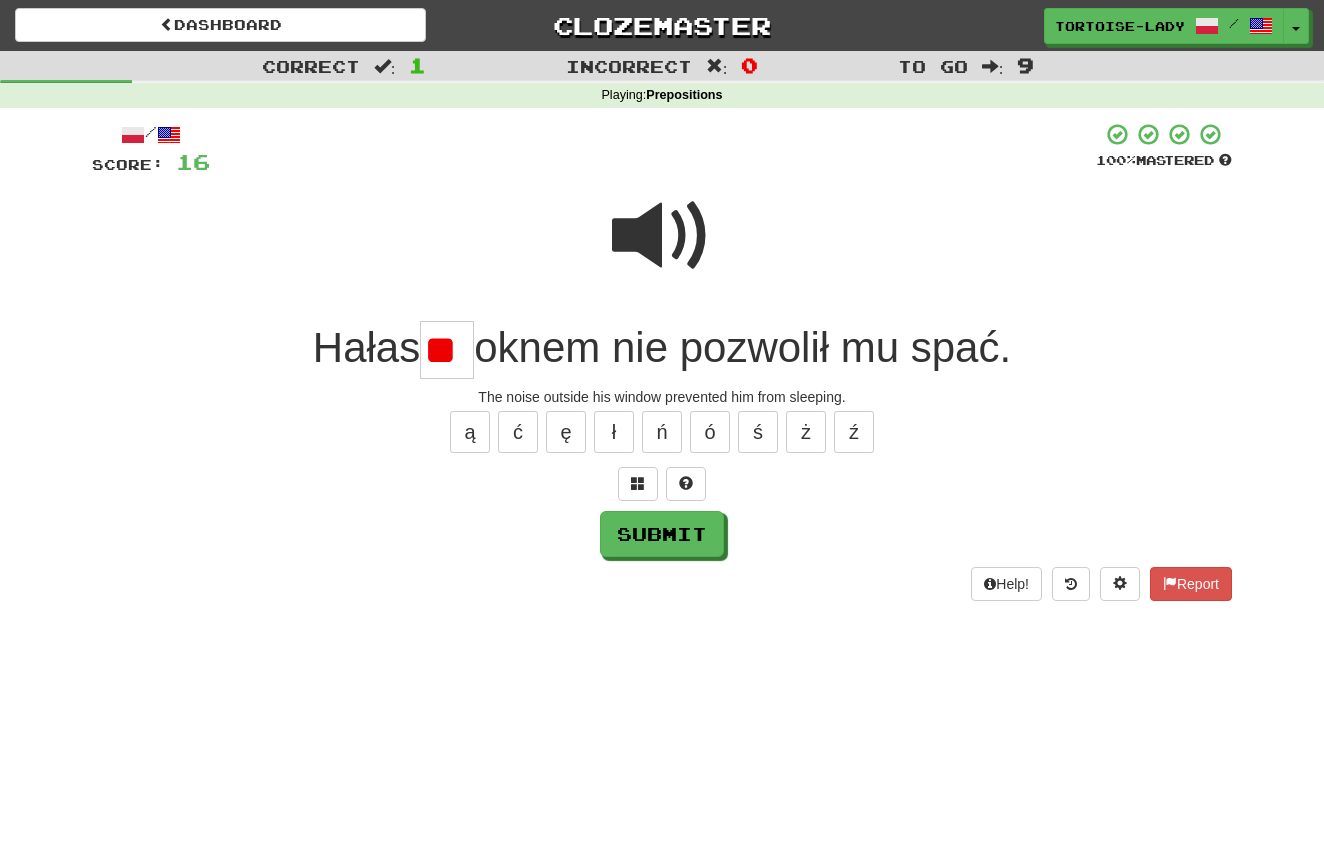 type on "*" 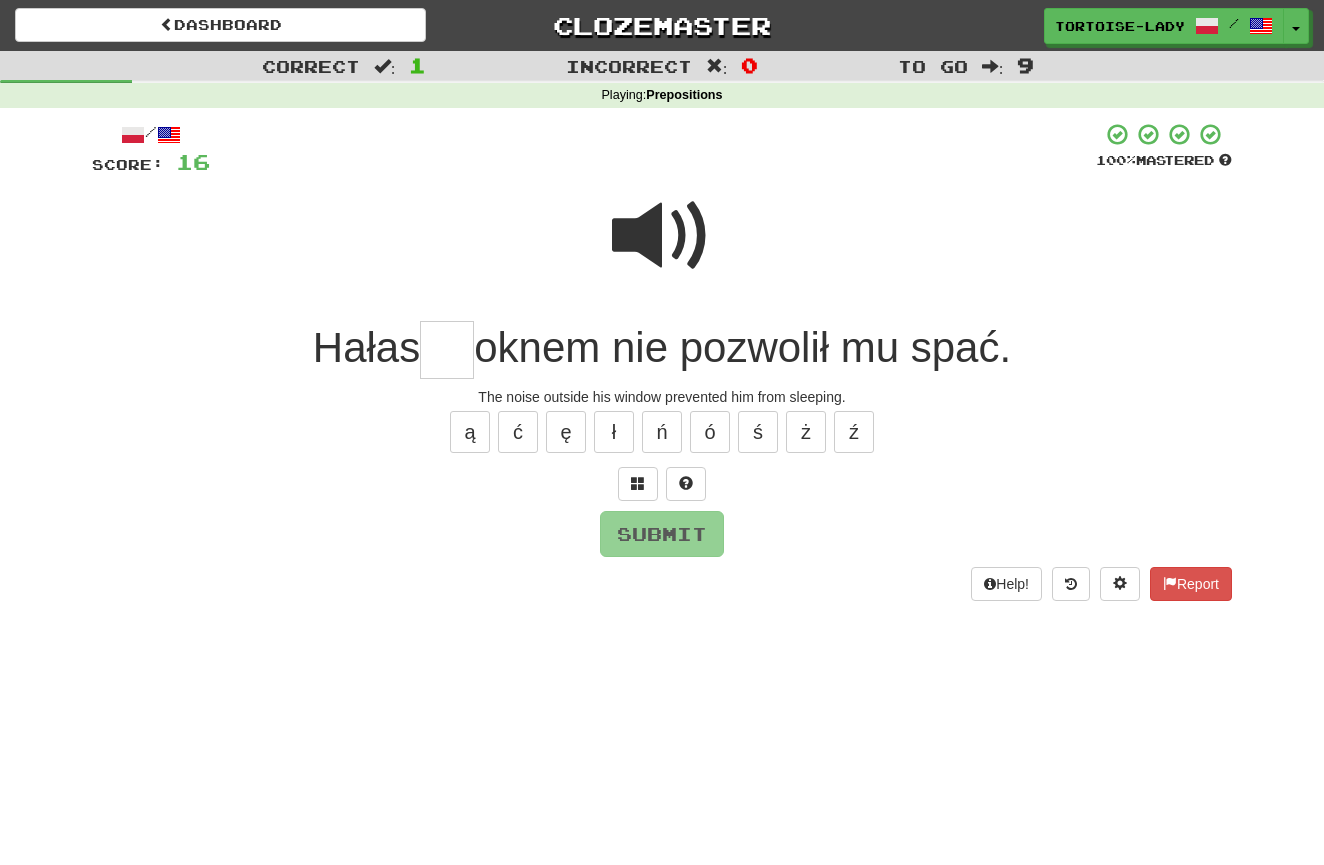 type on "*" 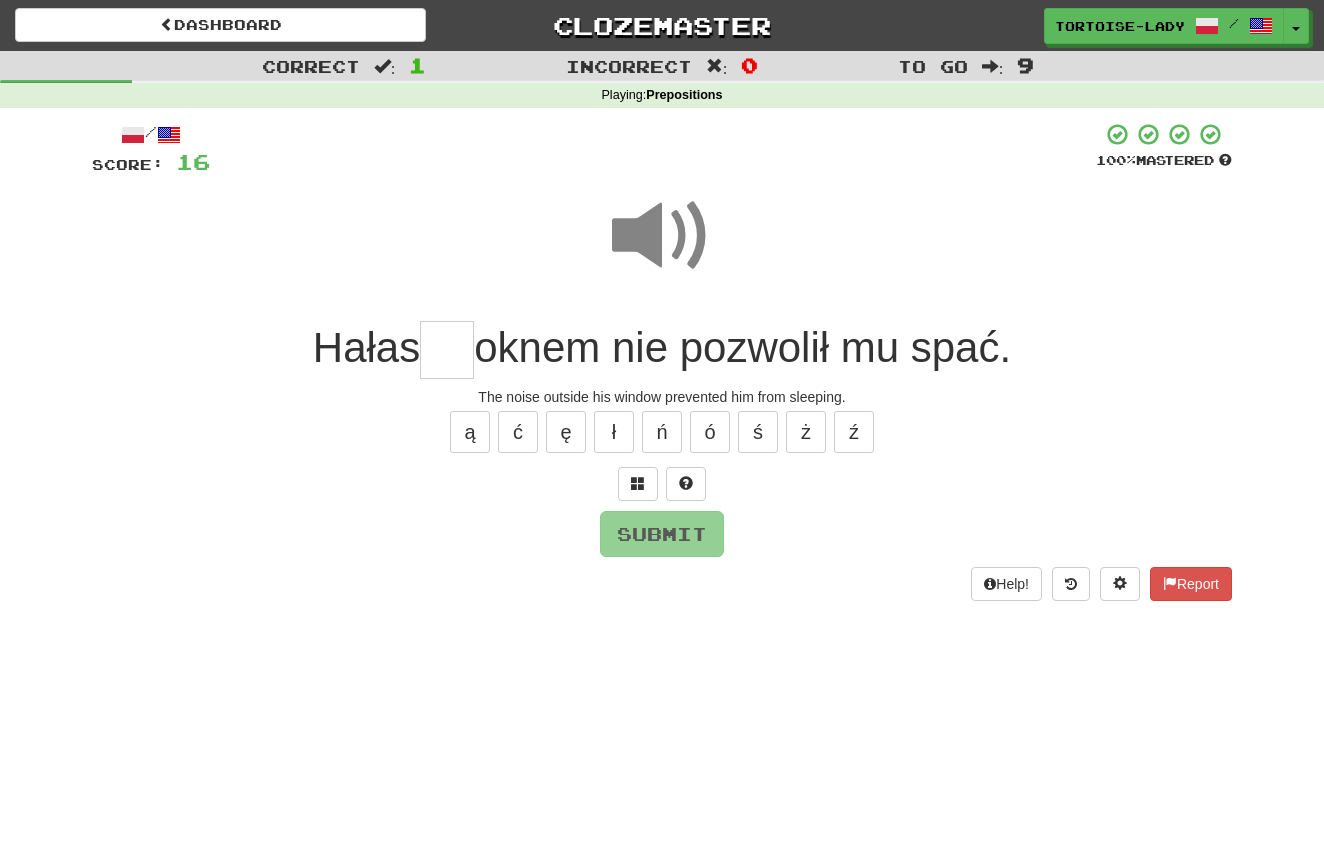 click at bounding box center [447, 350] 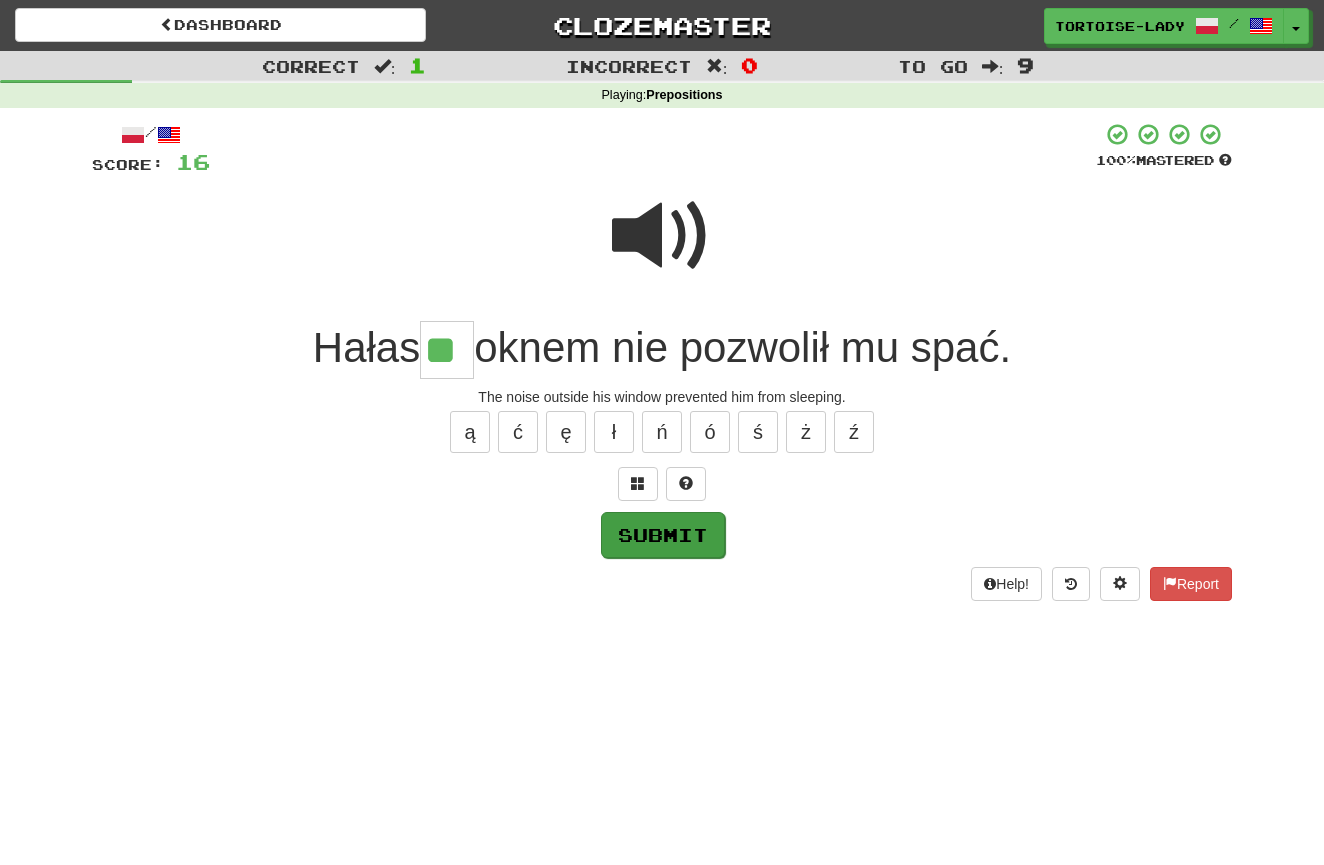 type on "**" 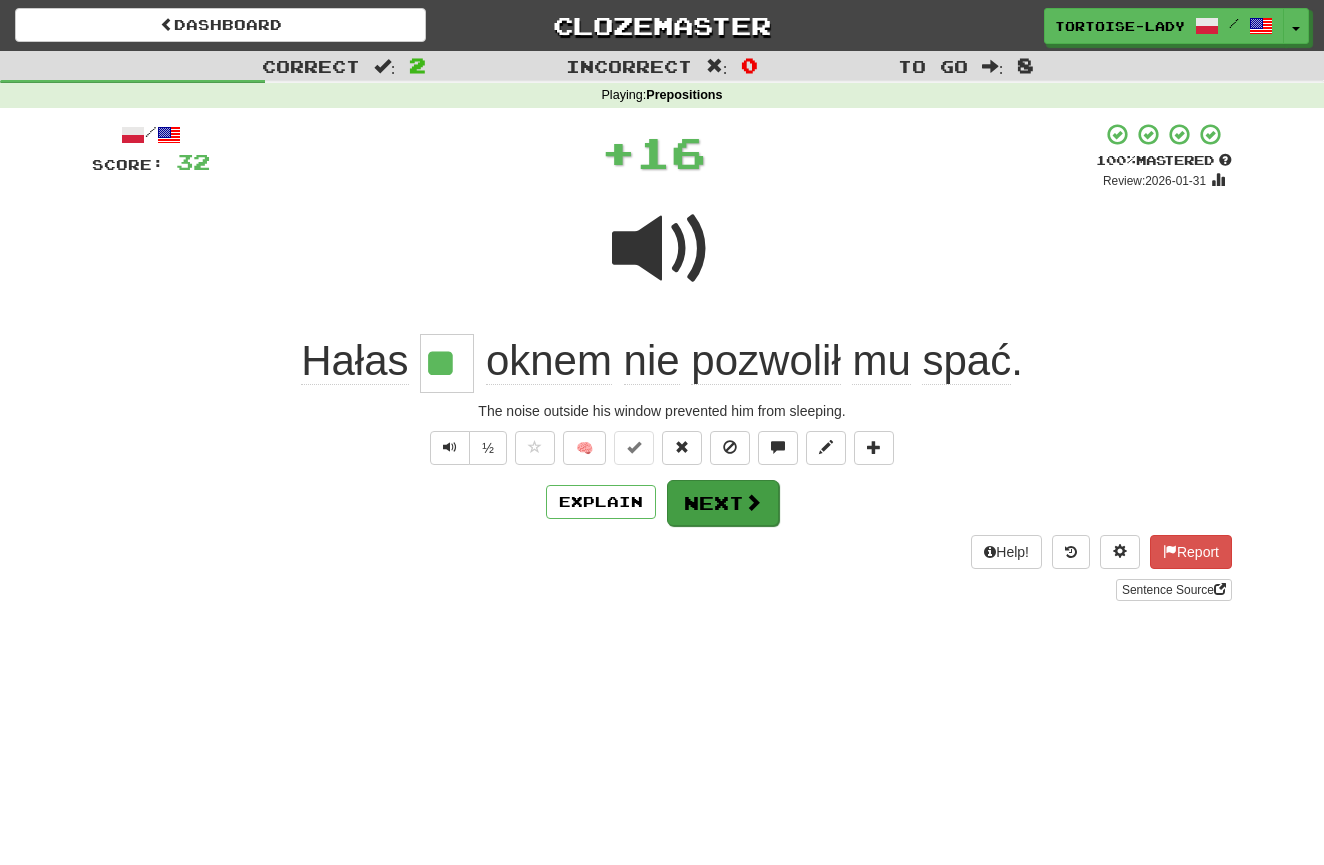 click on "Next" at bounding box center (723, 503) 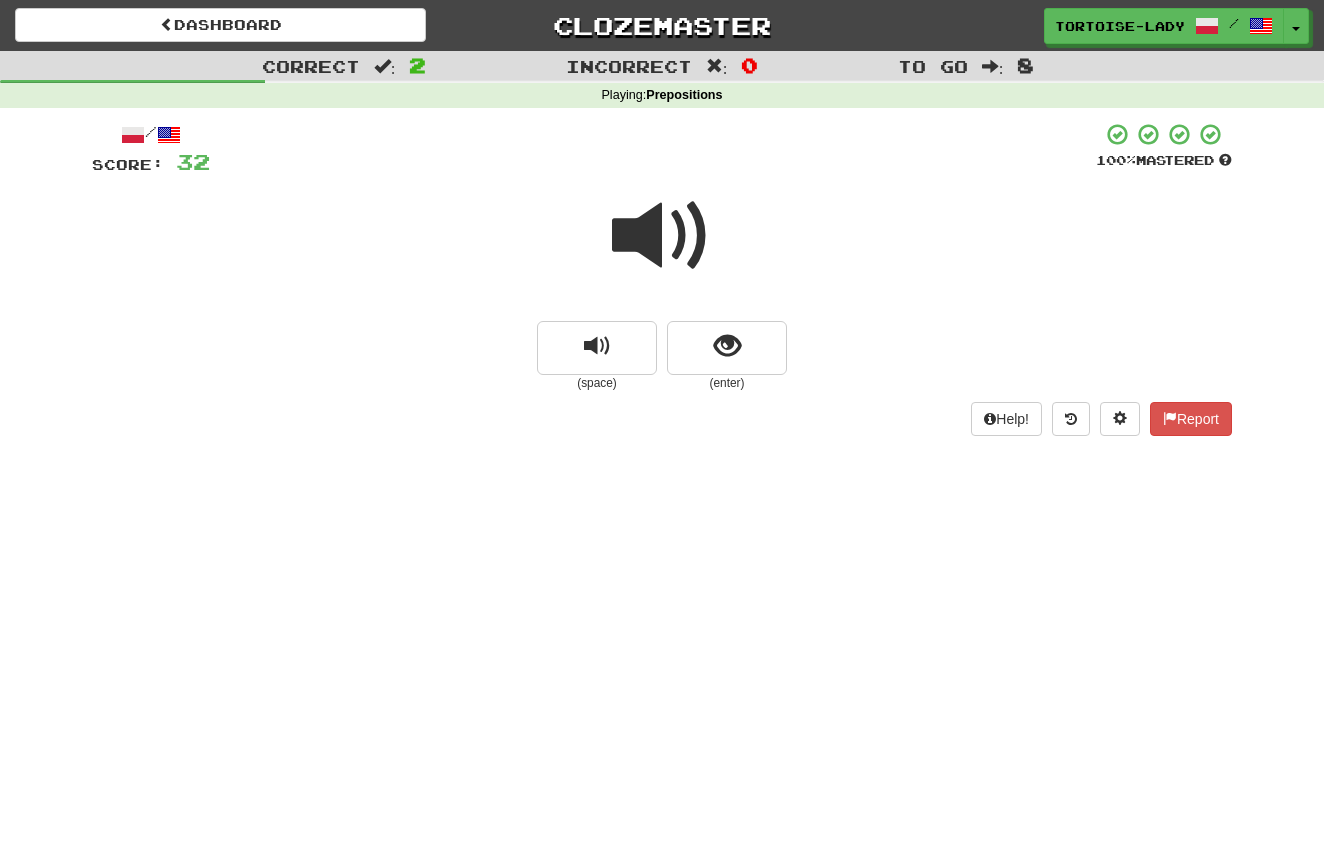 click at bounding box center (662, 236) 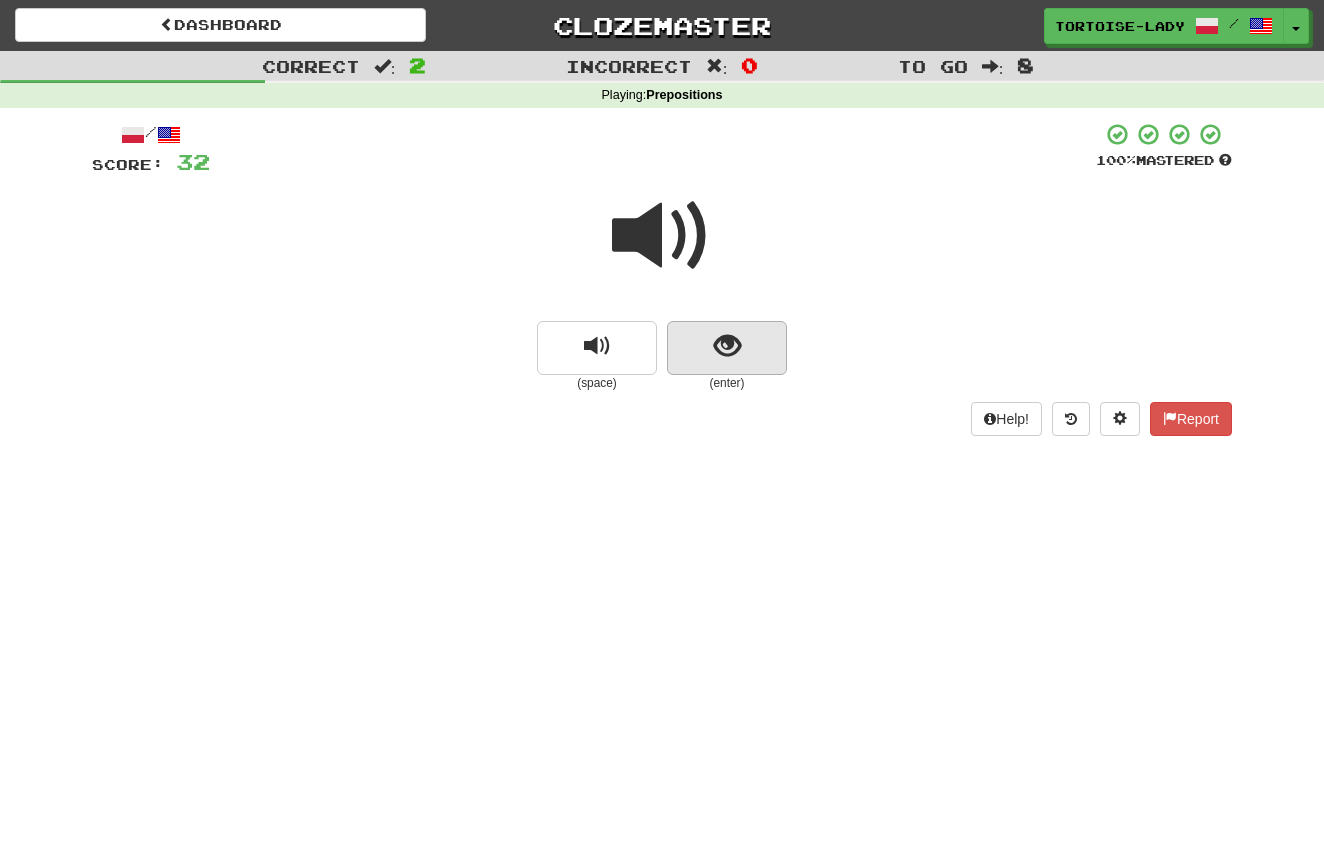 click at bounding box center [727, 346] 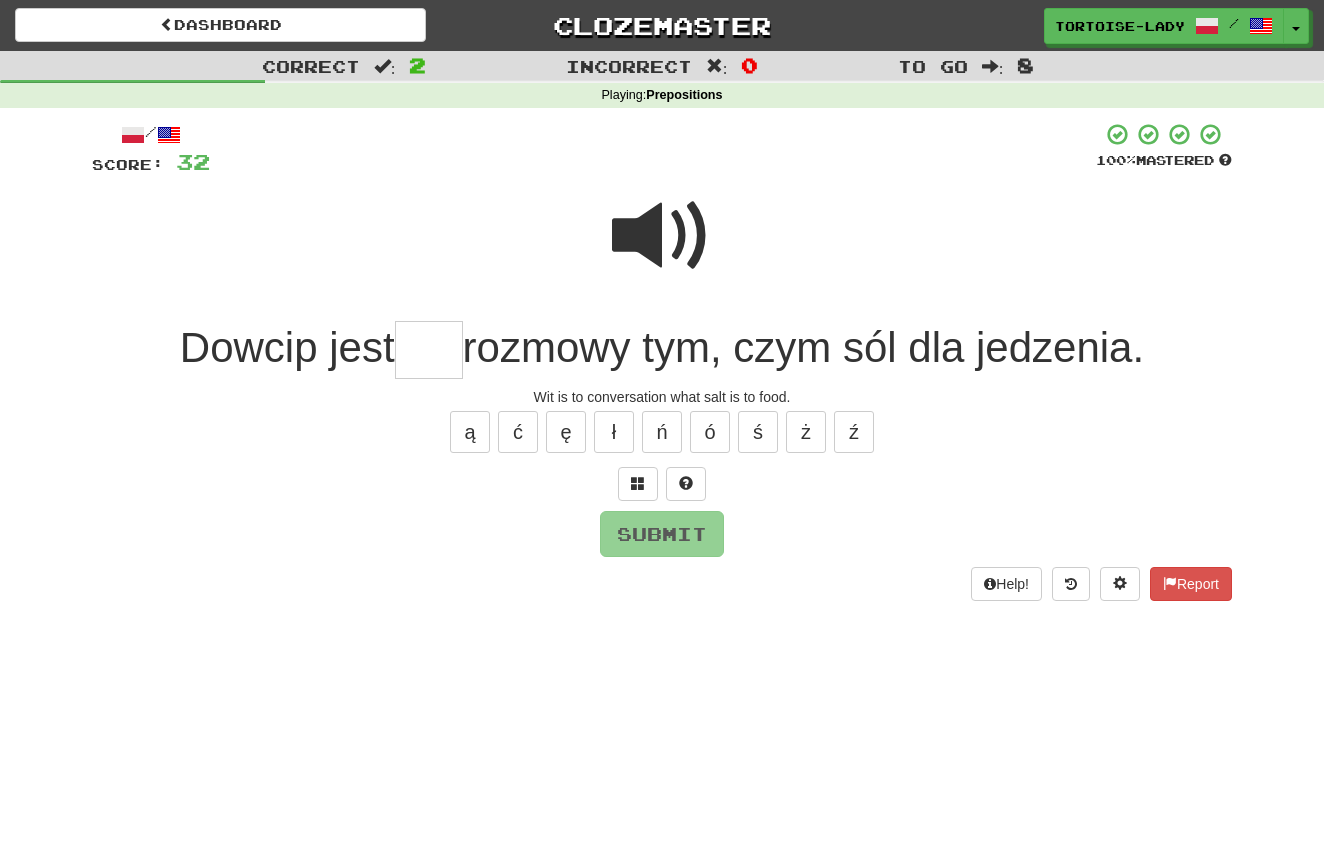 click at bounding box center [662, 236] 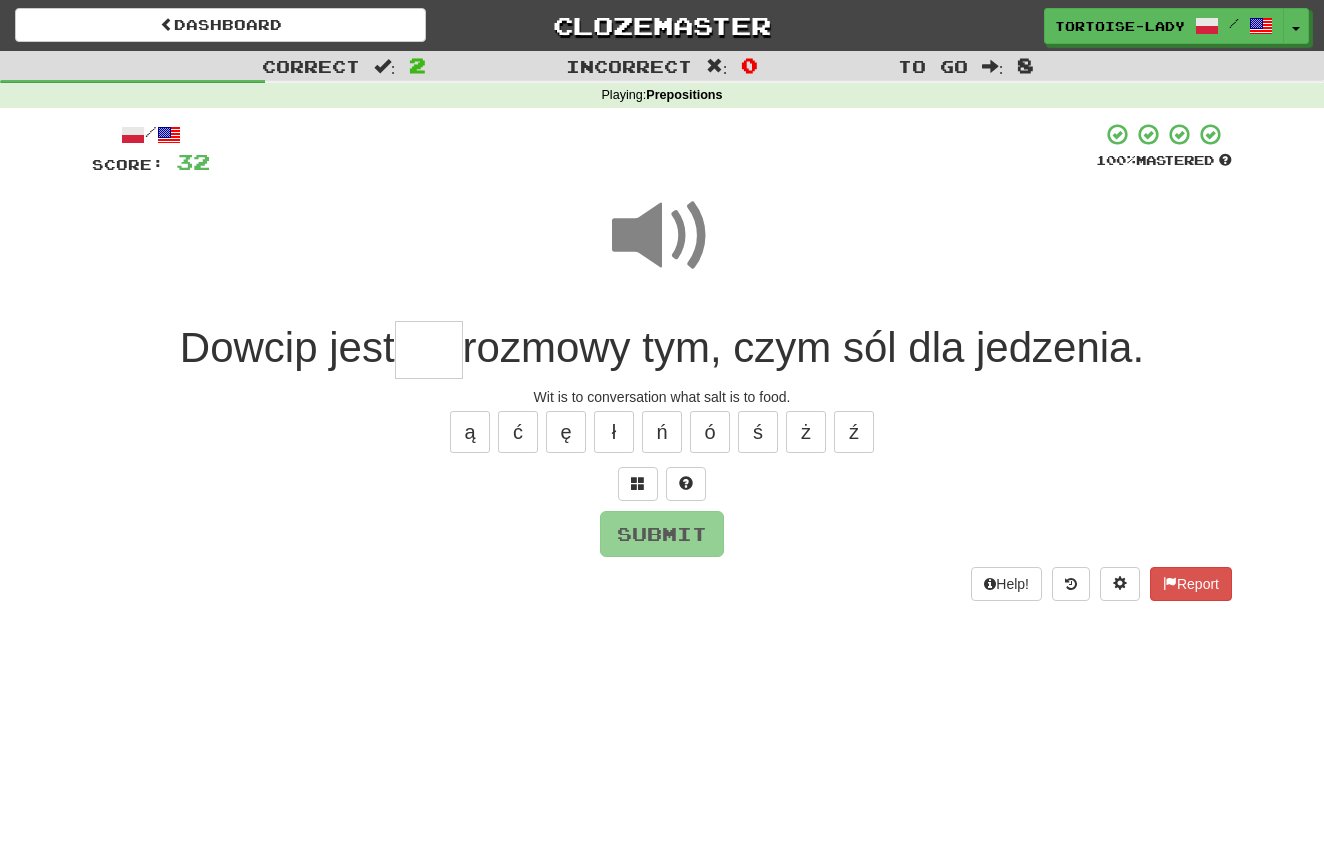 drag, startPoint x: 450, startPoint y: 352, endPoint x: 436, endPoint y: 350, distance: 14.142136 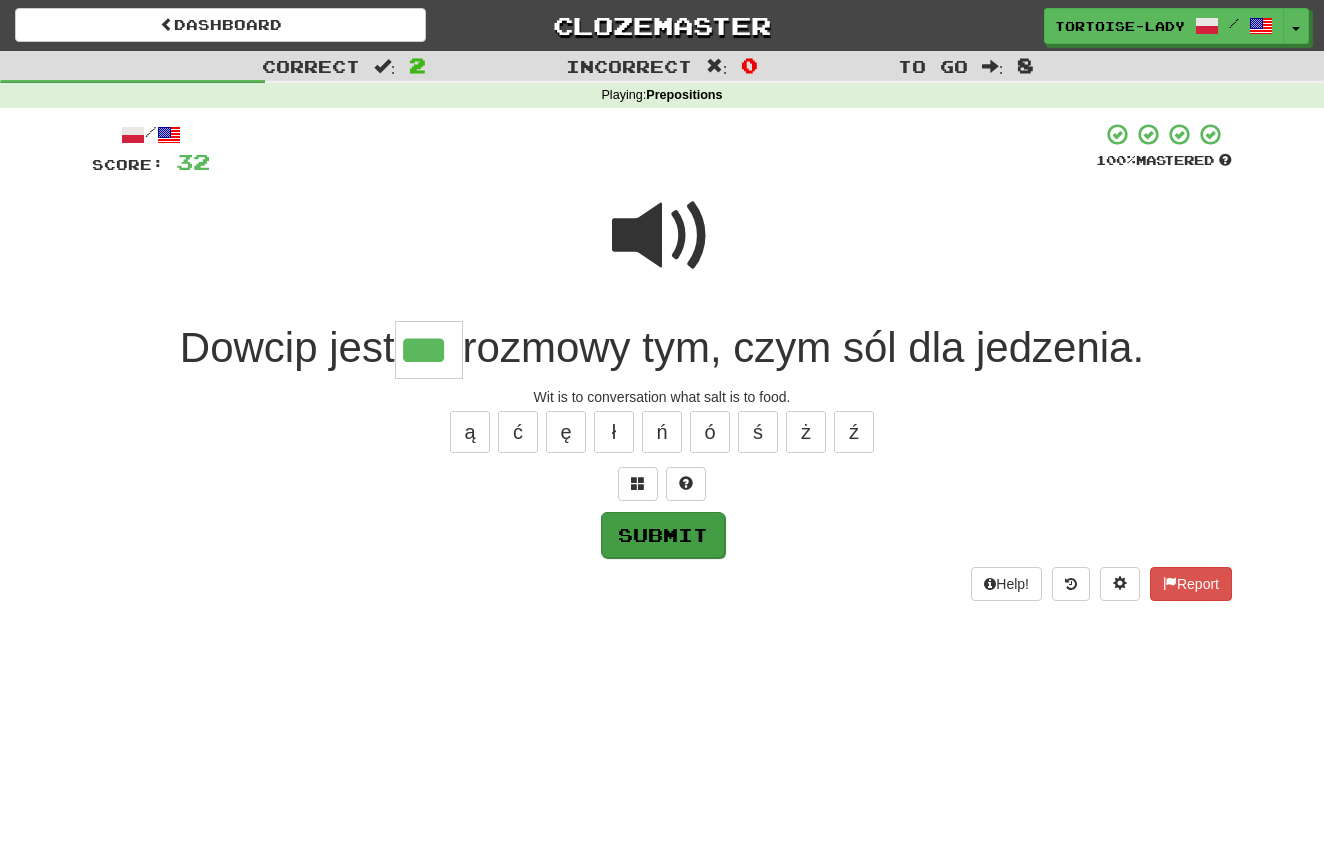 type on "***" 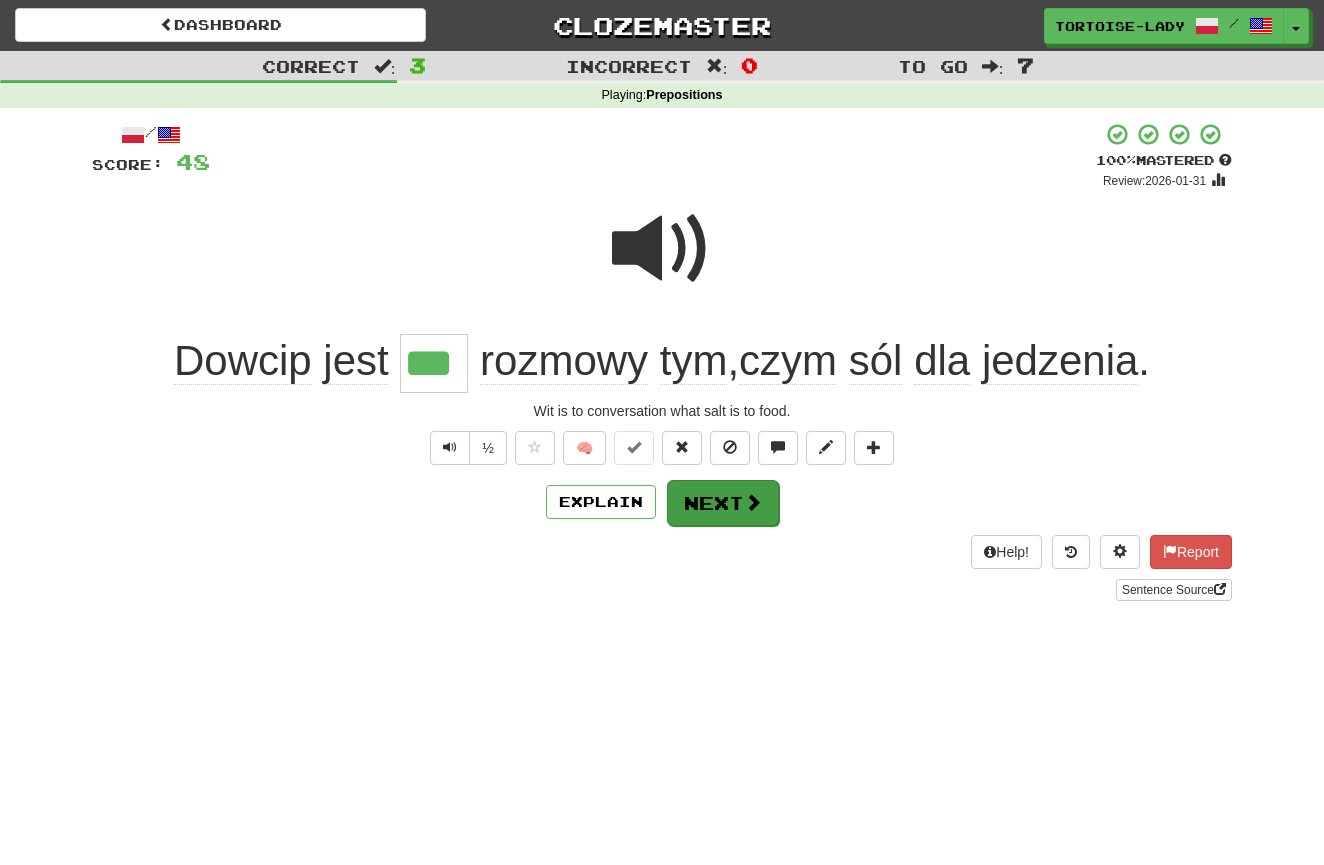 click on "Next" at bounding box center (723, 503) 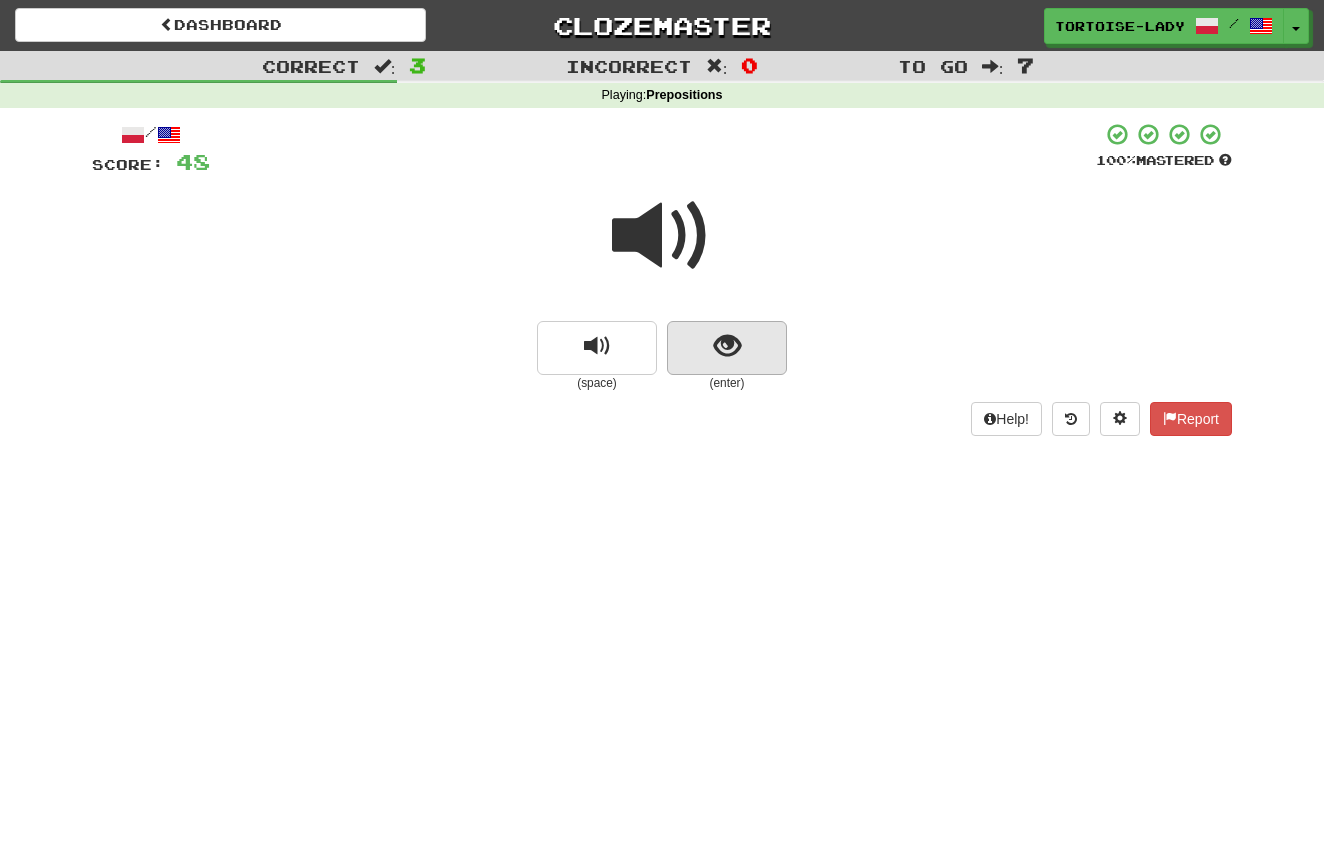 click at bounding box center (727, 346) 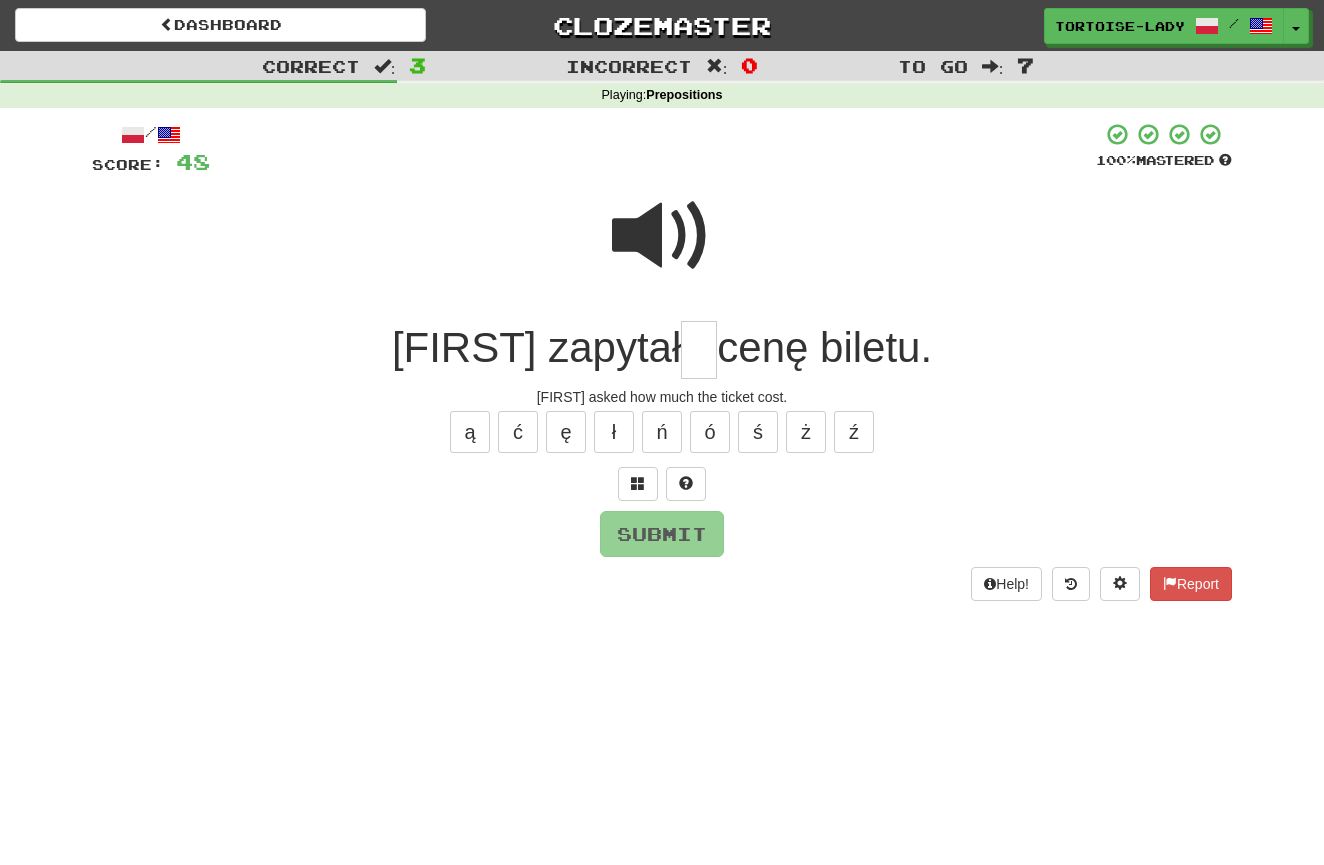 click at bounding box center (699, 350) 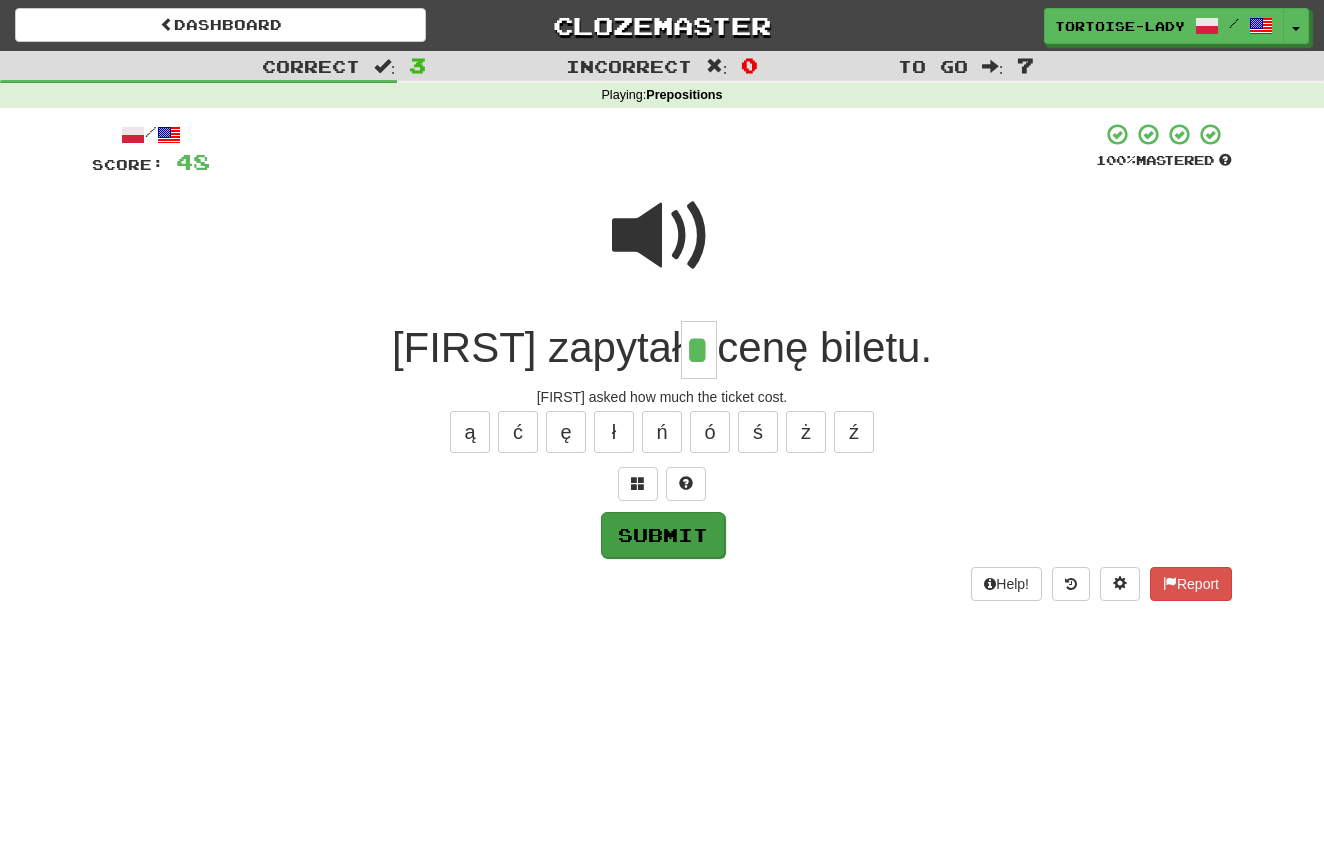 type on "*" 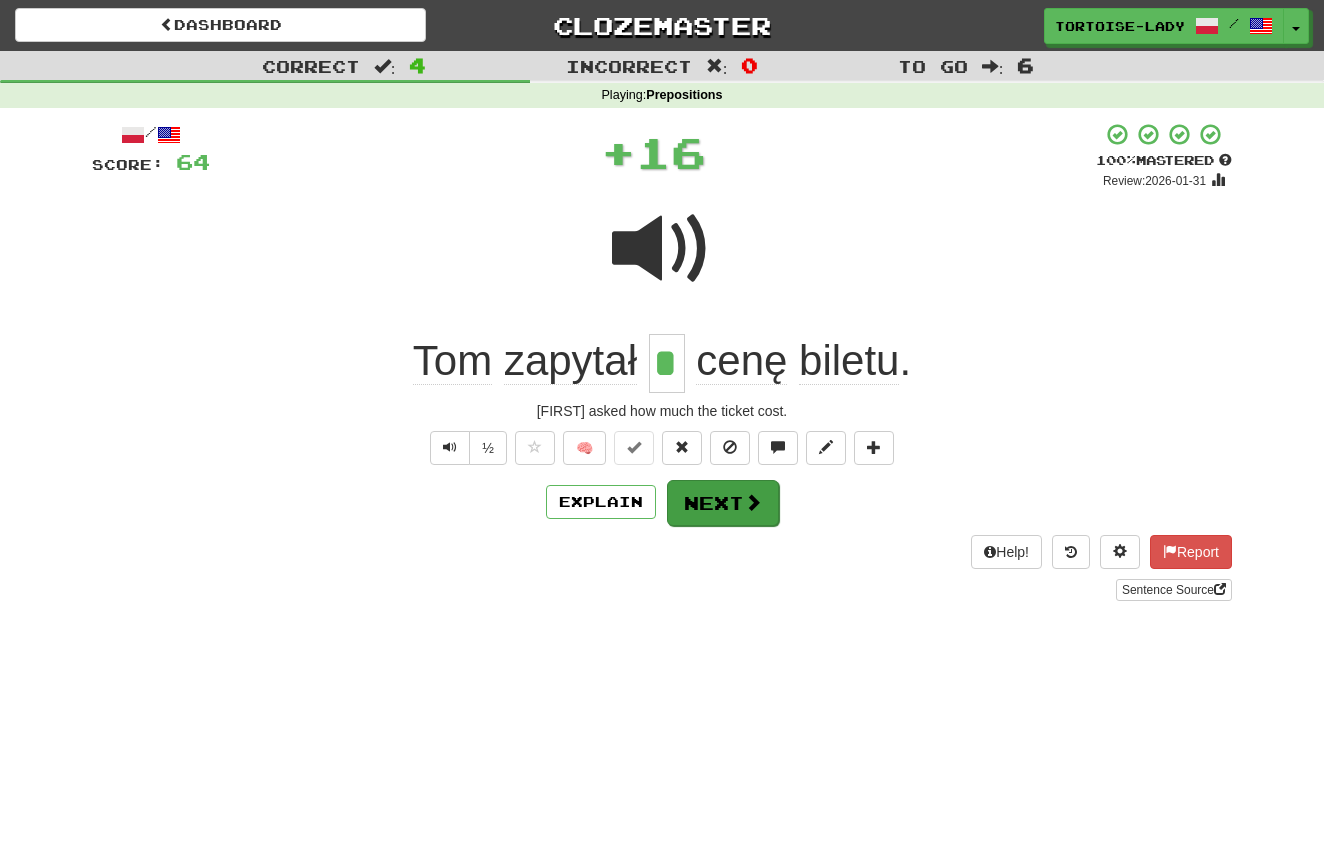 click on "Next" at bounding box center [723, 503] 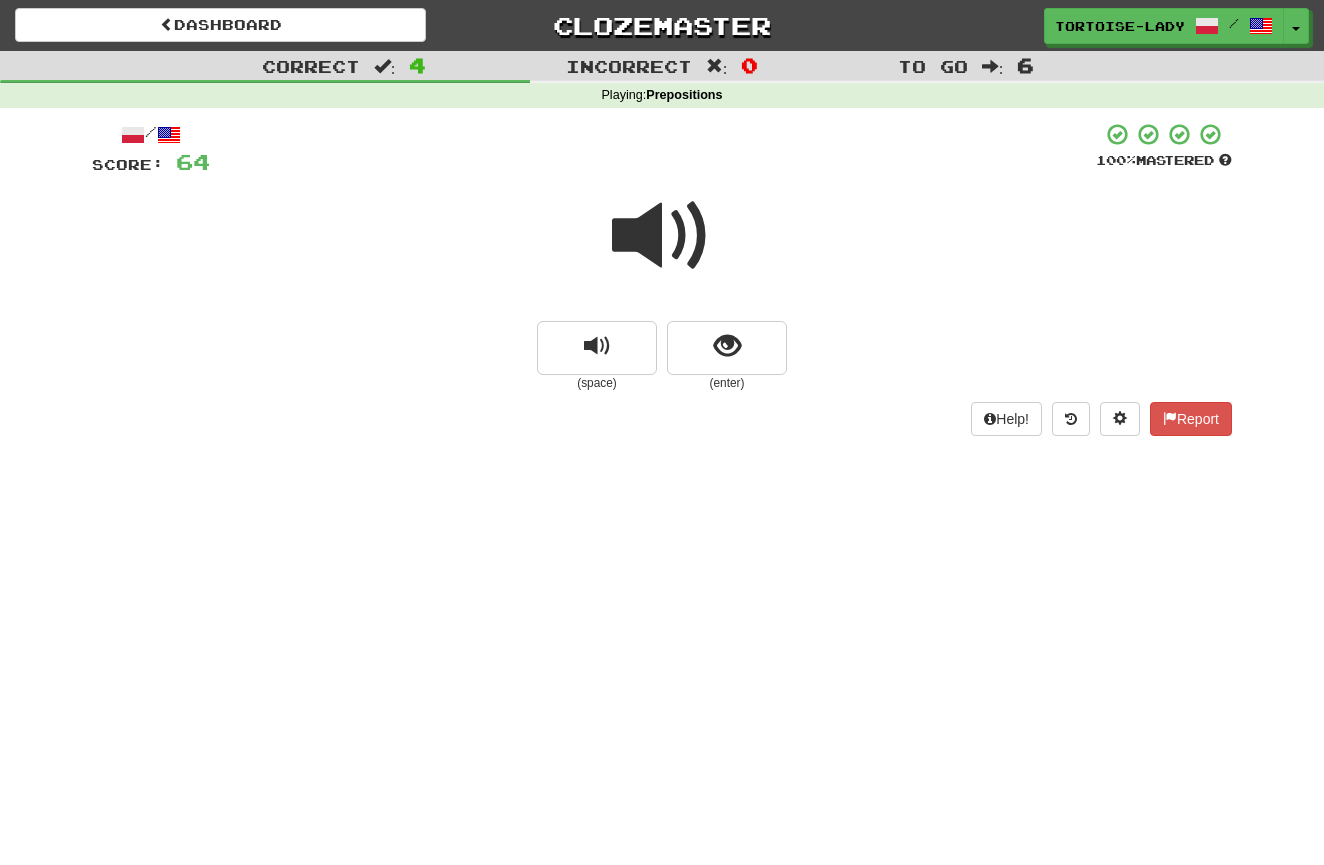 click at bounding box center [662, 236] 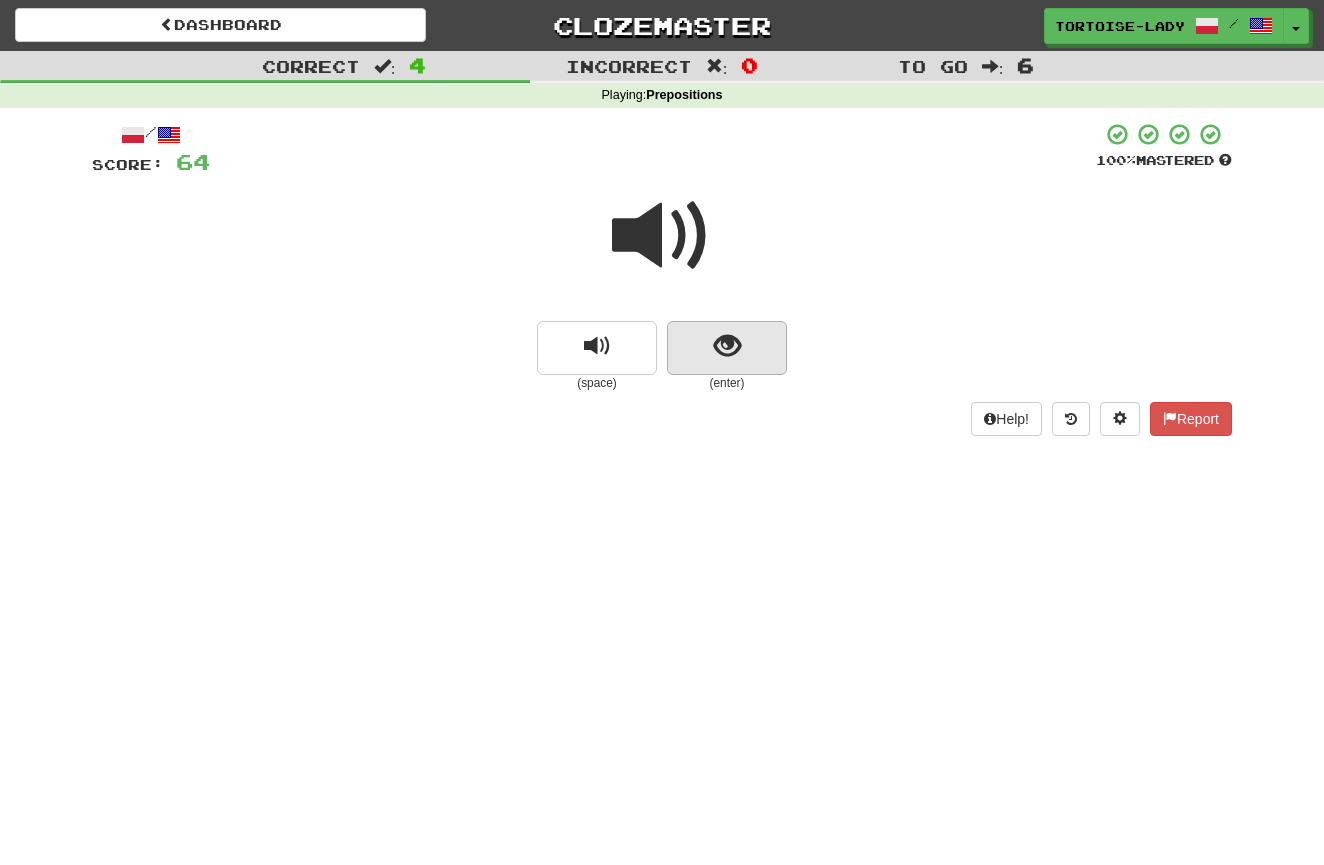 click at bounding box center [727, 346] 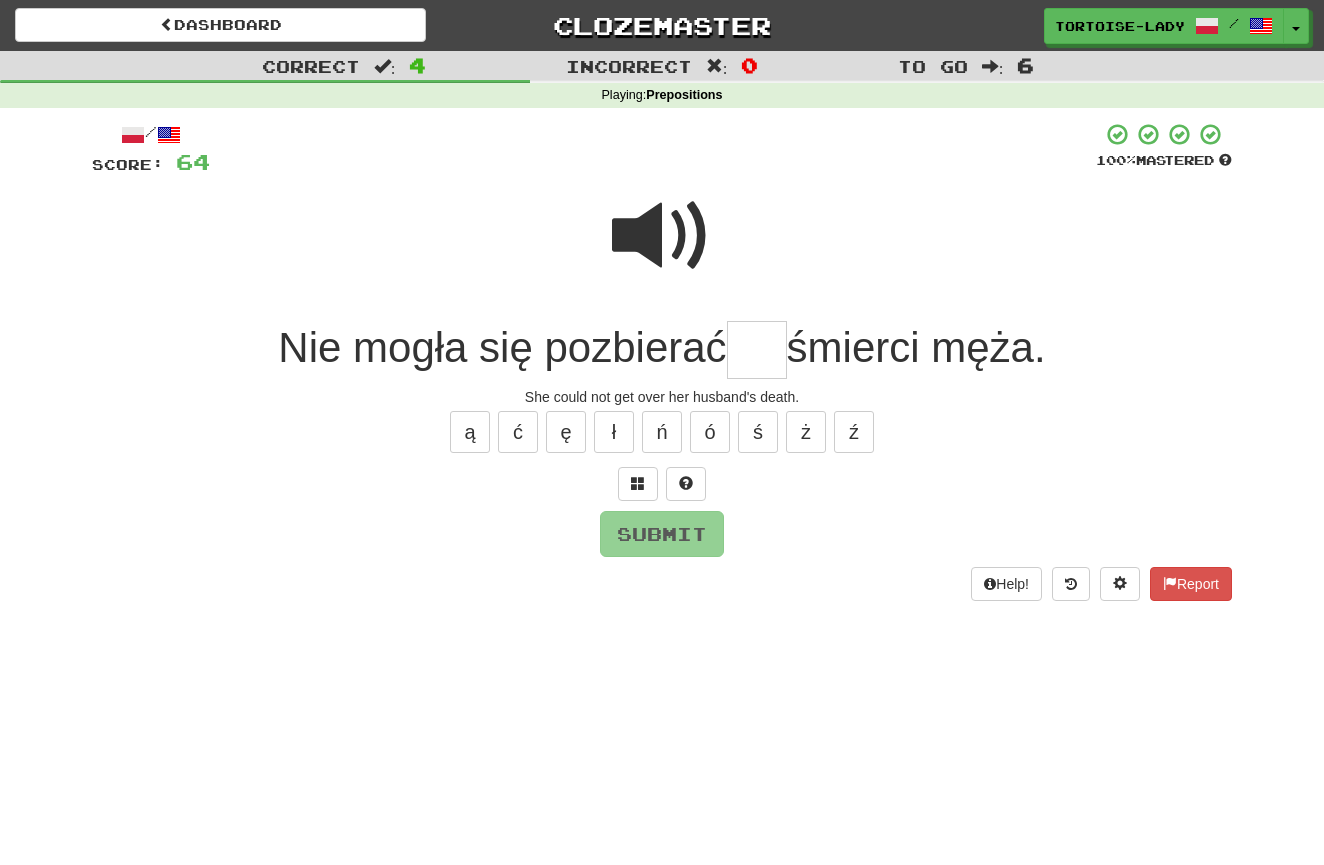 click at bounding box center [662, 236] 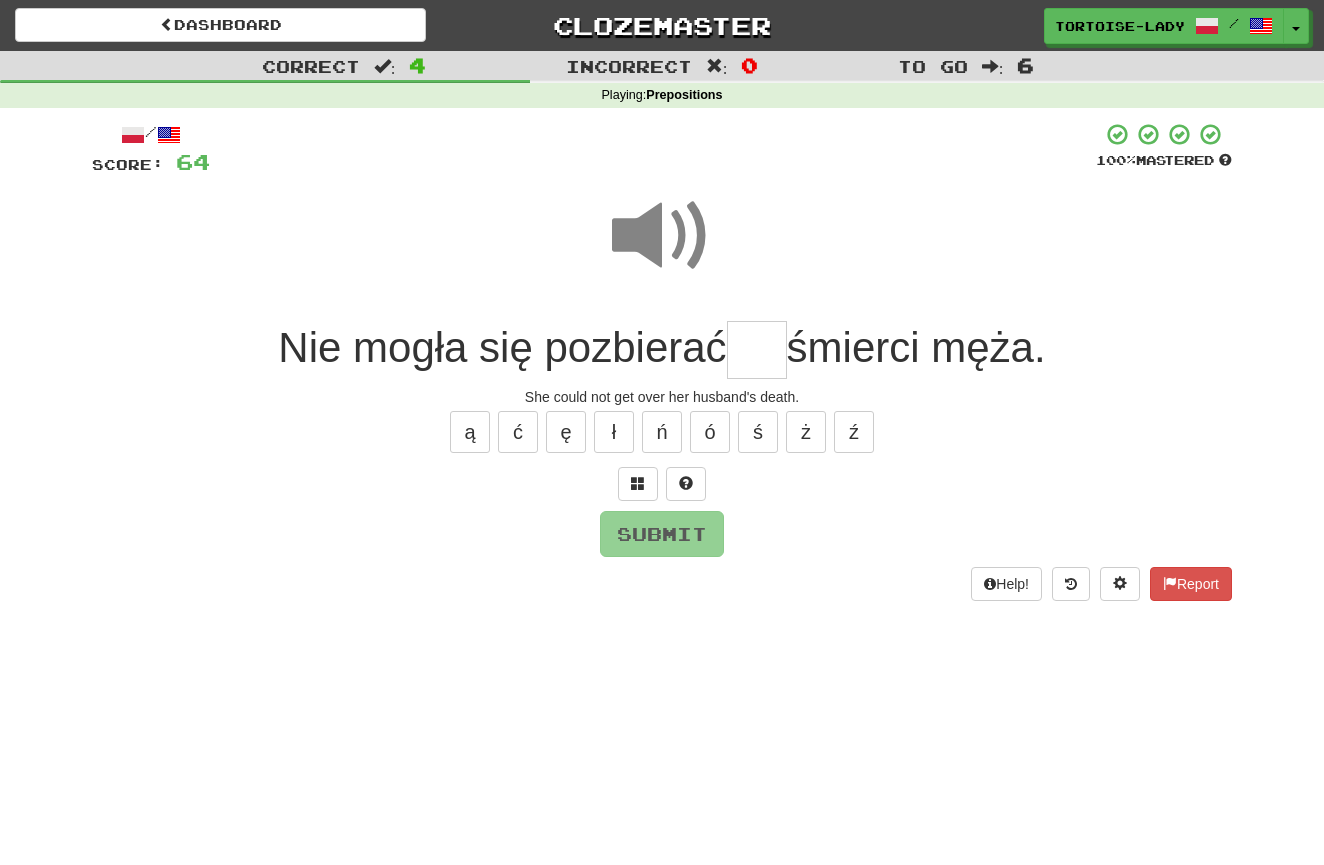 click at bounding box center (757, 350) 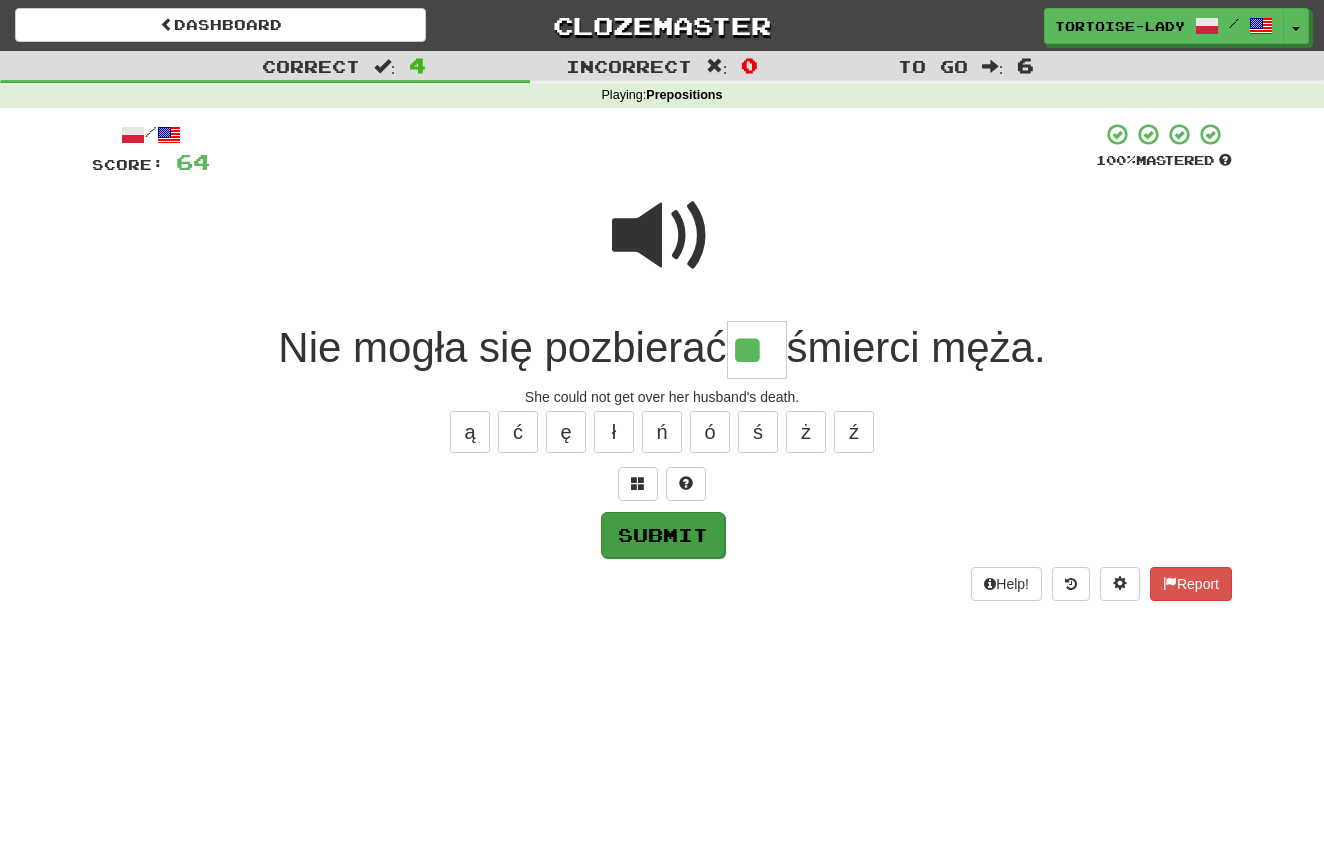 type on "**" 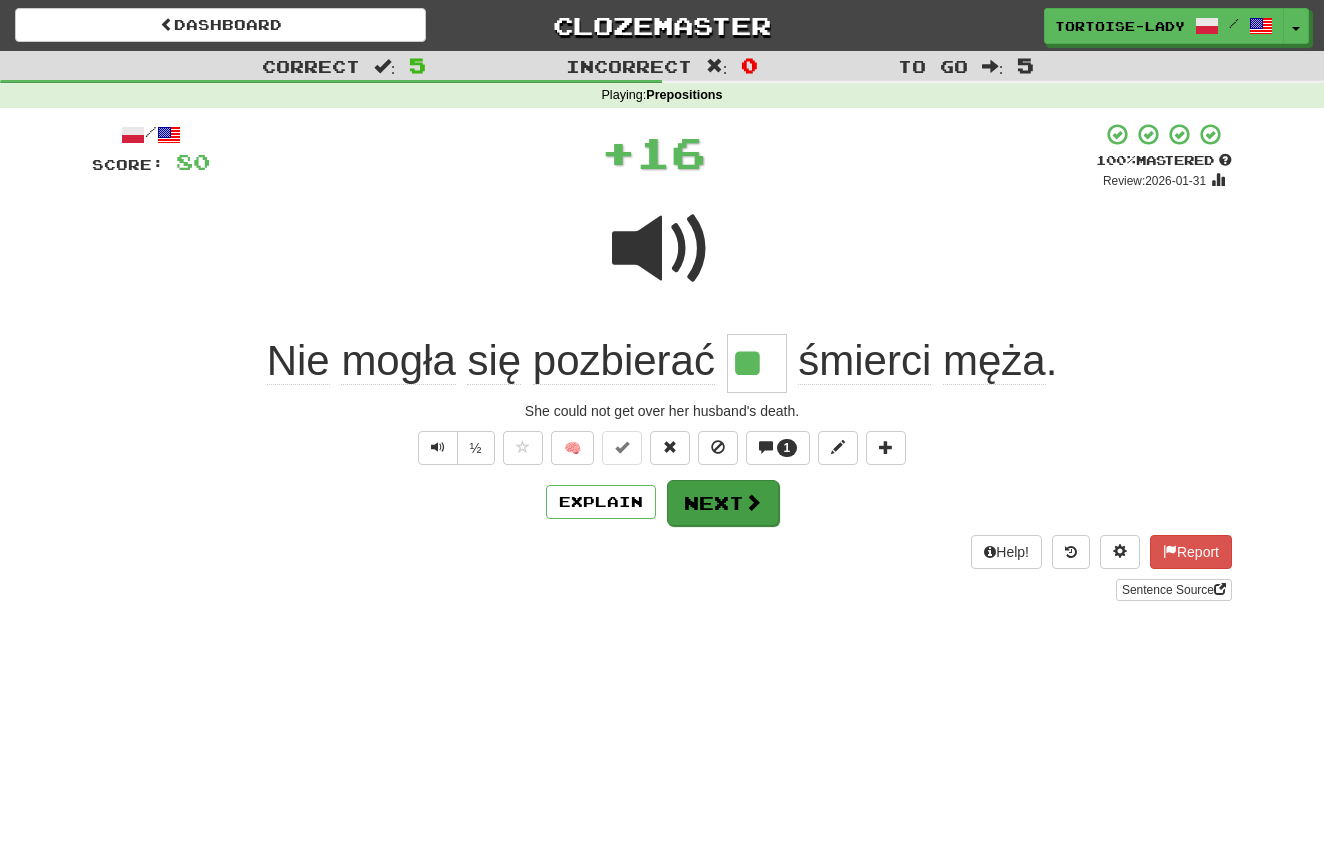 click on "Next" at bounding box center [723, 503] 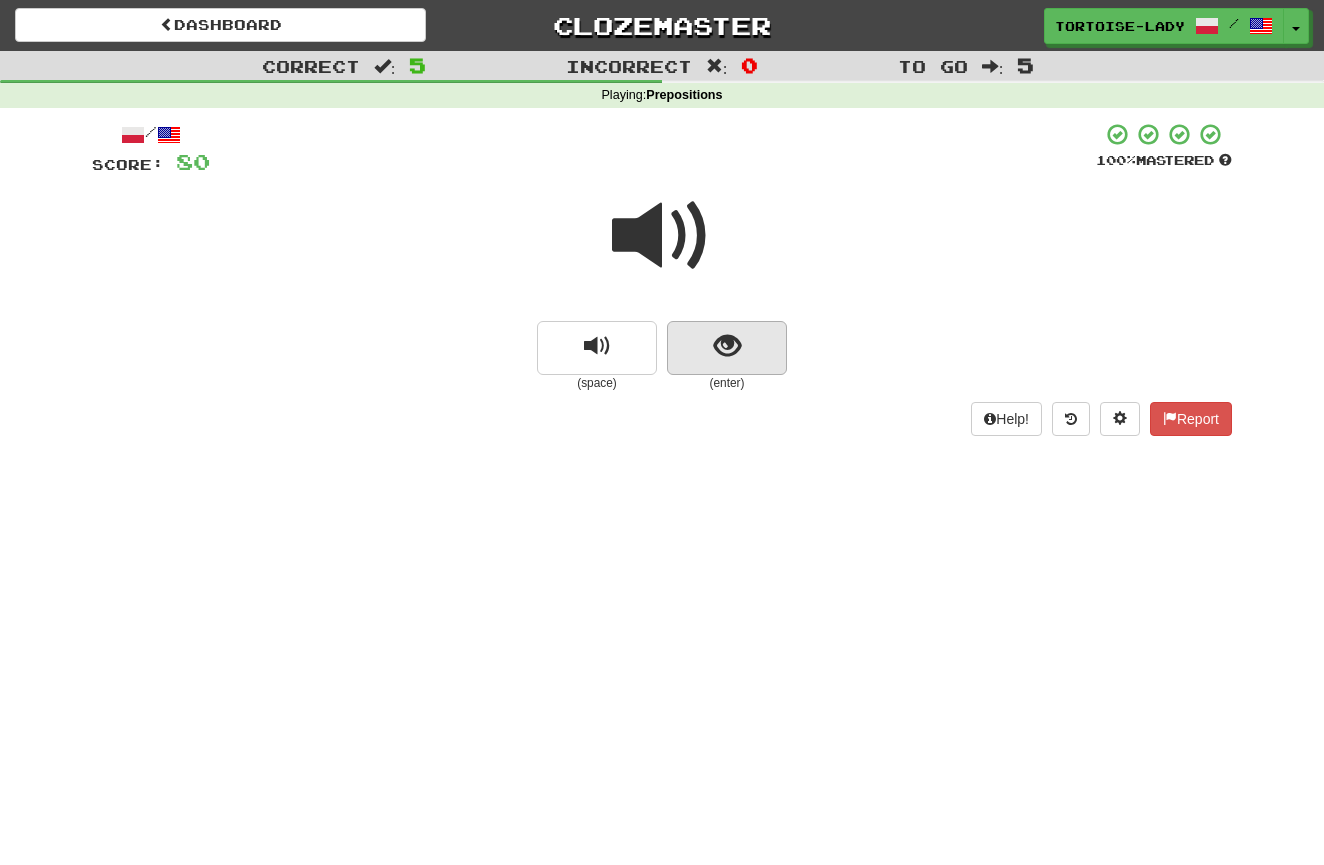 click at bounding box center (727, 346) 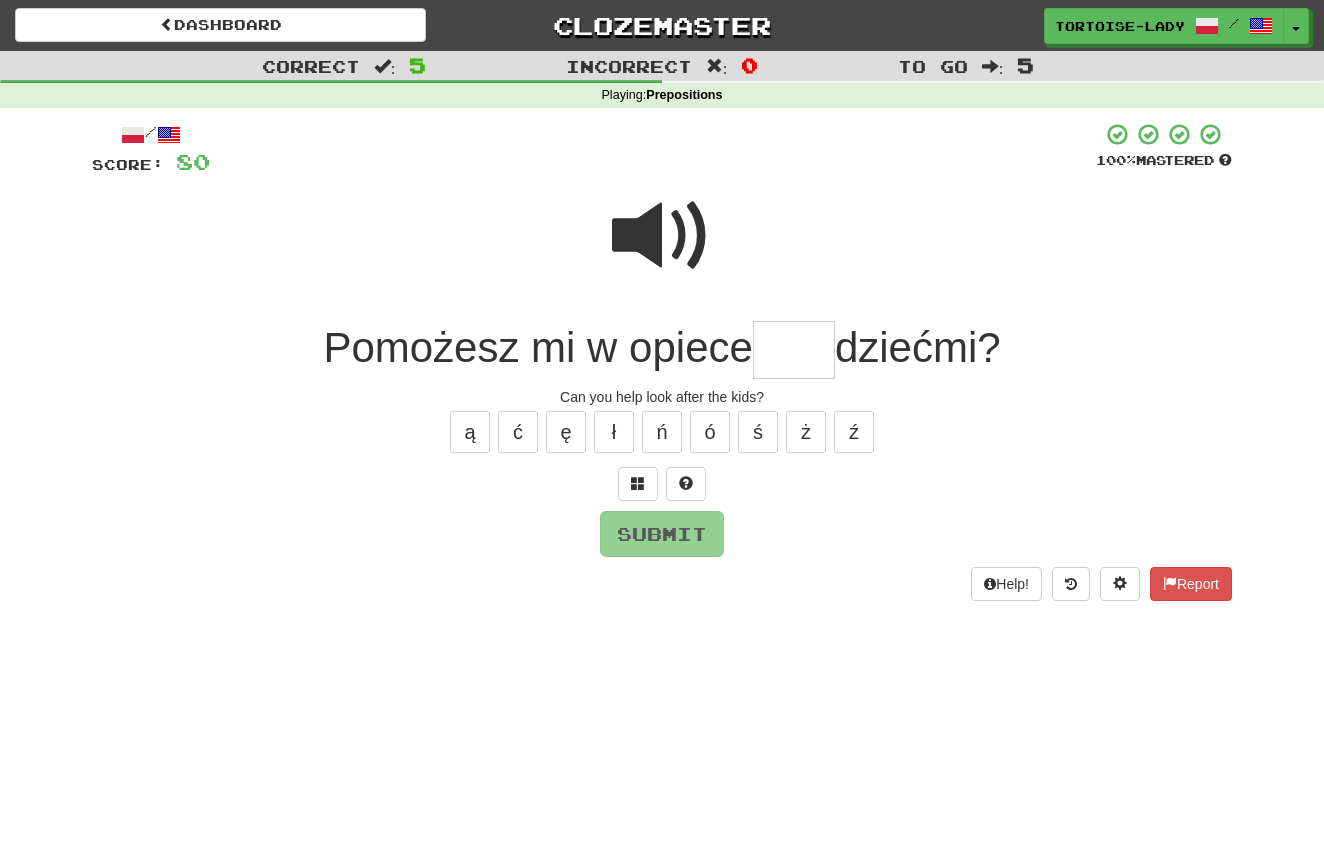 click at bounding box center [794, 350] 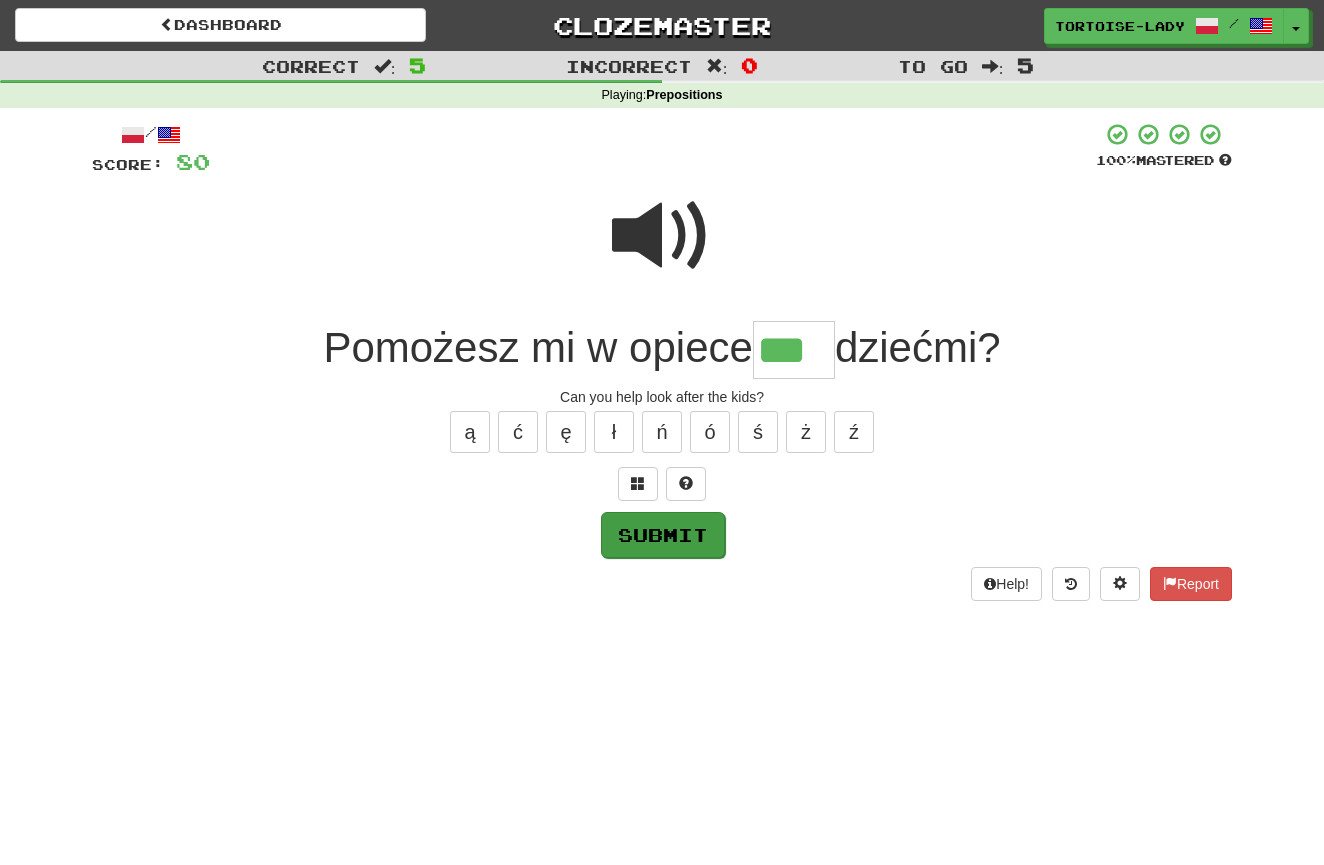 type on "***" 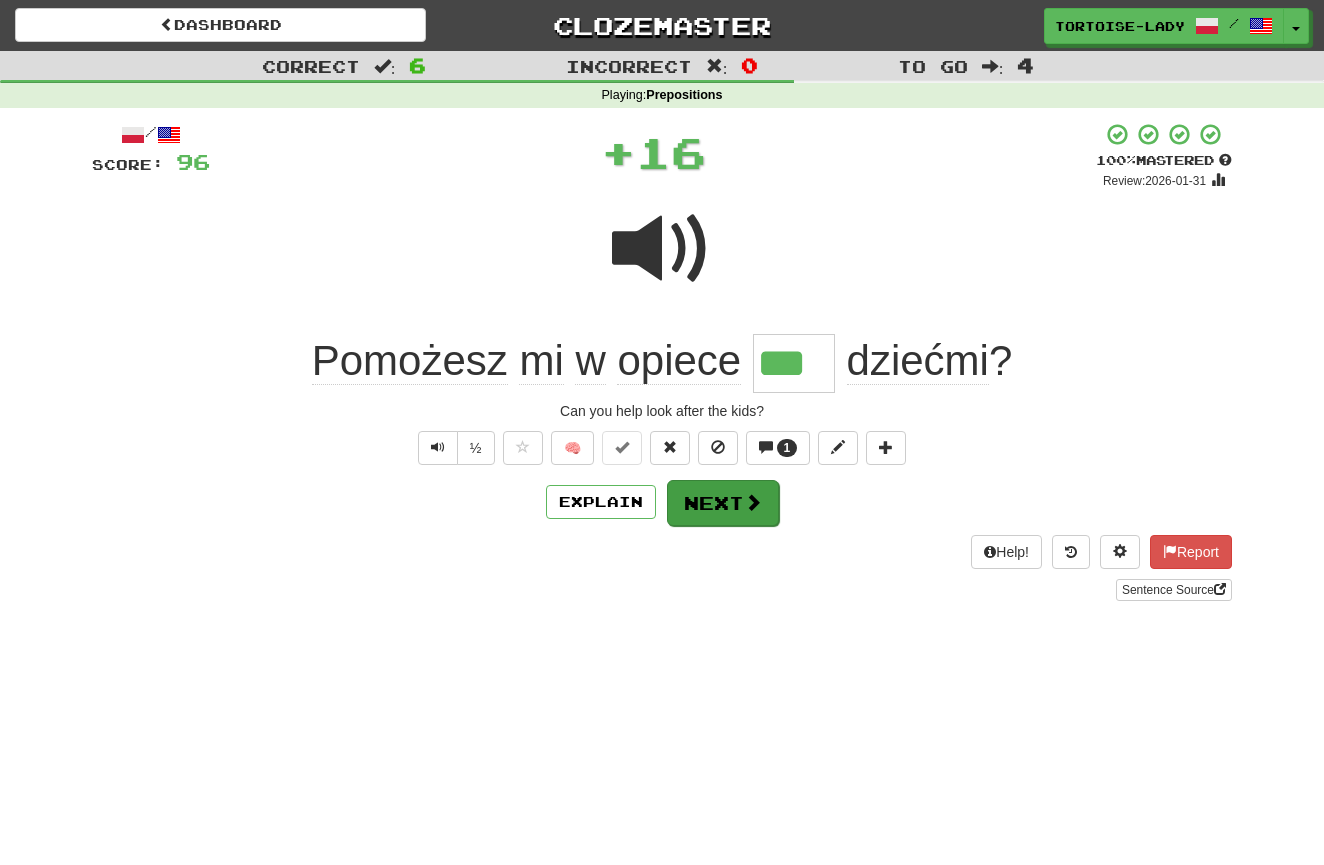 click on "Next" at bounding box center (723, 503) 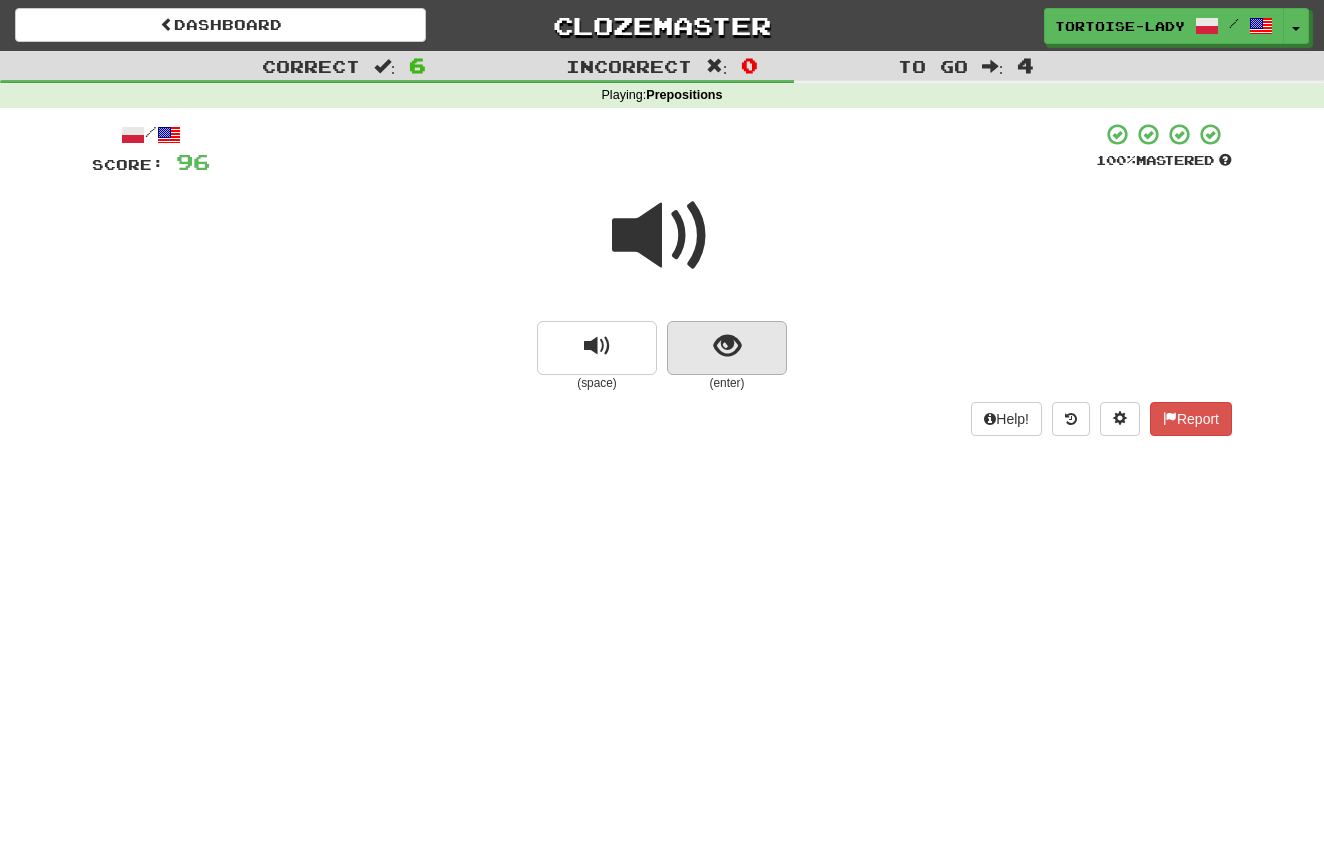 click at bounding box center (727, 346) 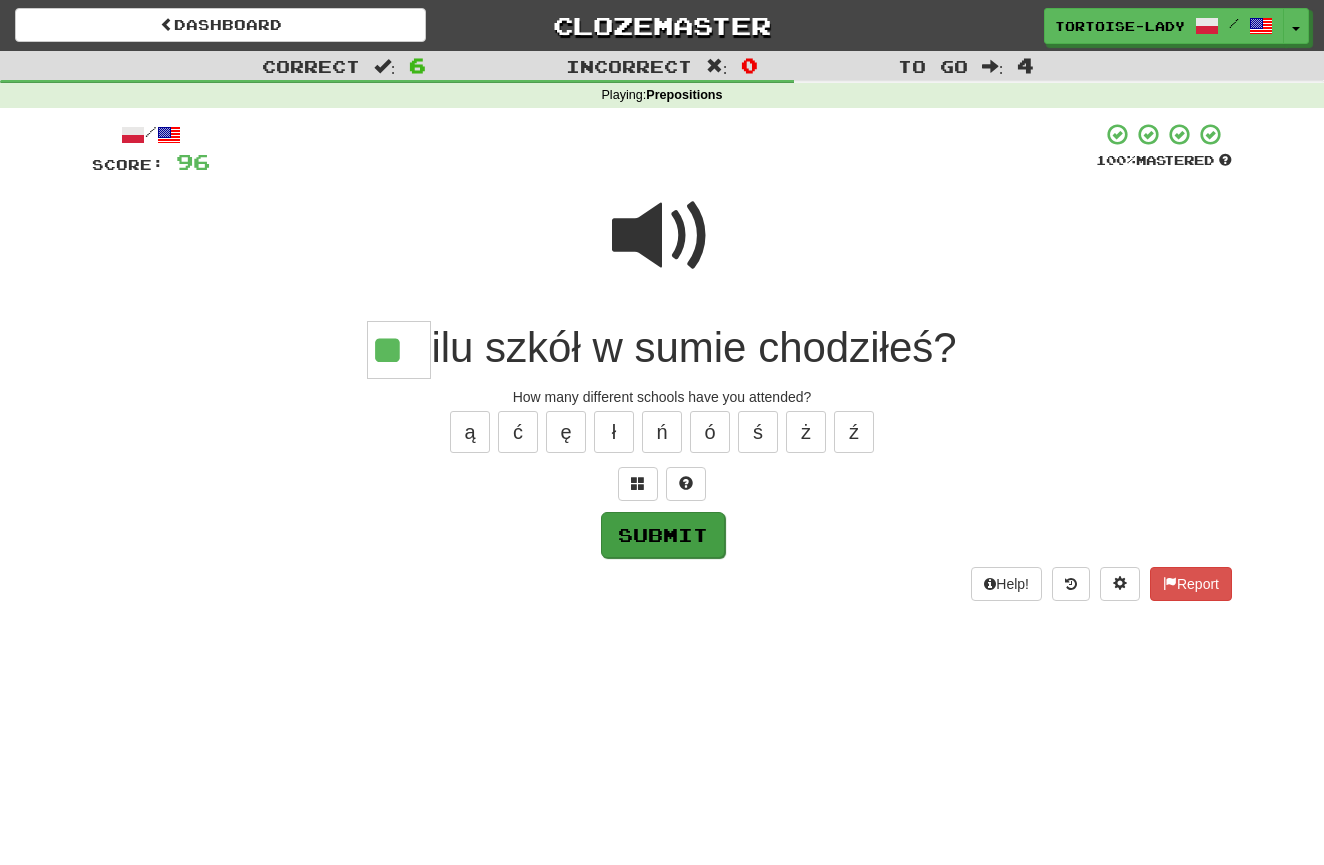 click on "Submit" at bounding box center (663, 535) 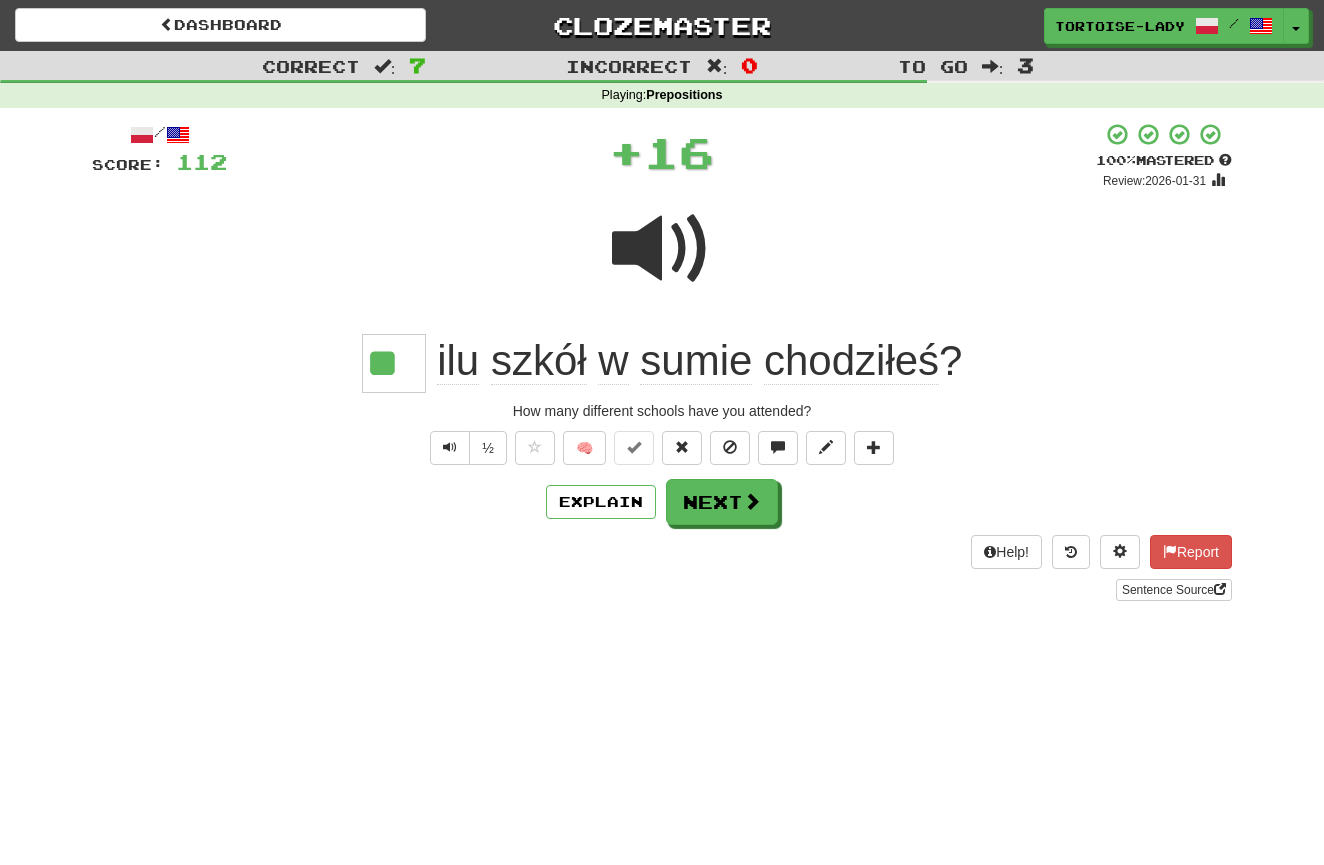 click on "Next" at bounding box center (722, 502) 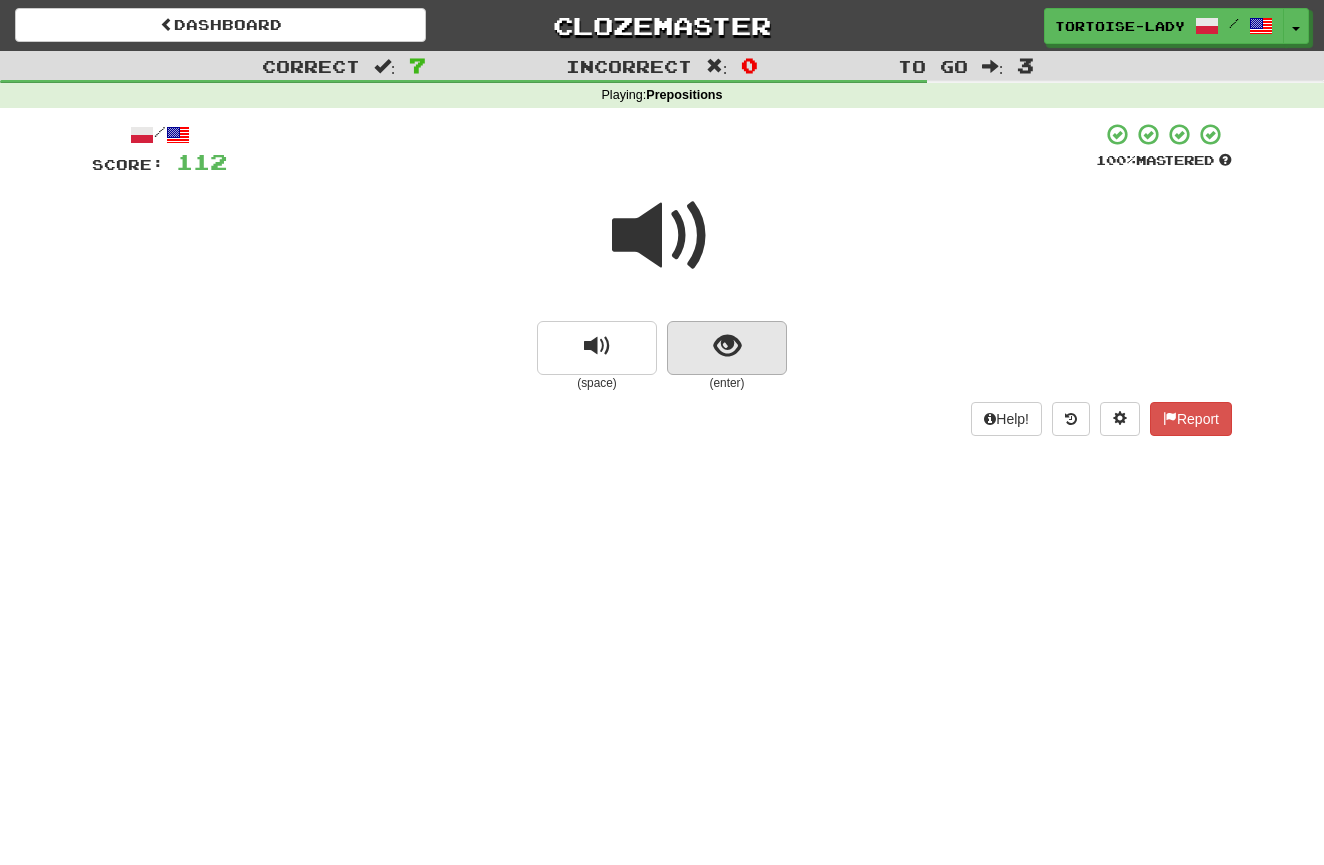 click at bounding box center (727, 346) 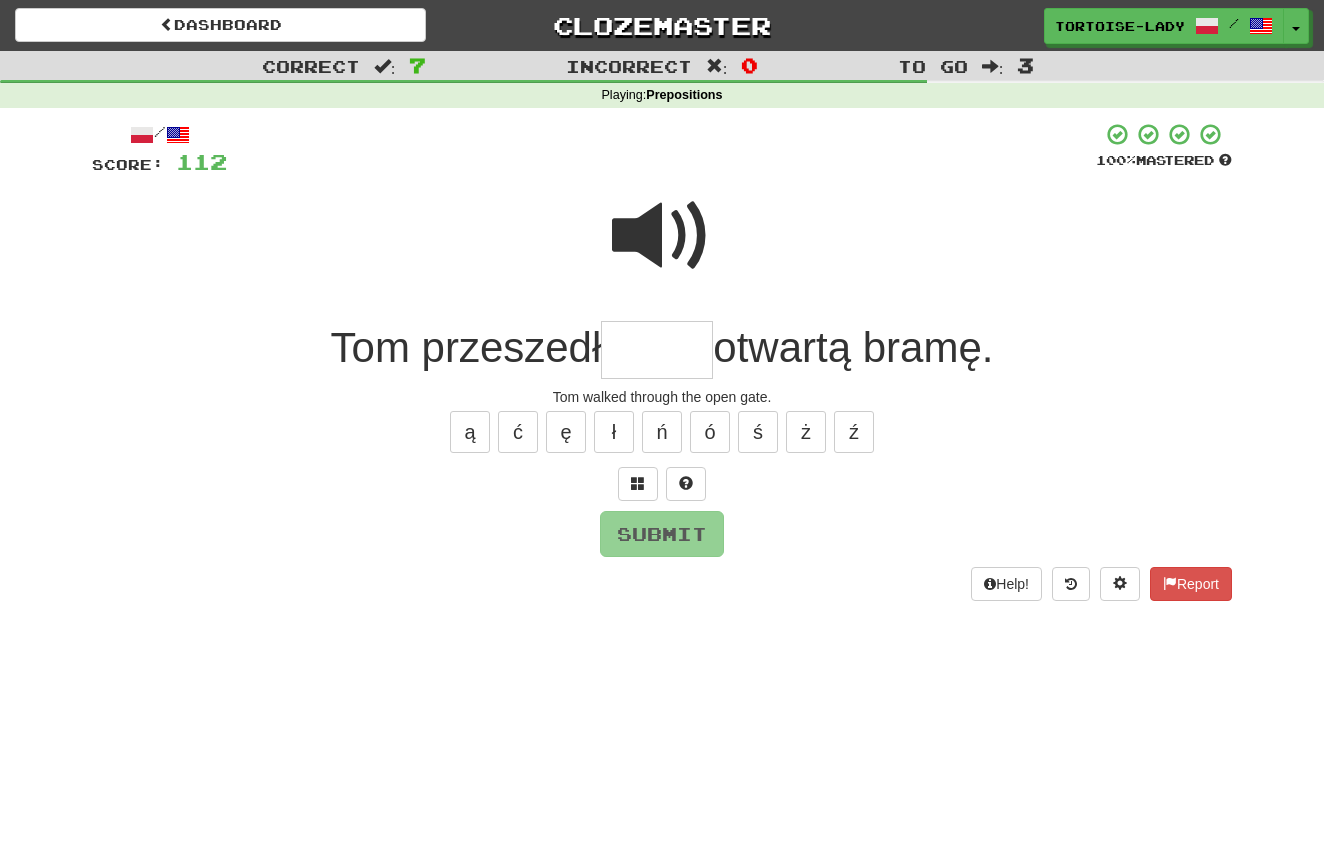 click at bounding box center (657, 350) 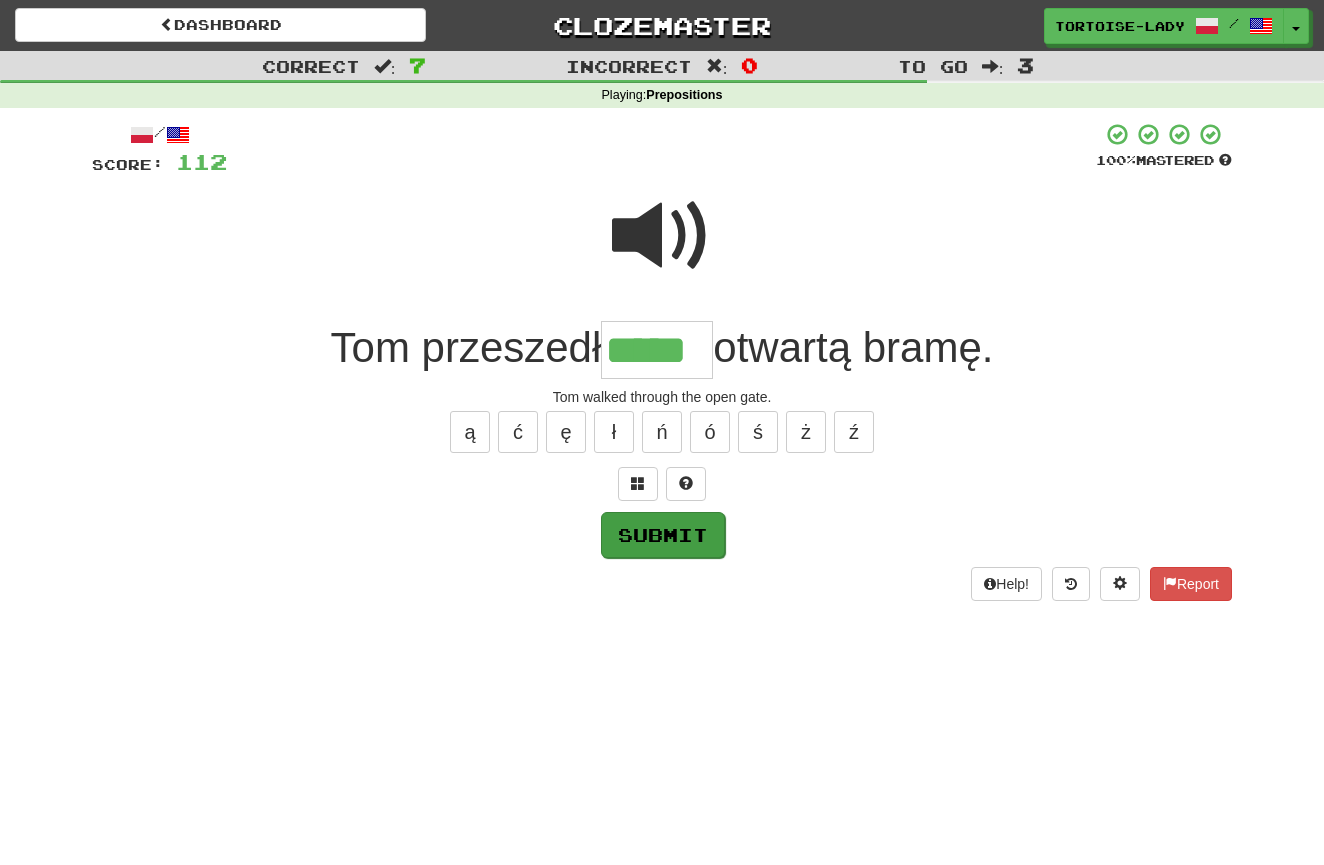 type on "*****" 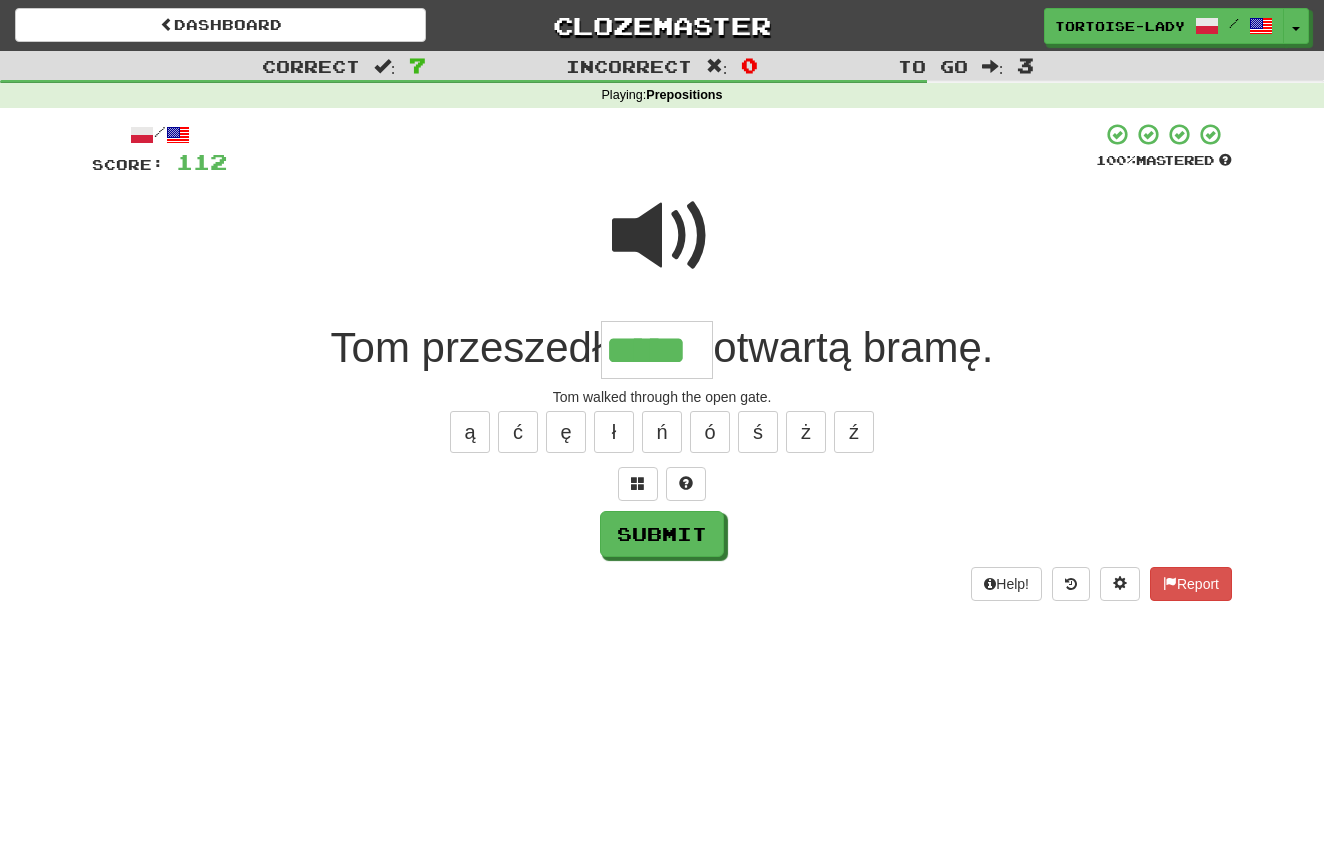 click on "Submit" at bounding box center [662, 534] 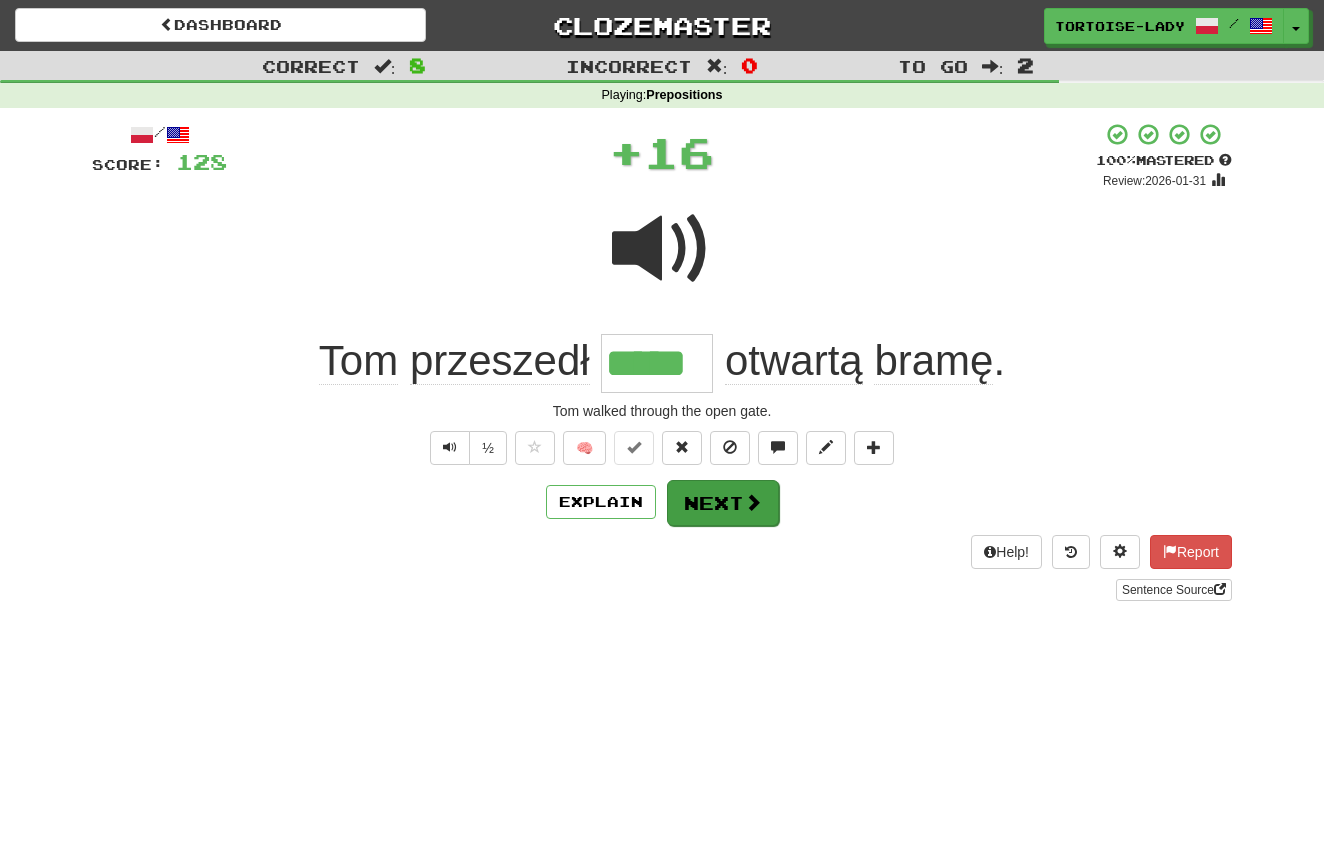 click on "Next" at bounding box center [723, 503] 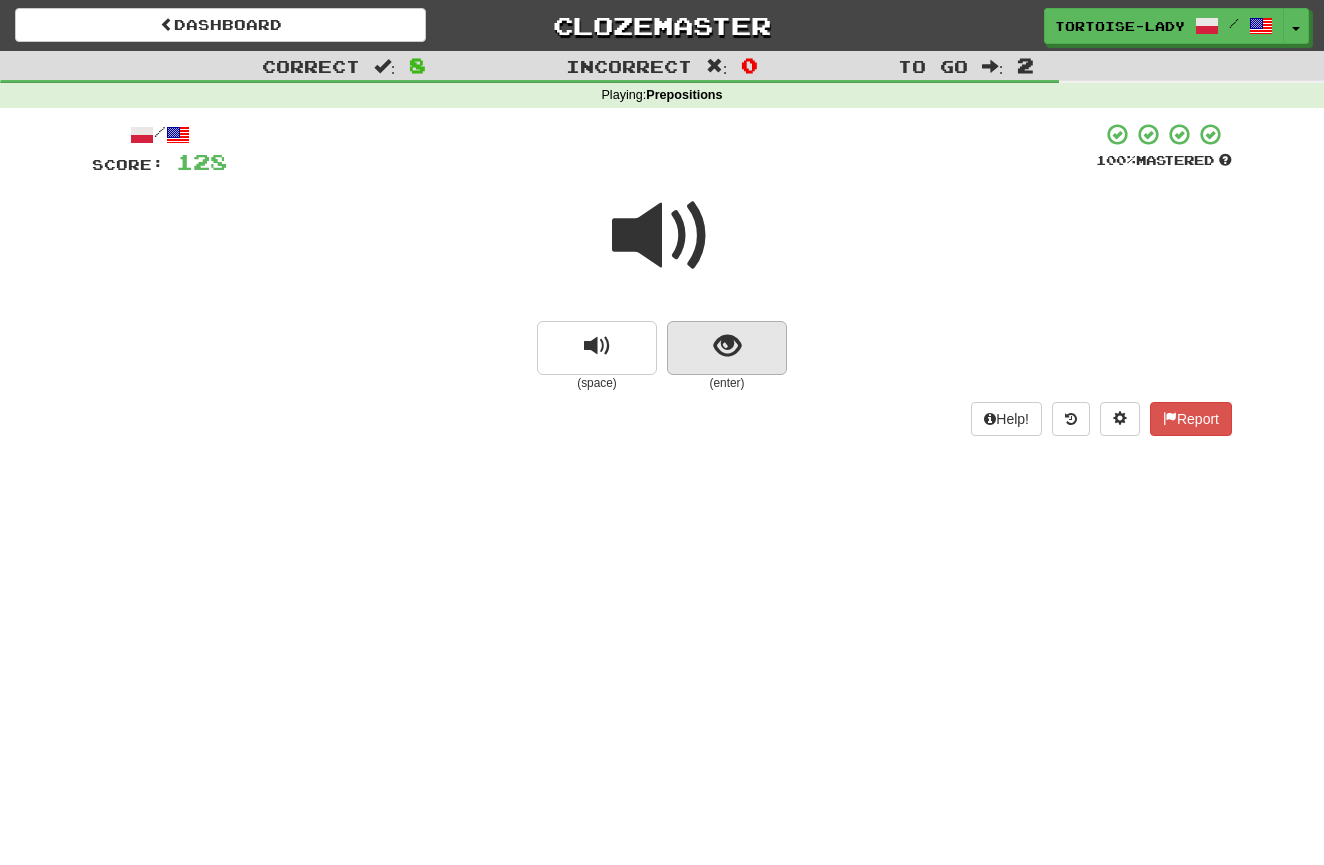 click at bounding box center [727, 346] 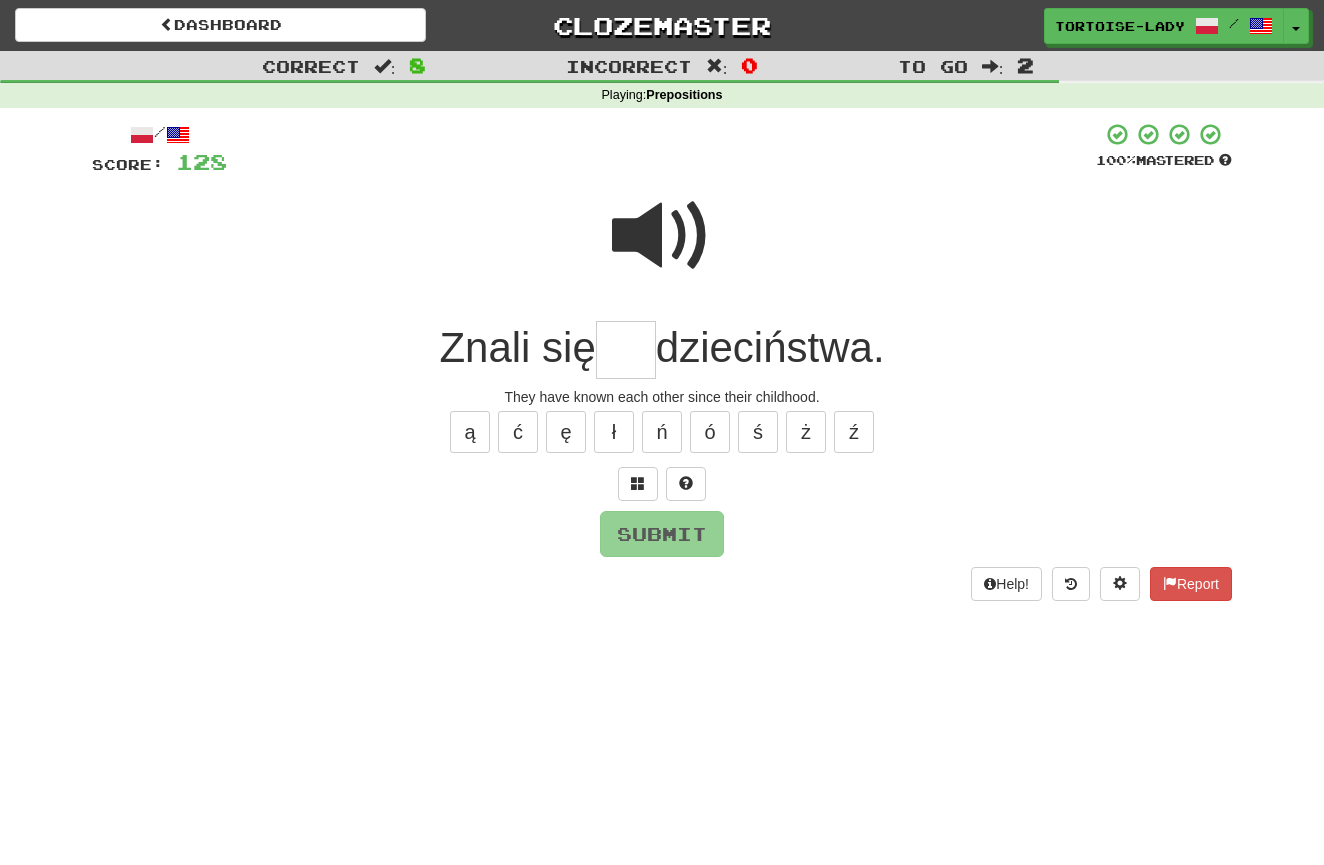 type on "*" 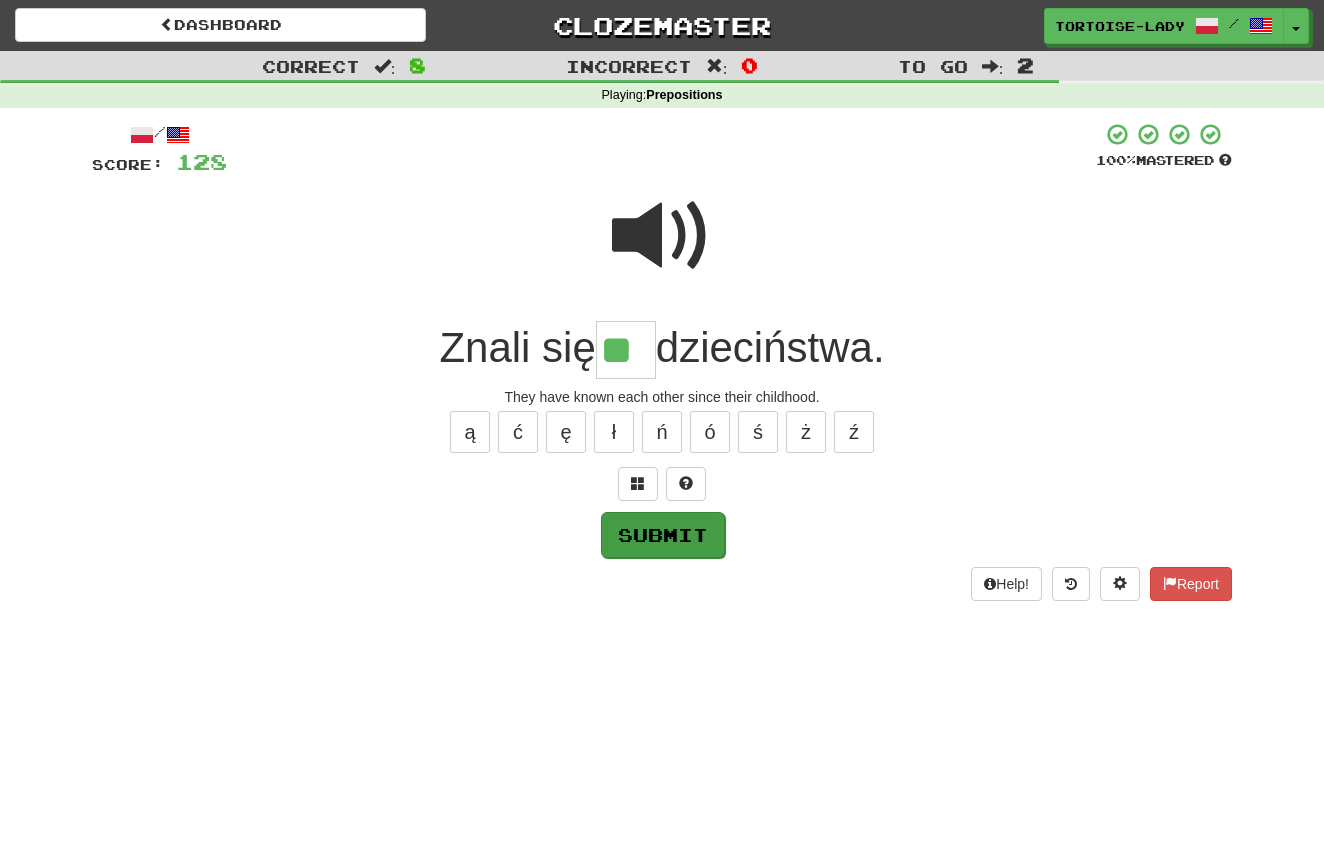 type on "**" 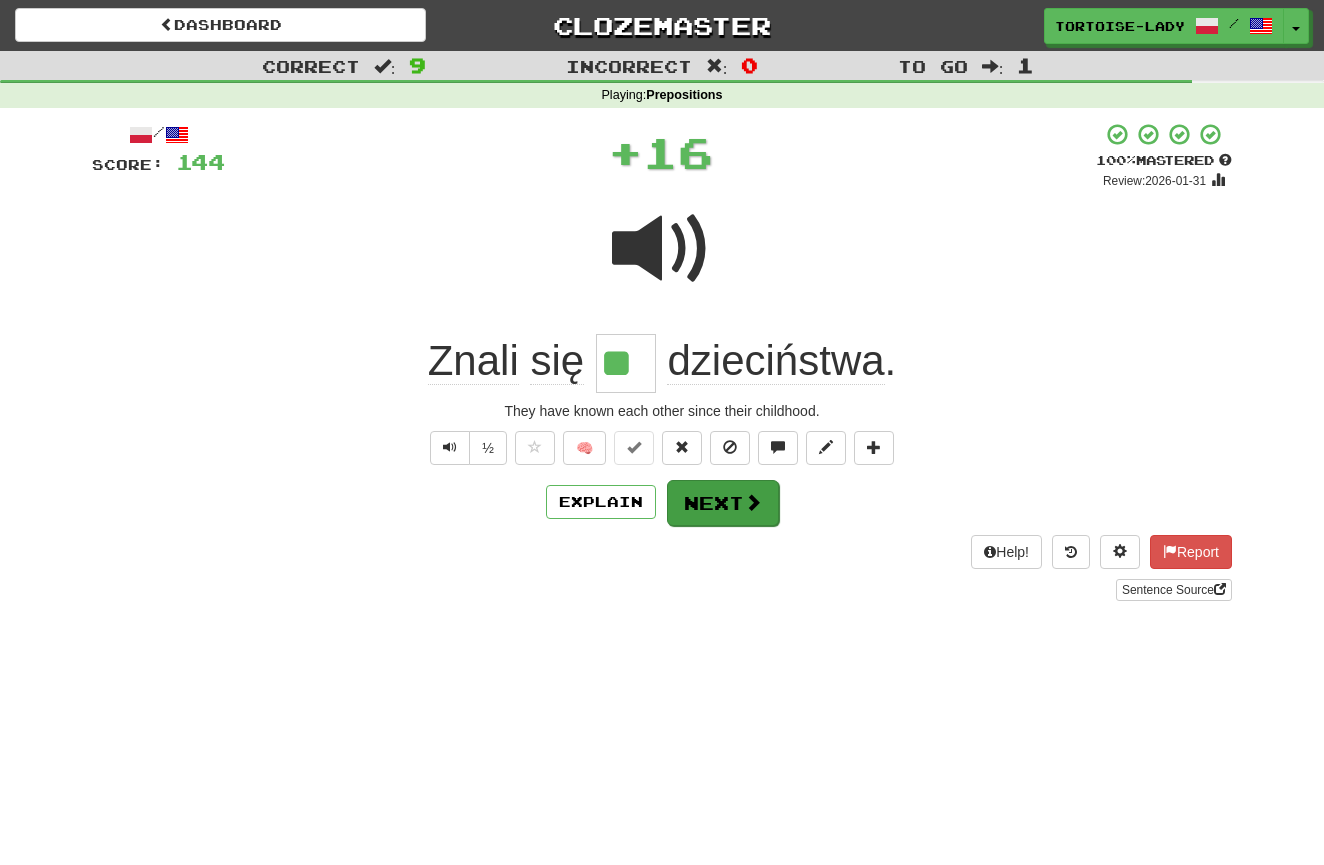click on "Next" at bounding box center (723, 503) 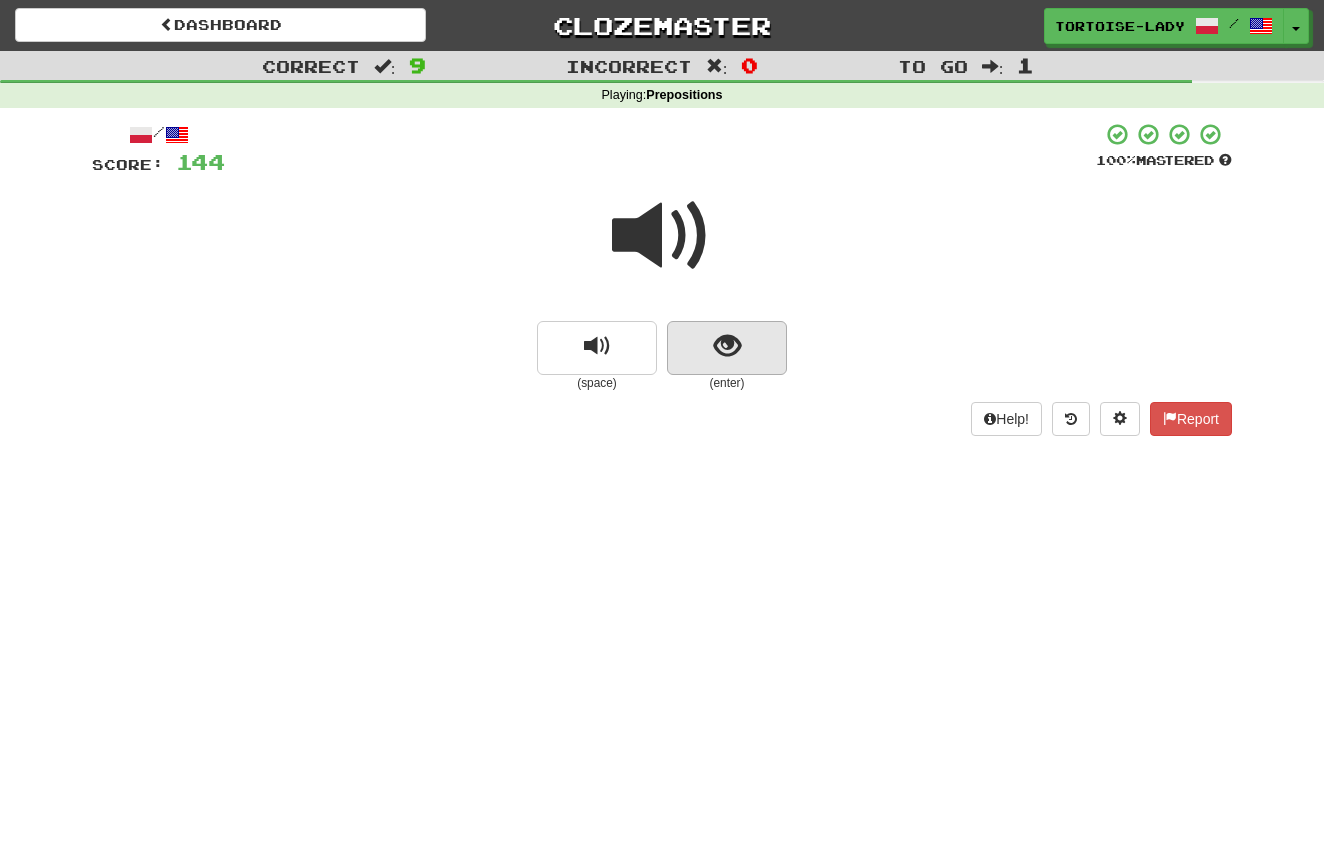 click at bounding box center (727, 348) 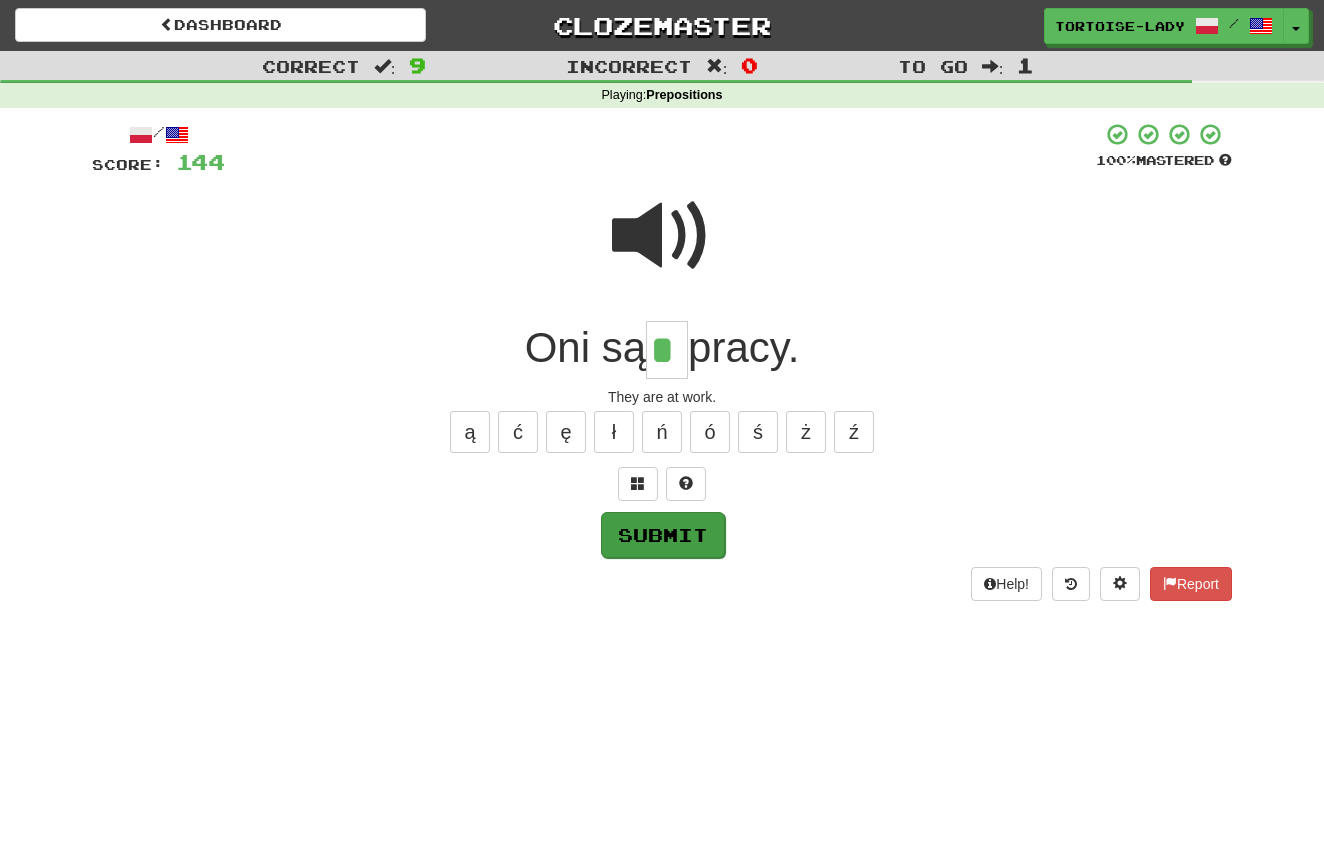 type on "*" 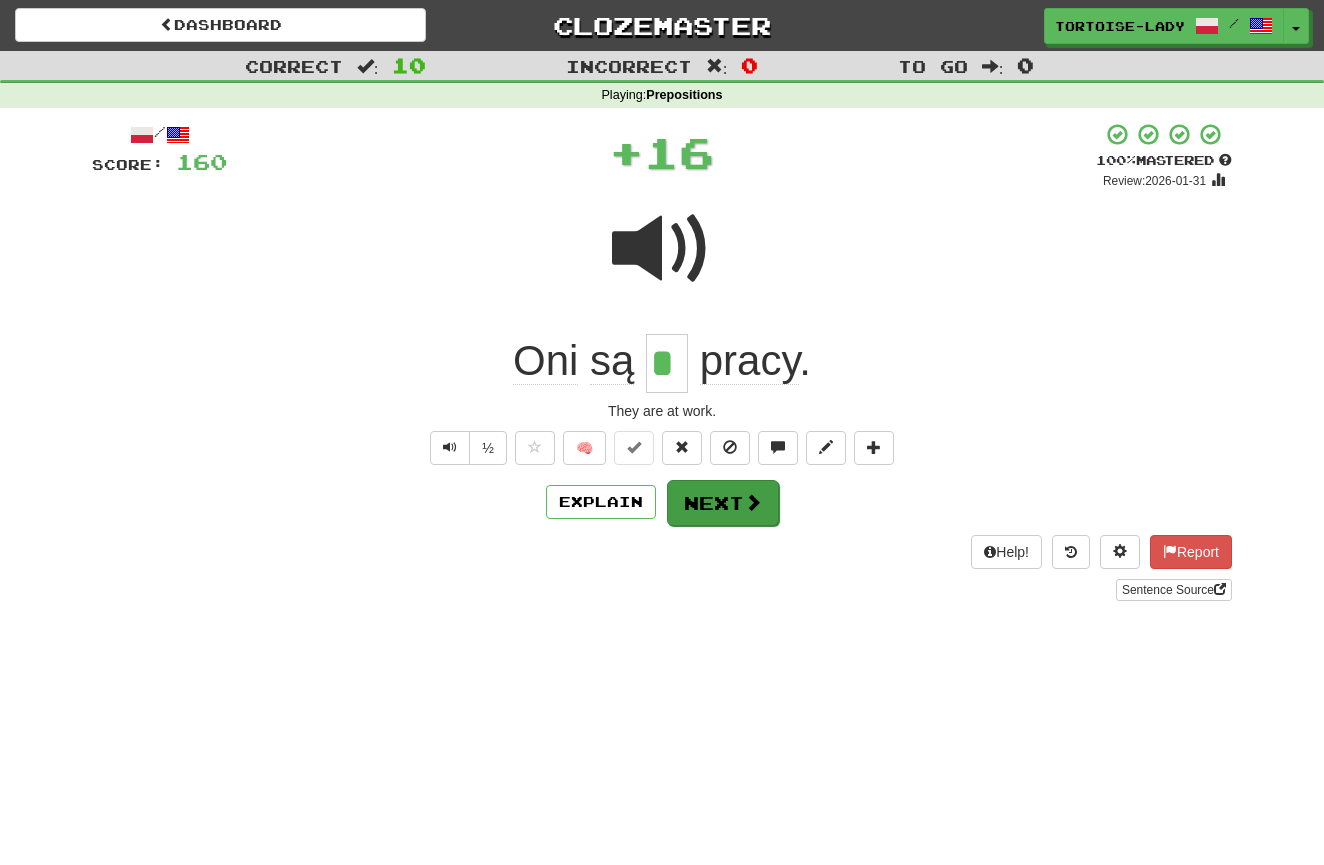click on "Next" at bounding box center (723, 503) 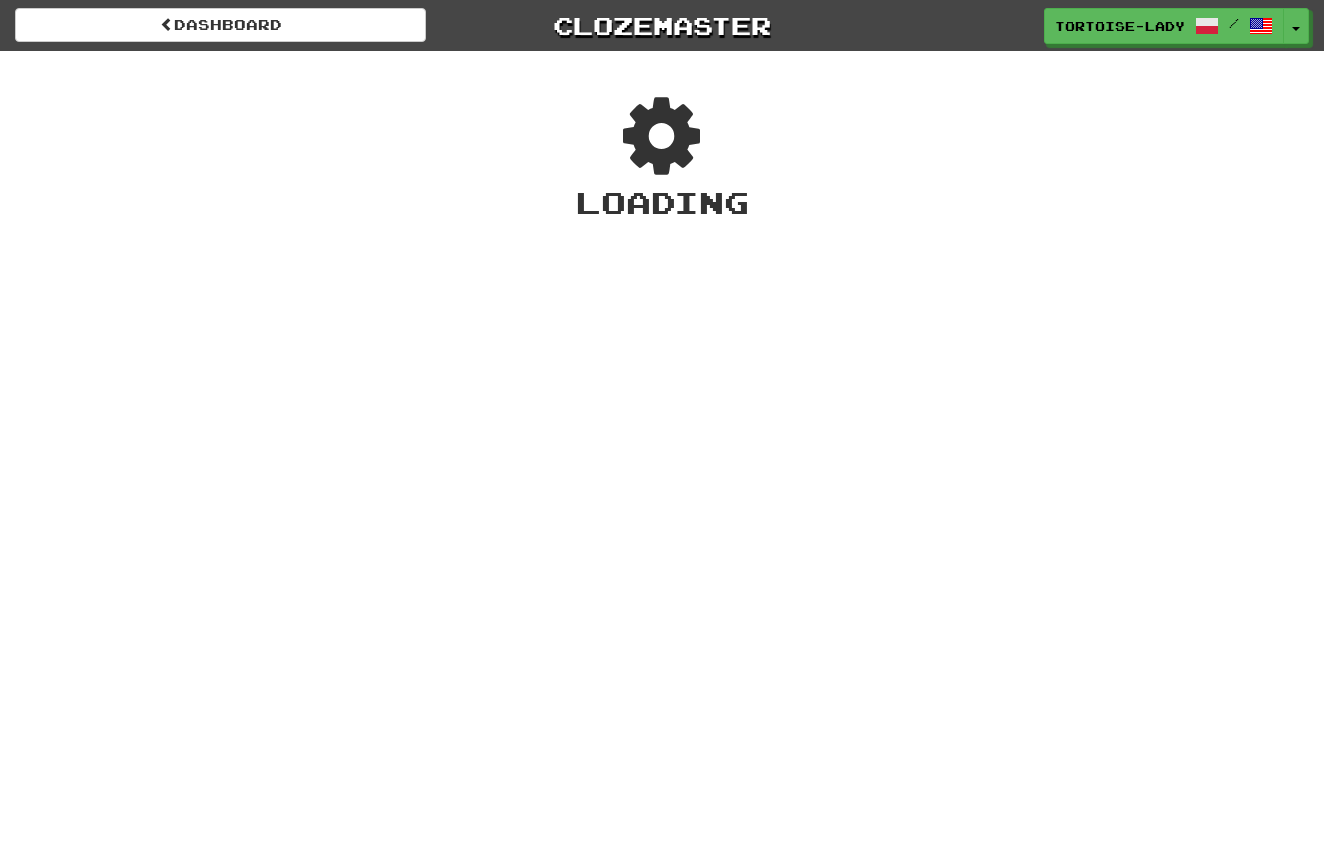 scroll, scrollTop: 0, scrollLeft: 0, axis: both 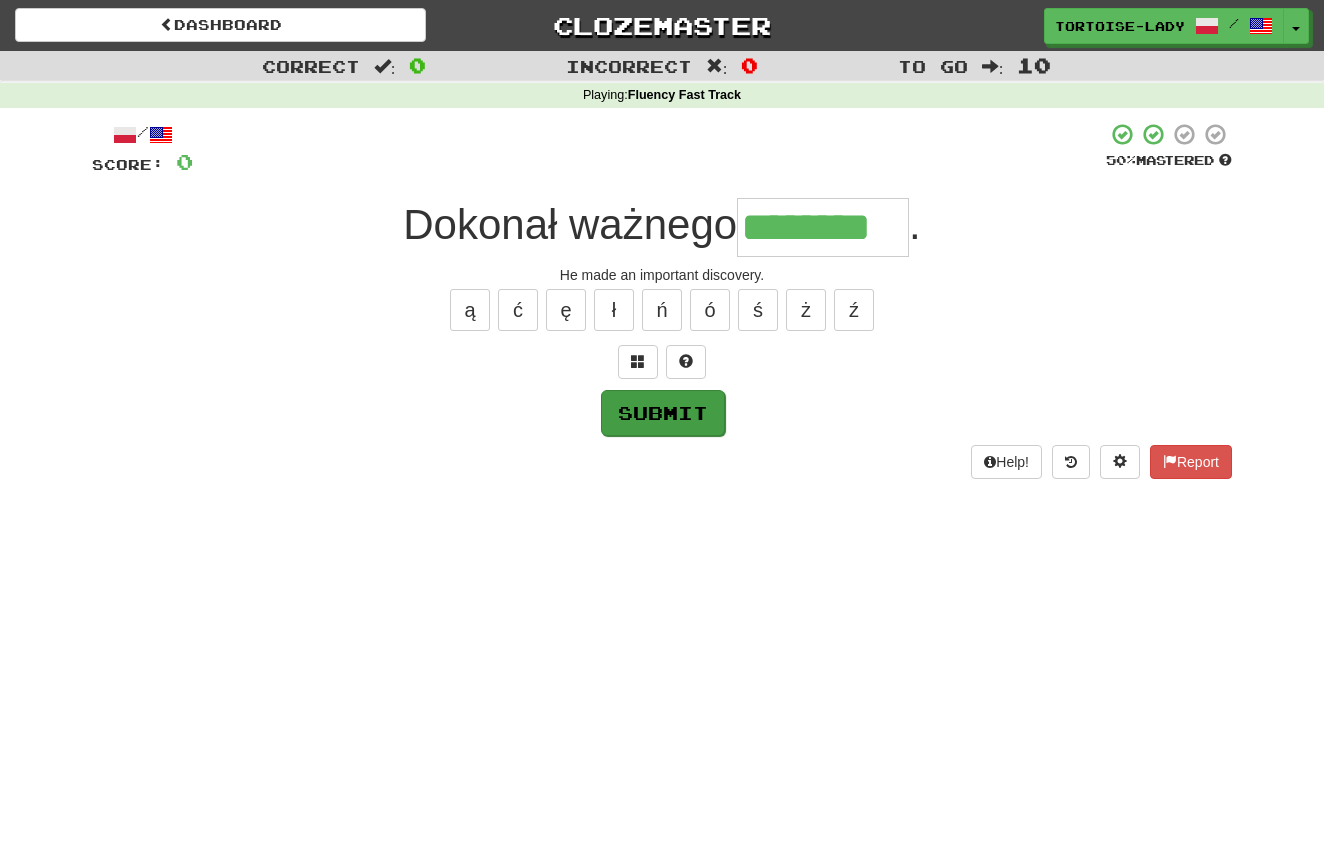 type on "********" 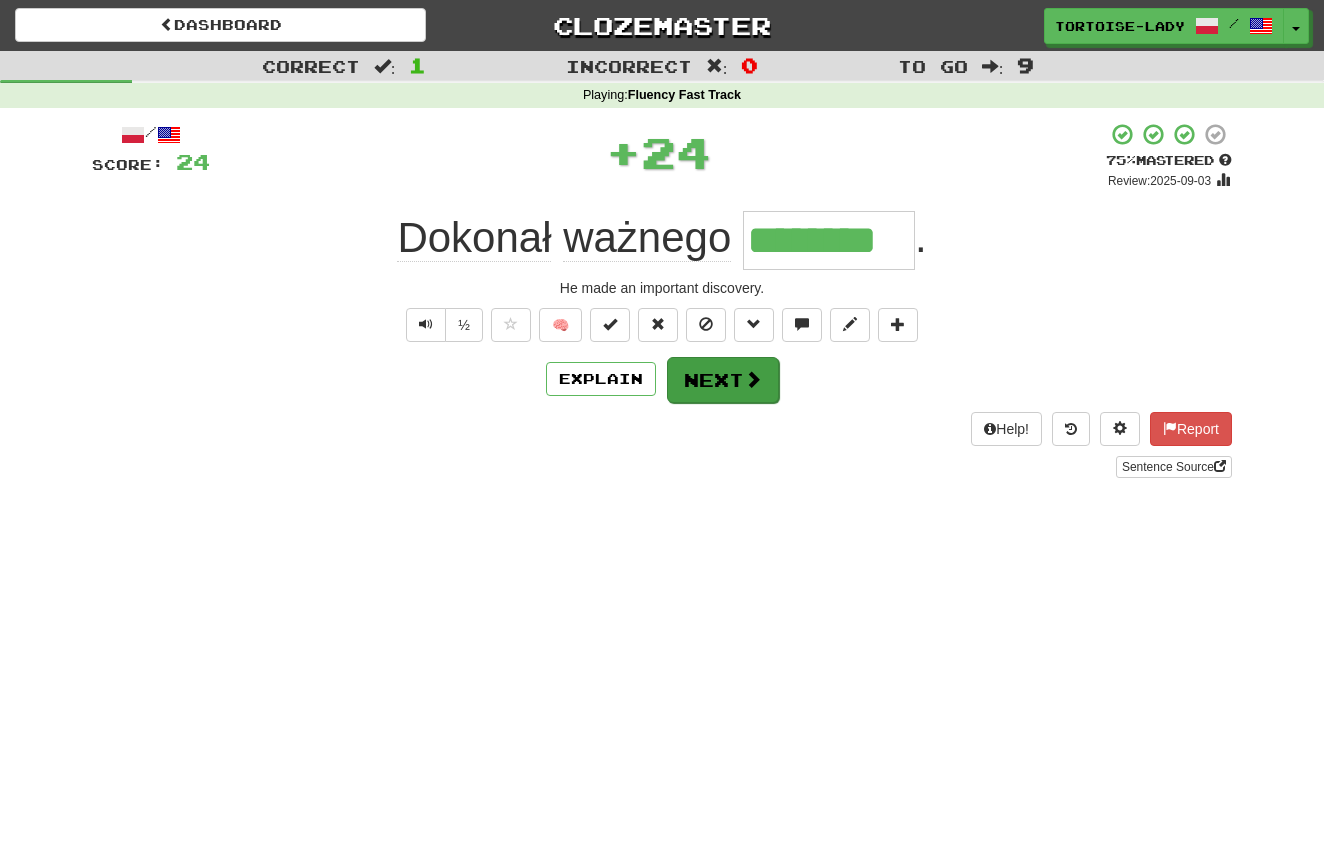 click on "Next" at bounding box center (723, 380) 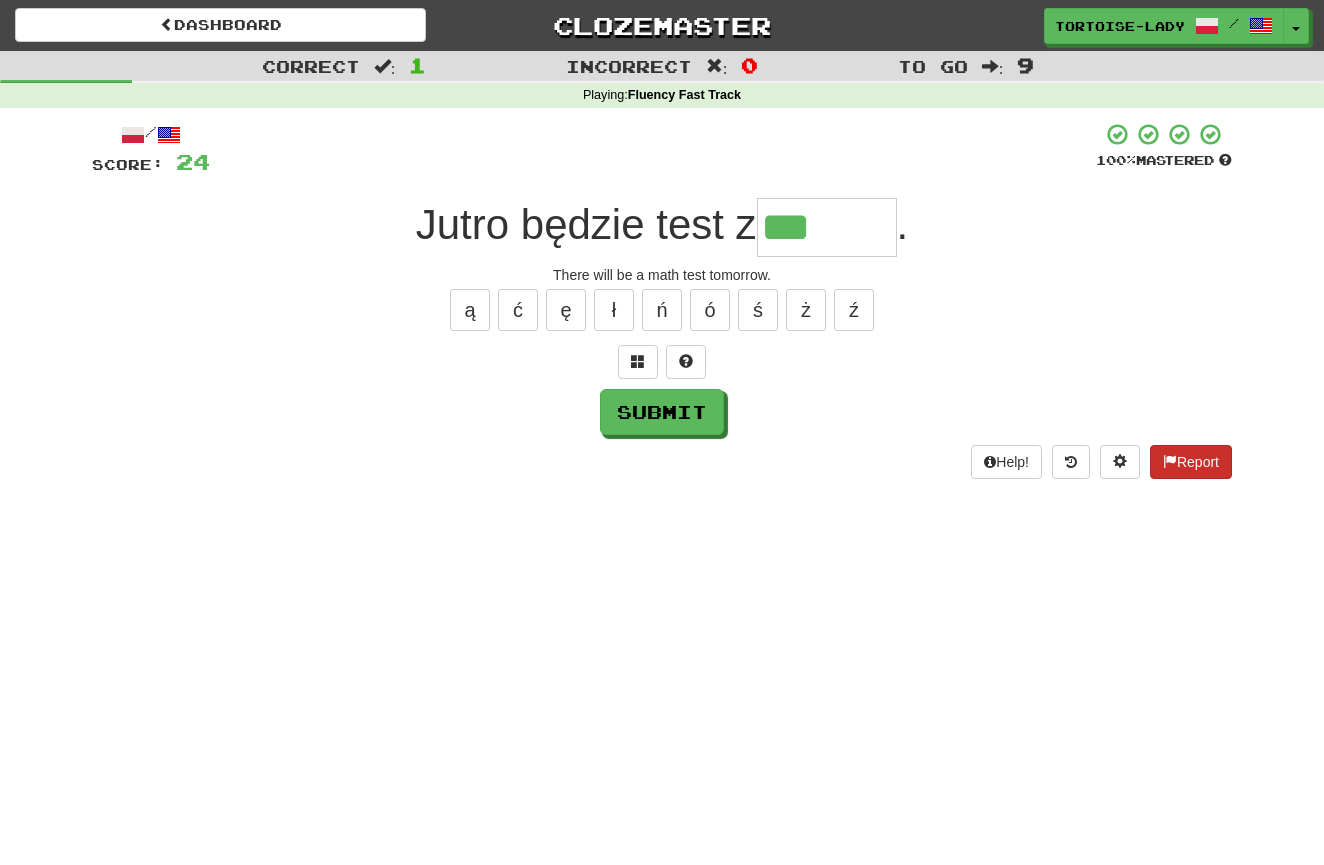 click on "Report" at bounding box center [1191, 462] 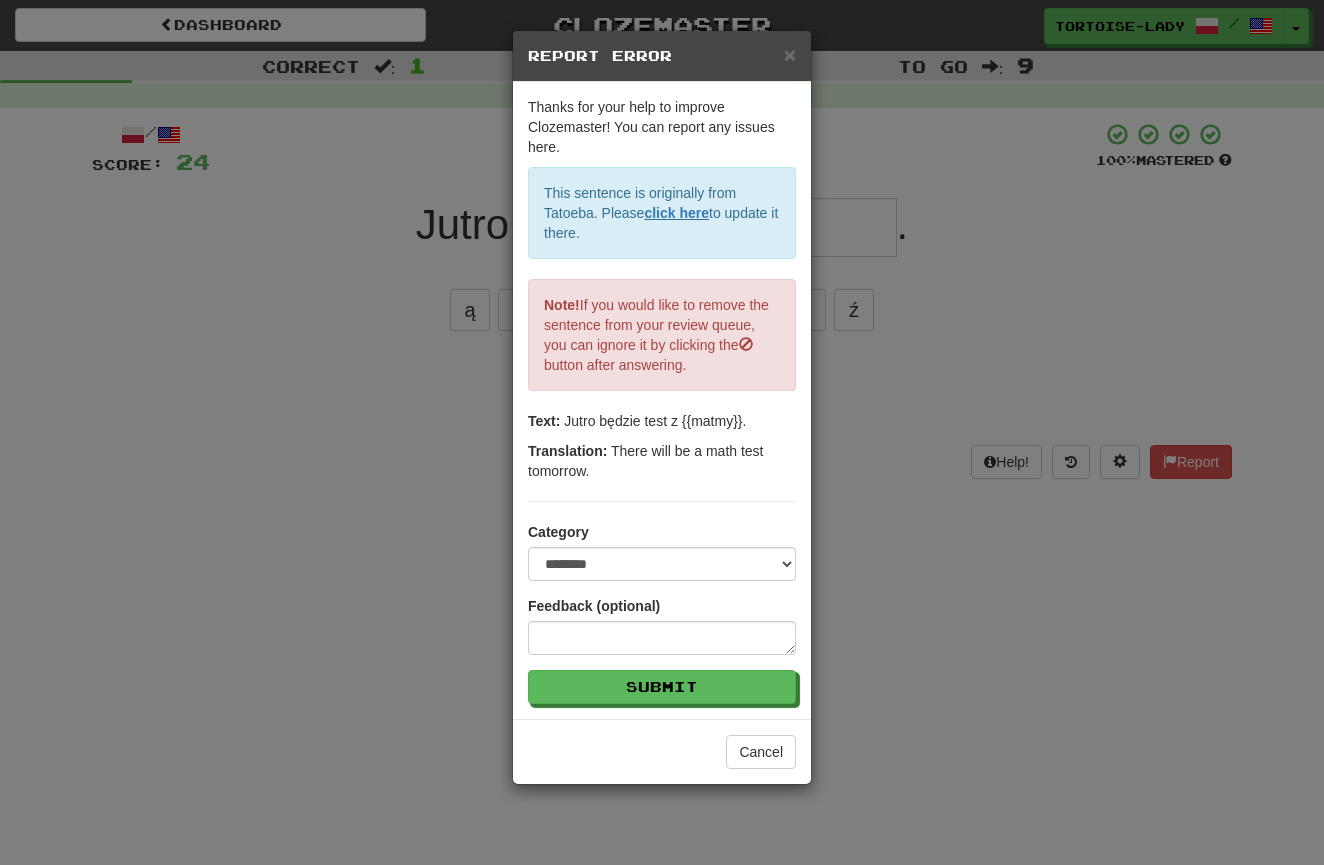 click on "×" at bounding box center [790, 54] 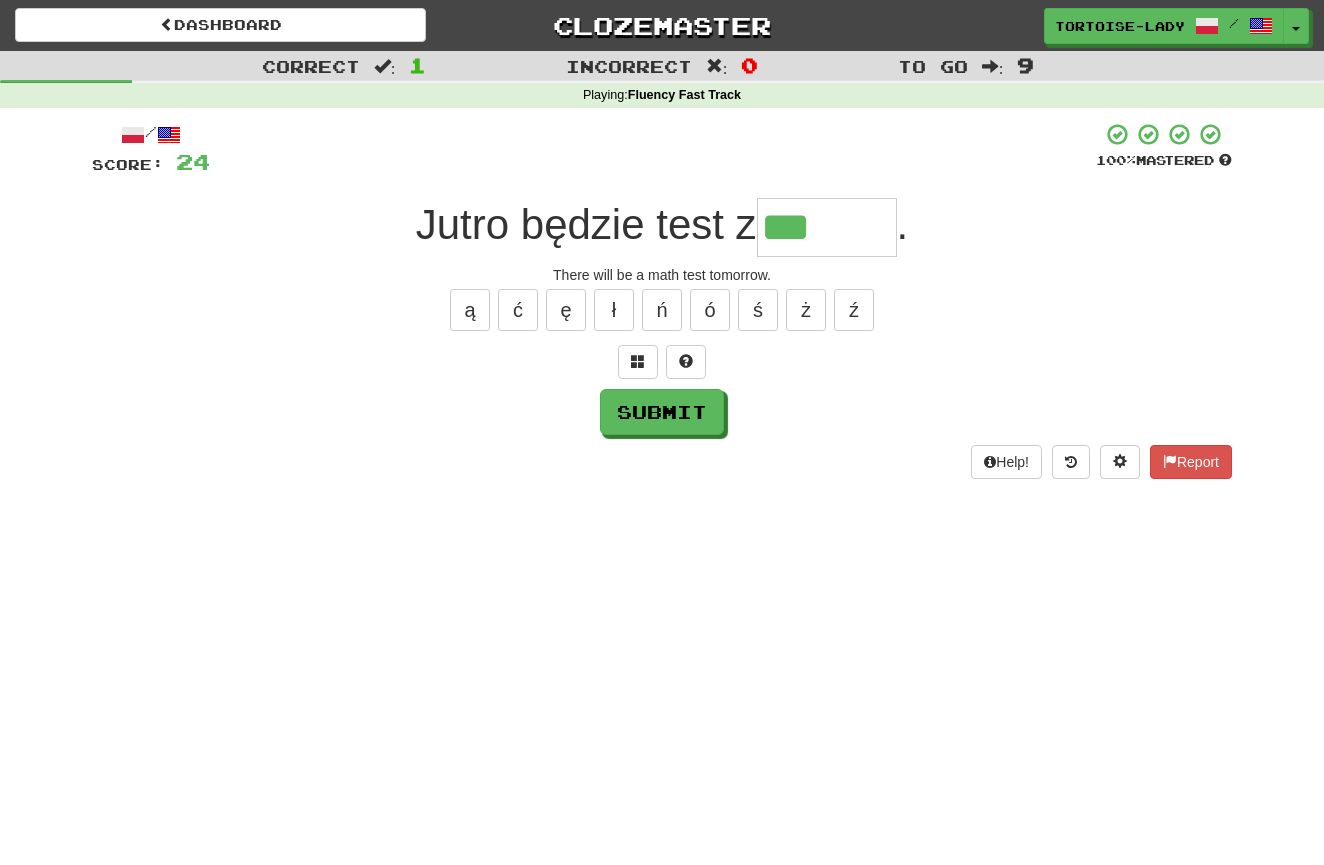 click on "***" at bounding box center (827, 227) 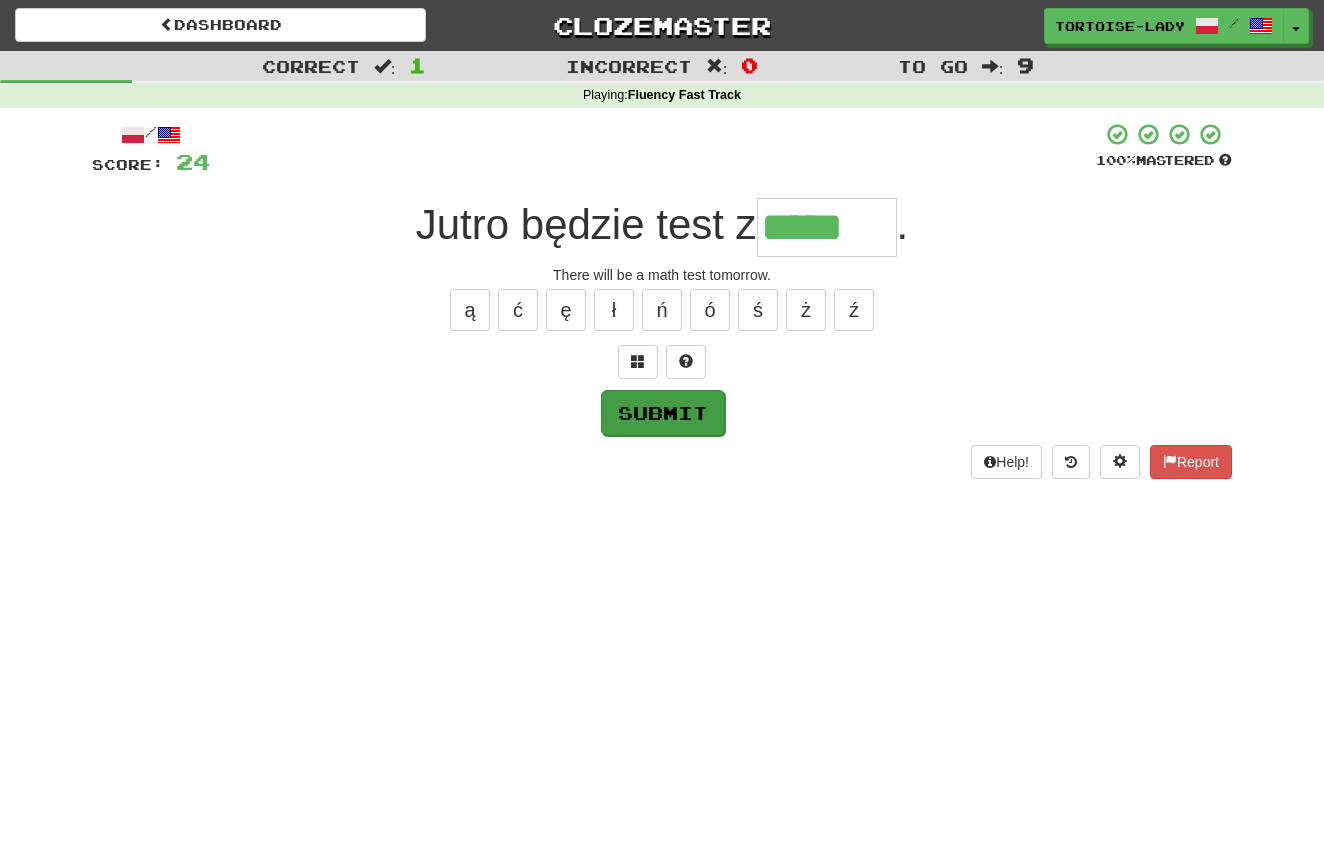 type on "*****" 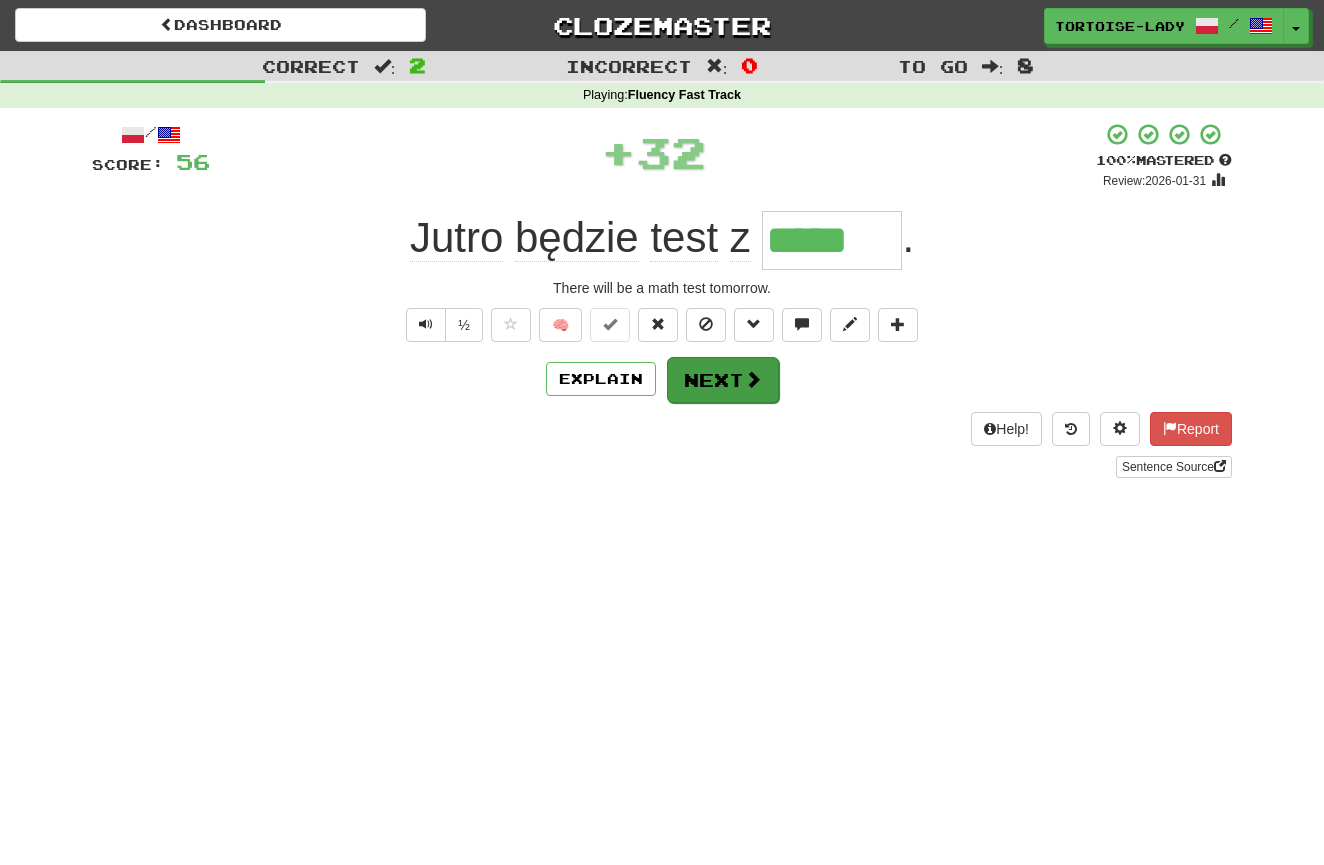 click at bounding box center [753, 379] 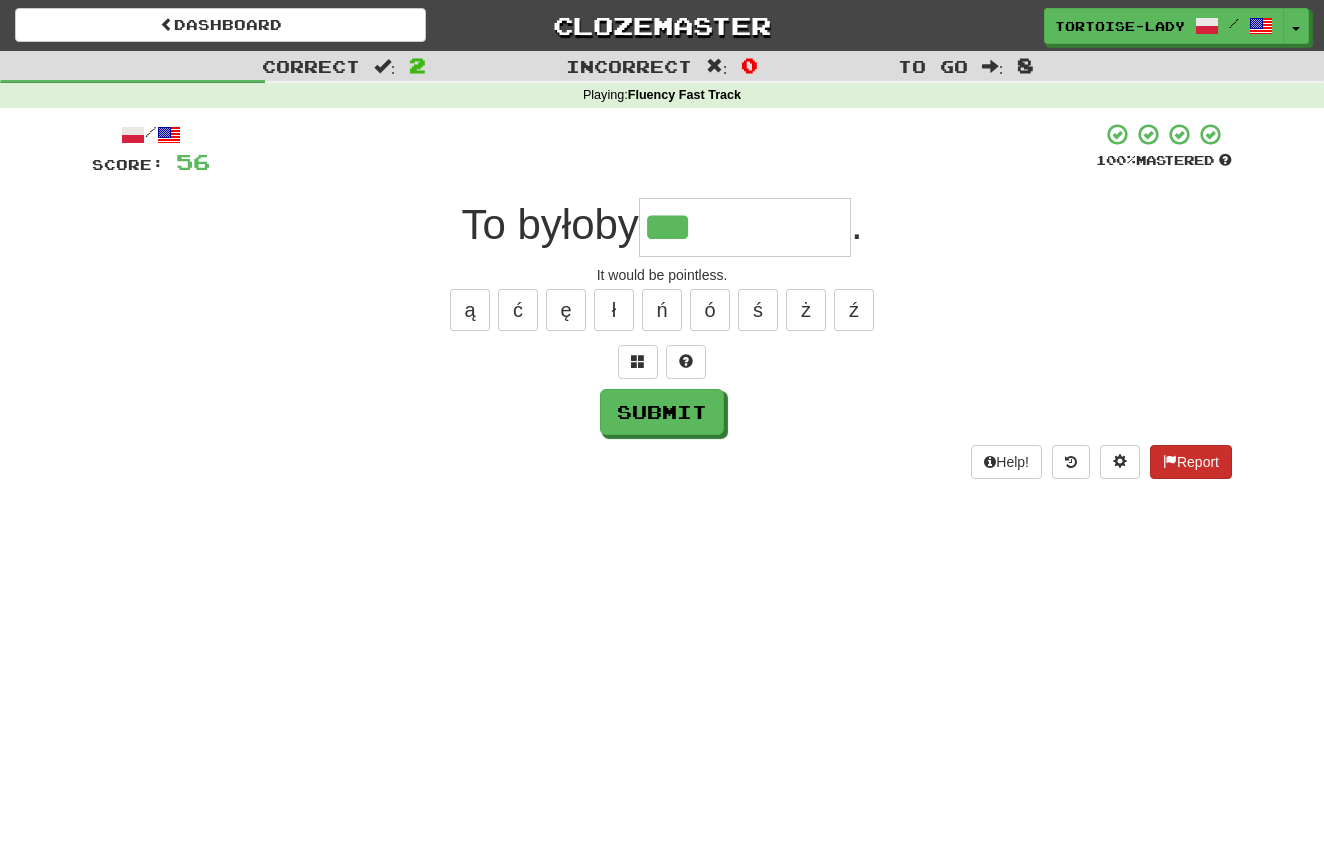 click on "Report" at bounding box center (1191, 462) 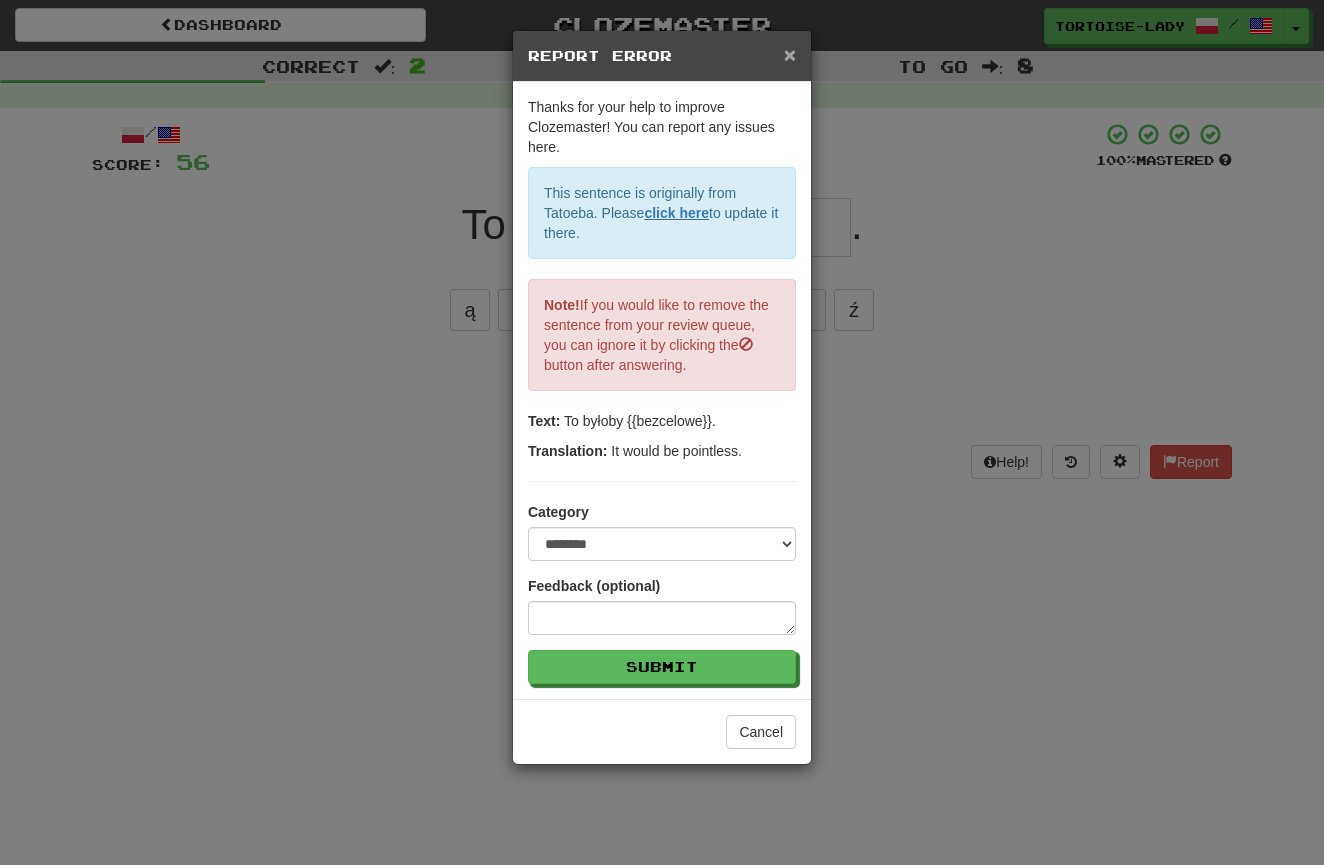 click on "×" at bounding box center (790, 54) 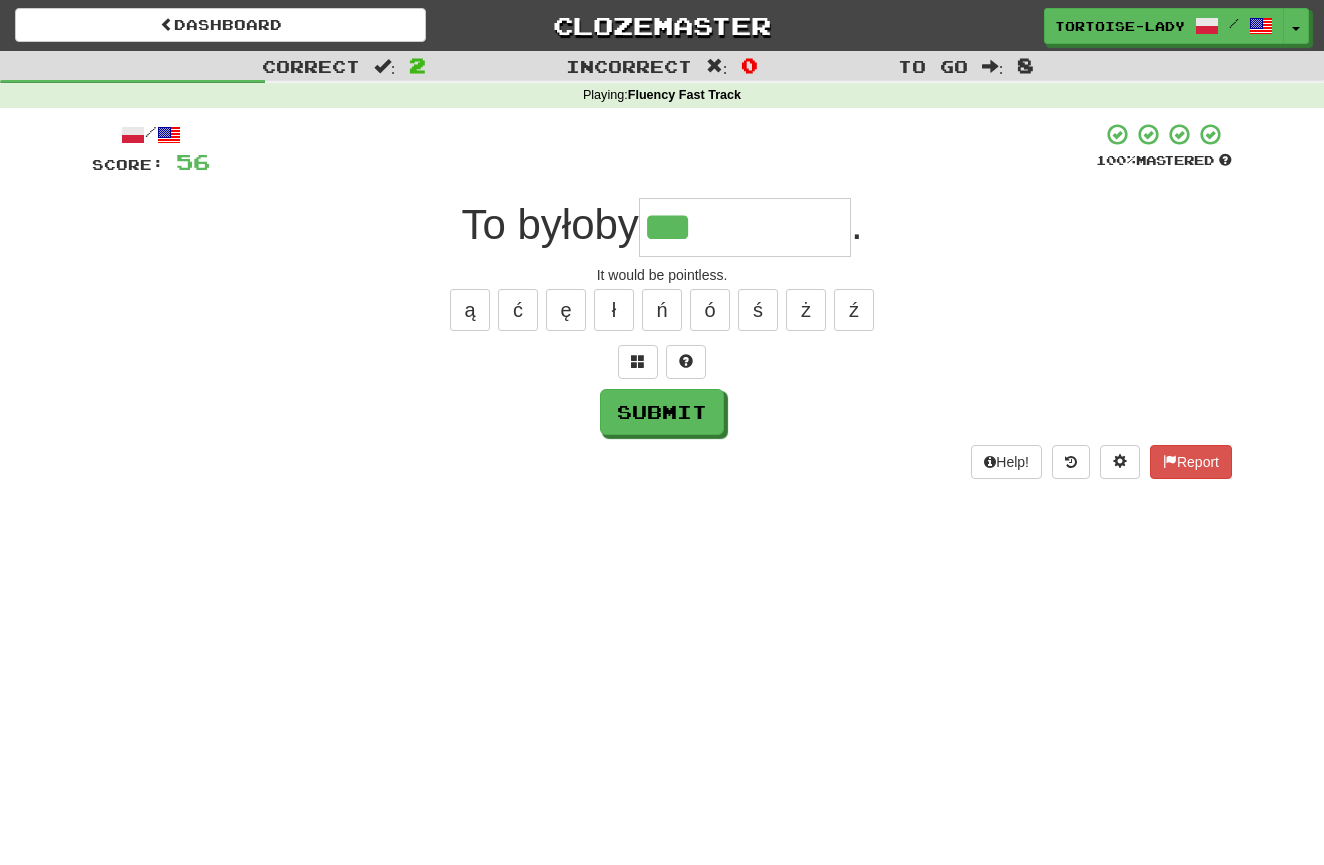 click on "***" at bounding box center [745, 227] 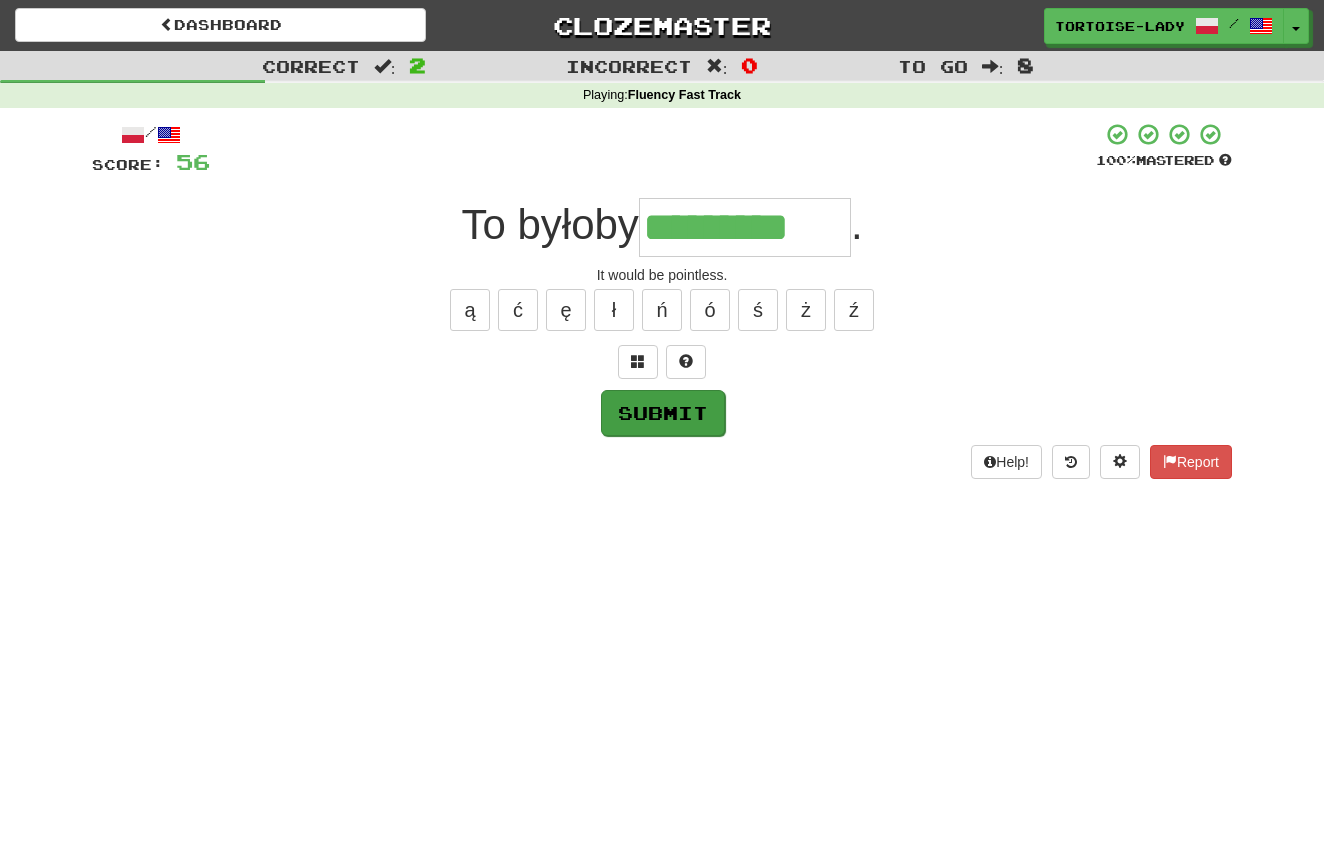 type on "*********" 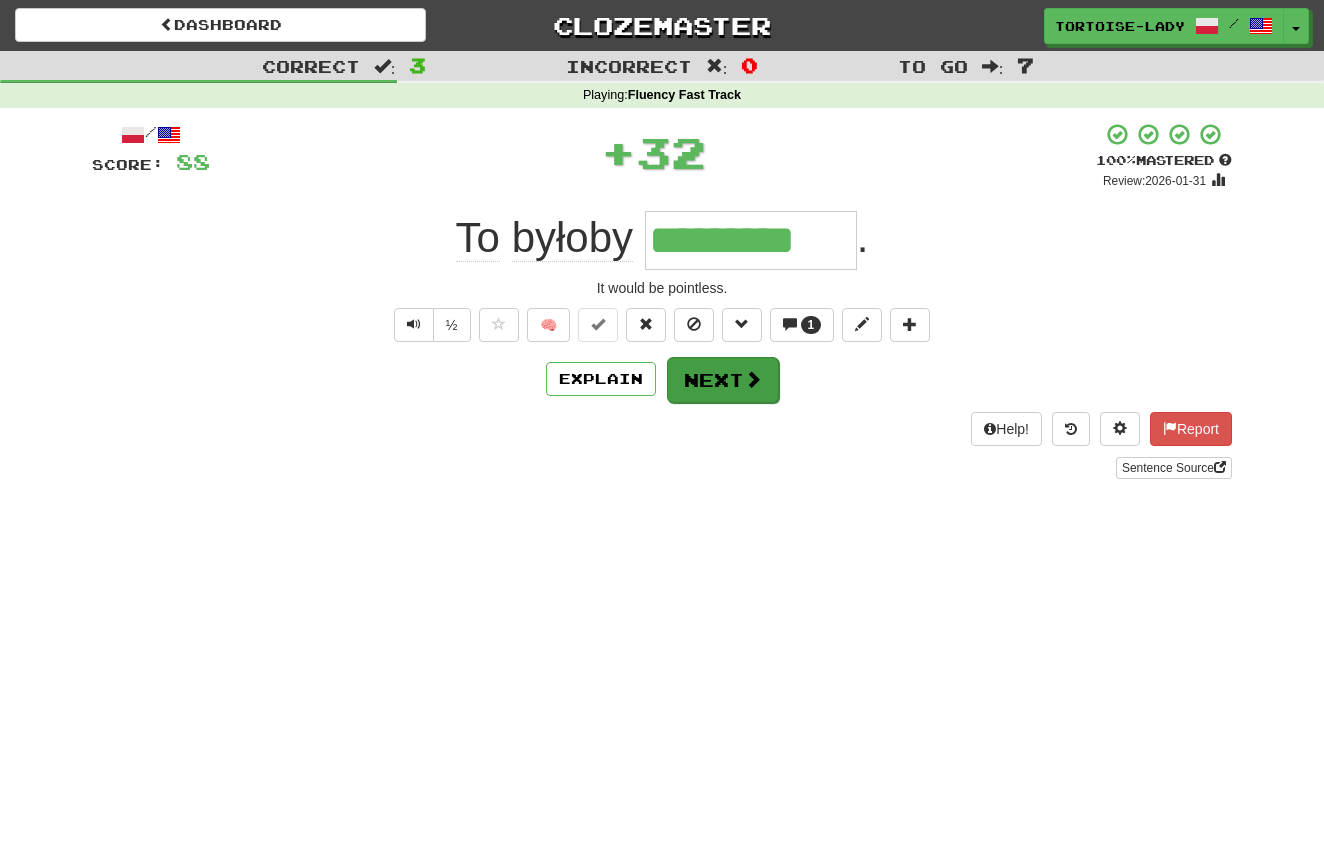 click on "Next" at bounding box center (723, 380) 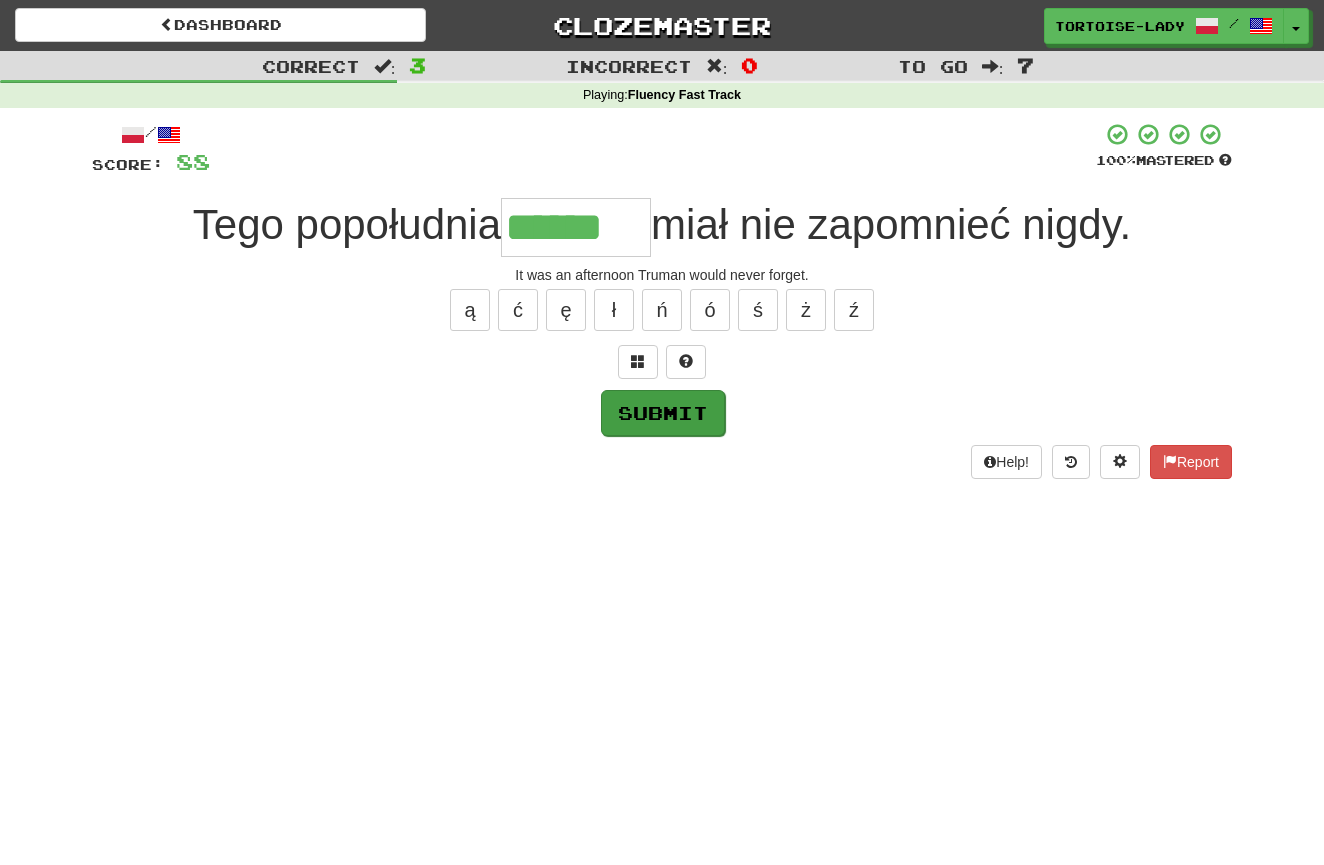 click on "Submit" at bounding box center (663, 413) 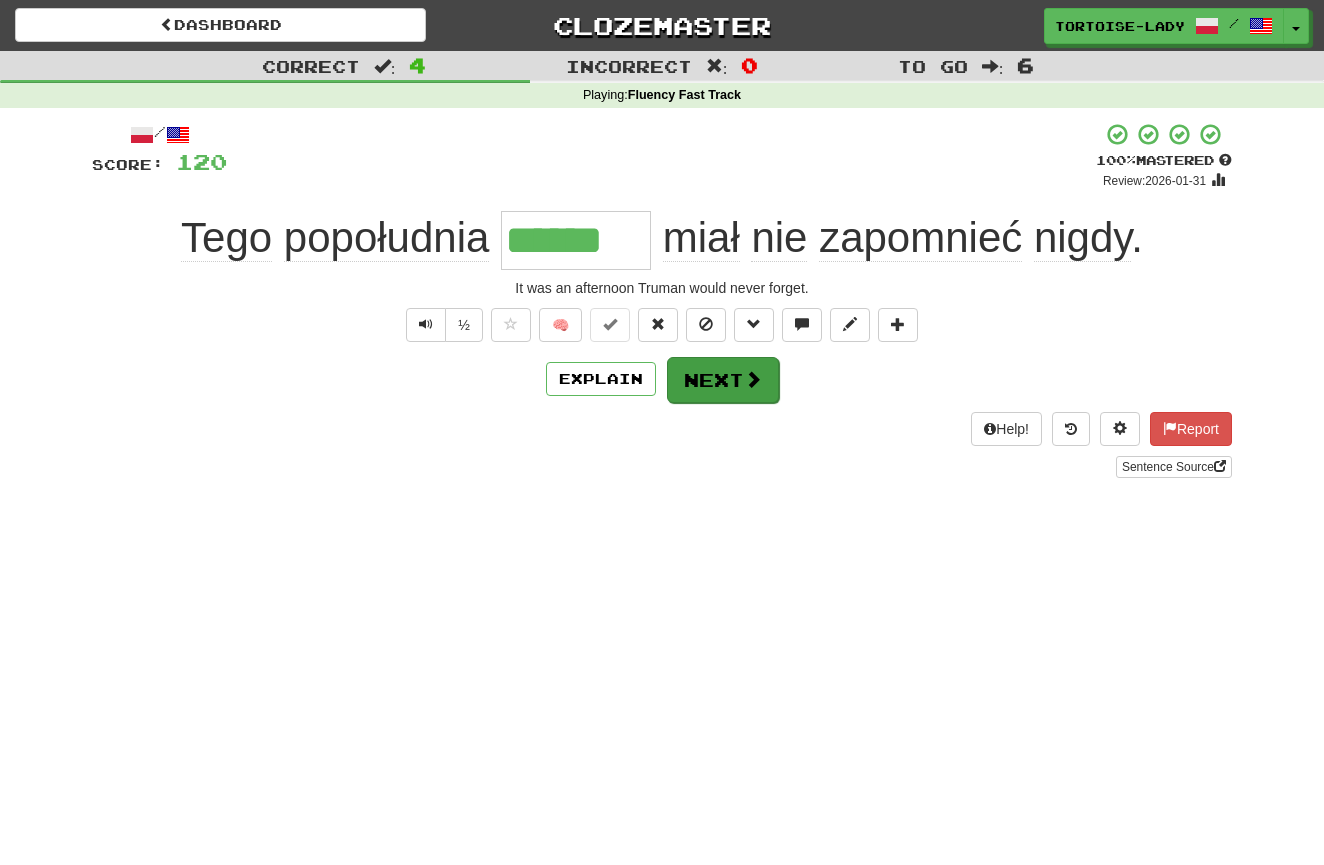 click on "Next" at bounding box center (723, 380) 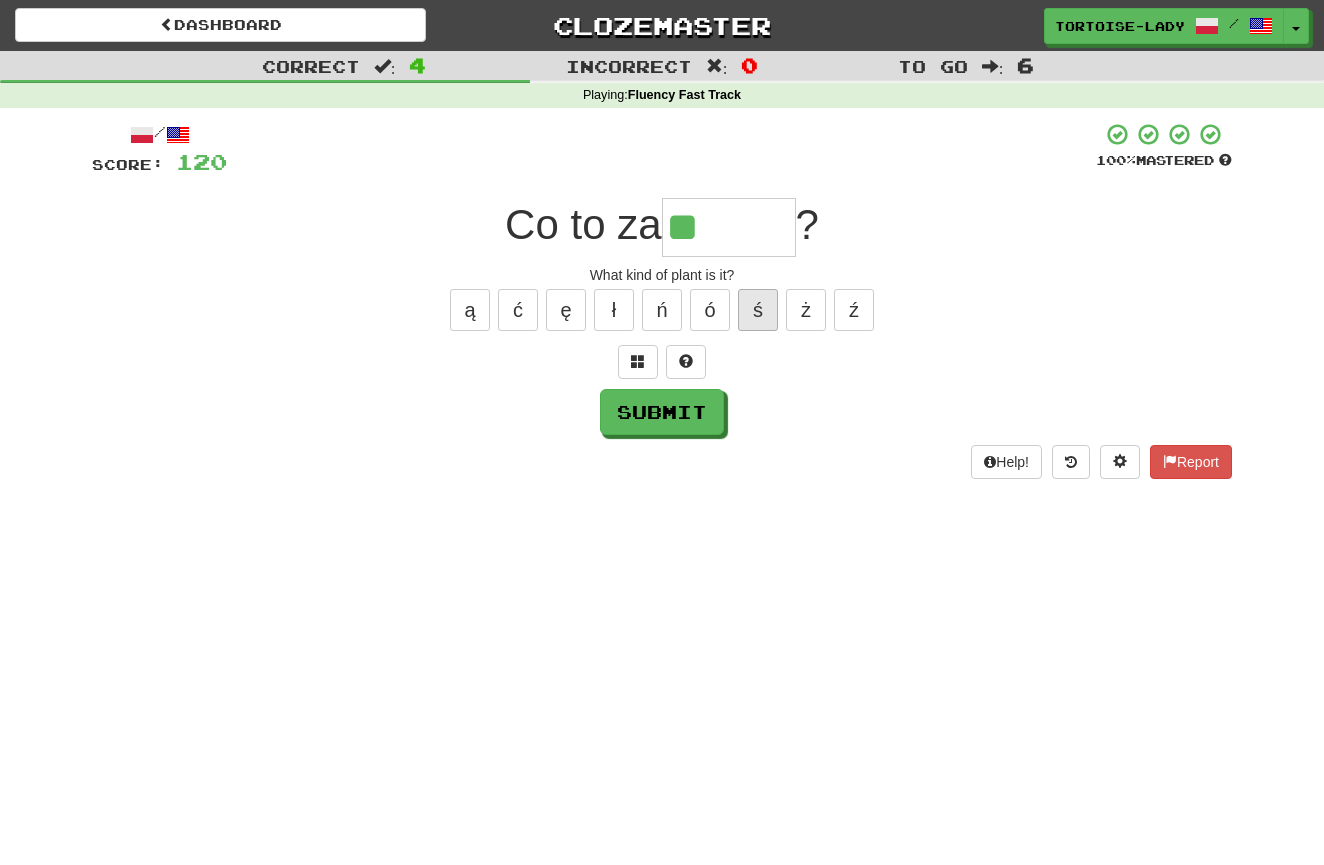 click on "ś" at bounding box center [758, 310] 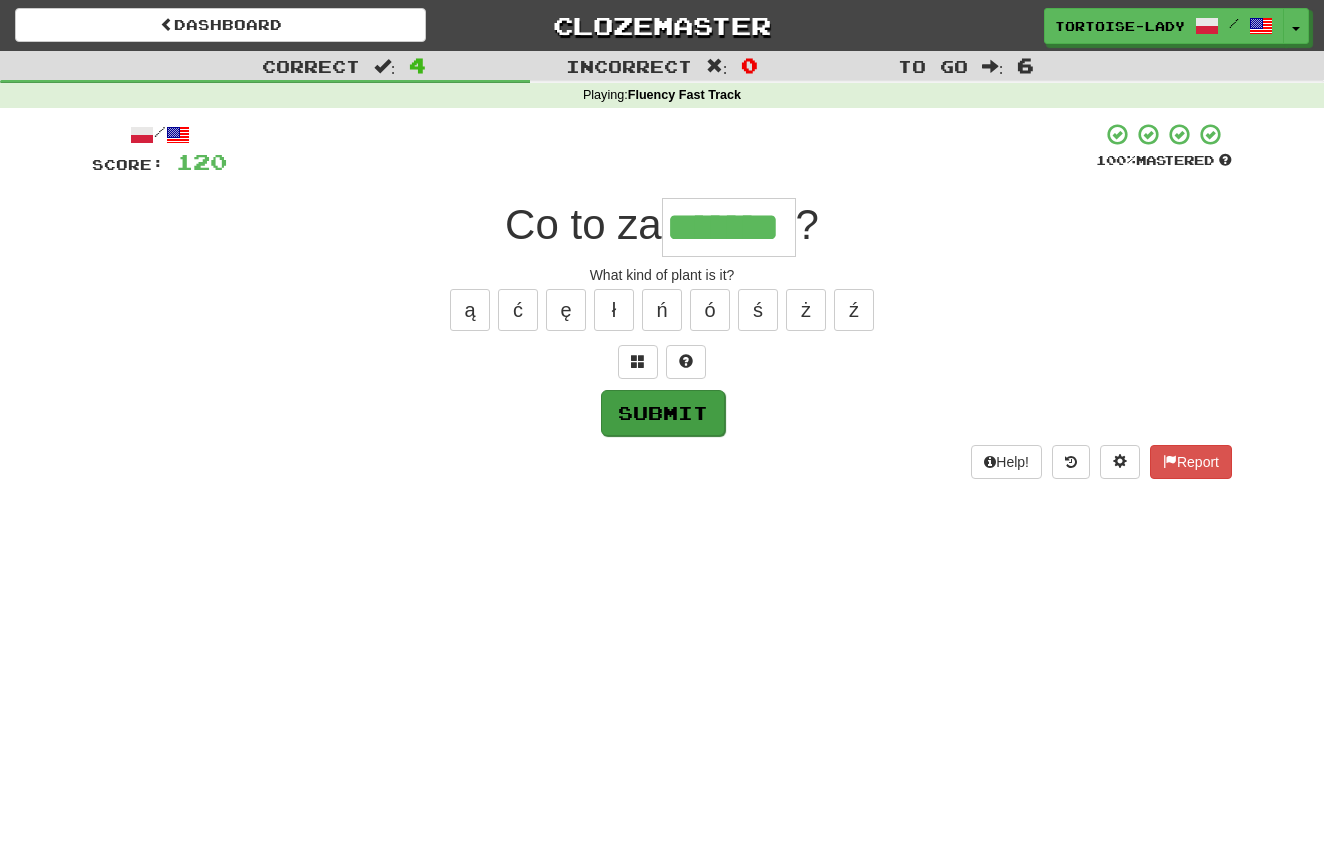 type on "*******" 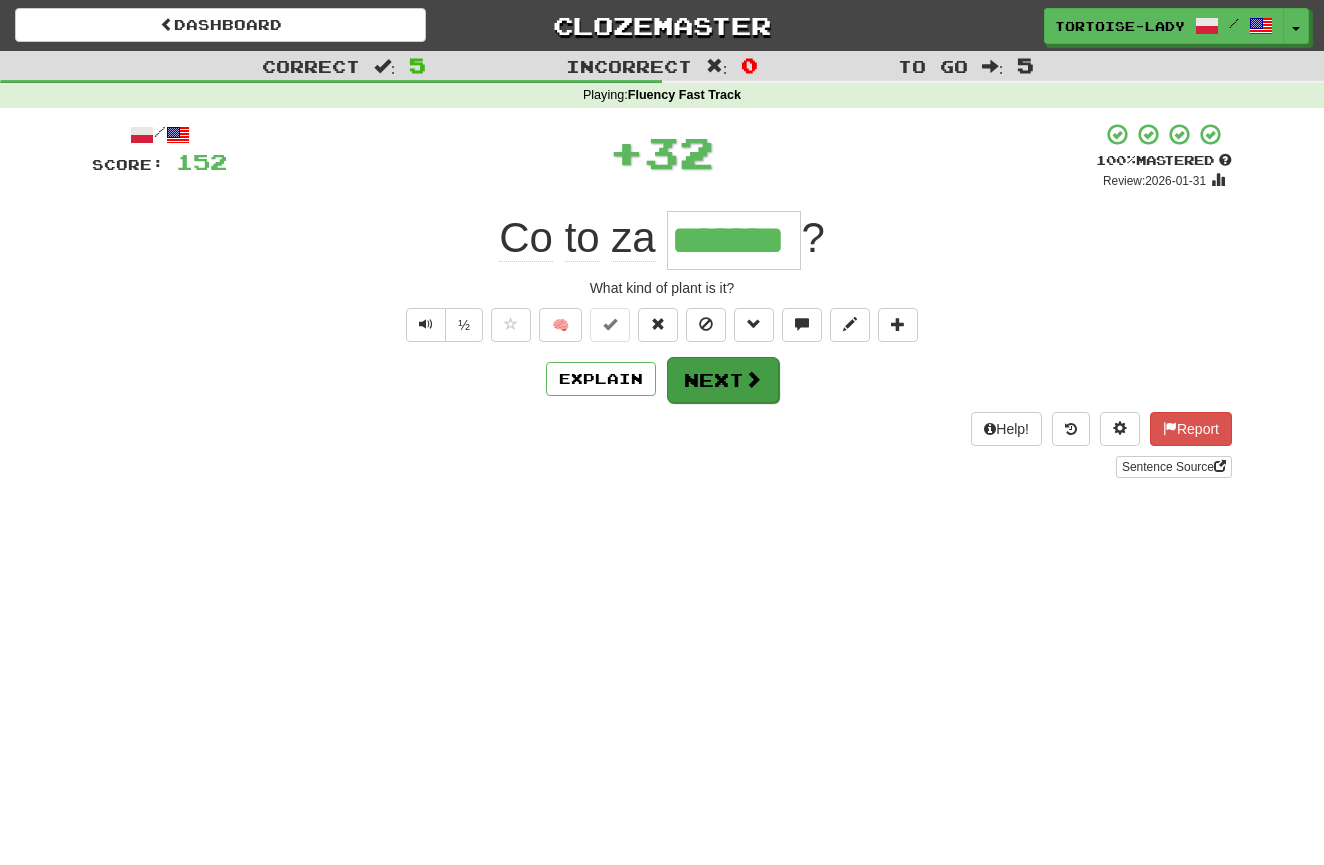 click on "Next" at bounding box center [723, 380] 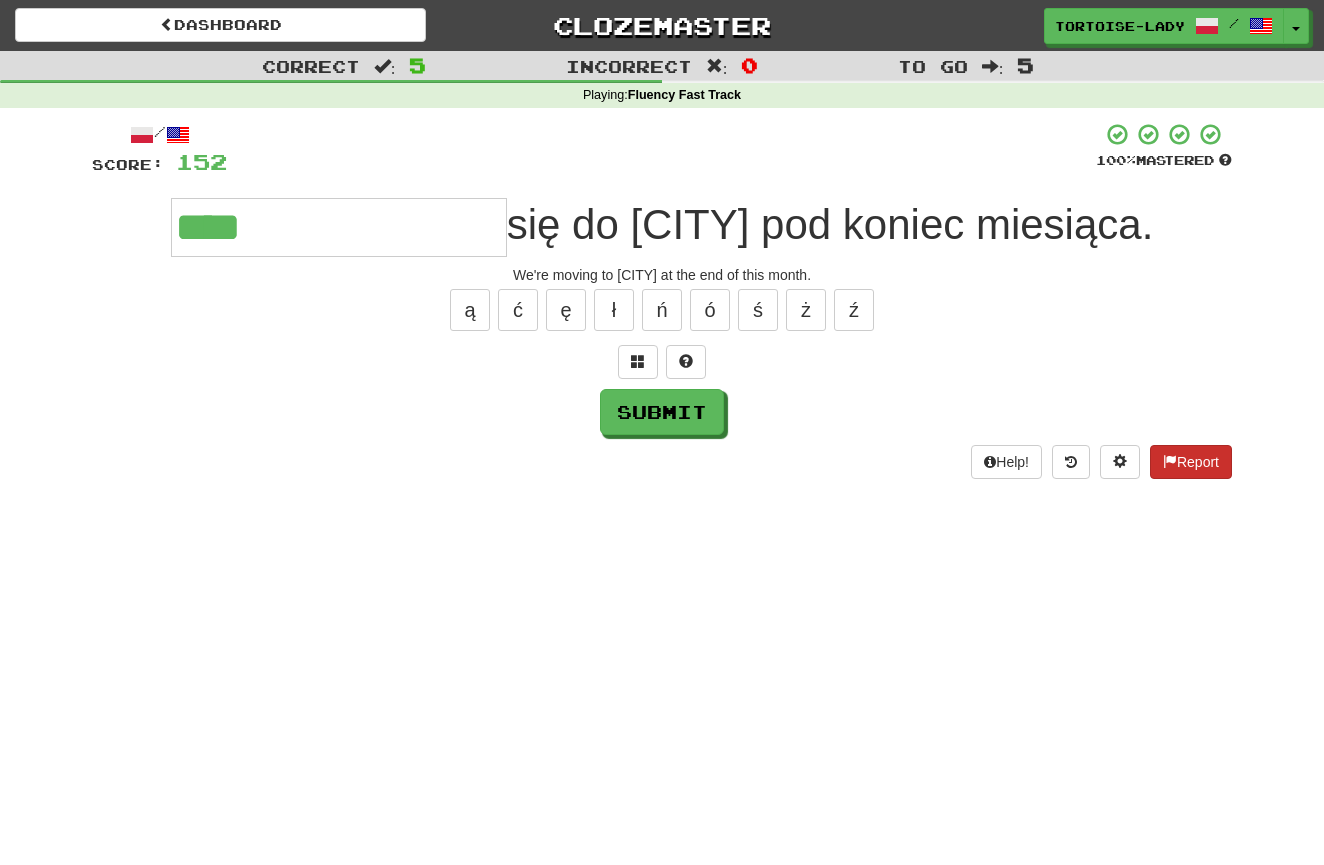 click on "Report" at bounding box center [1191, 462] 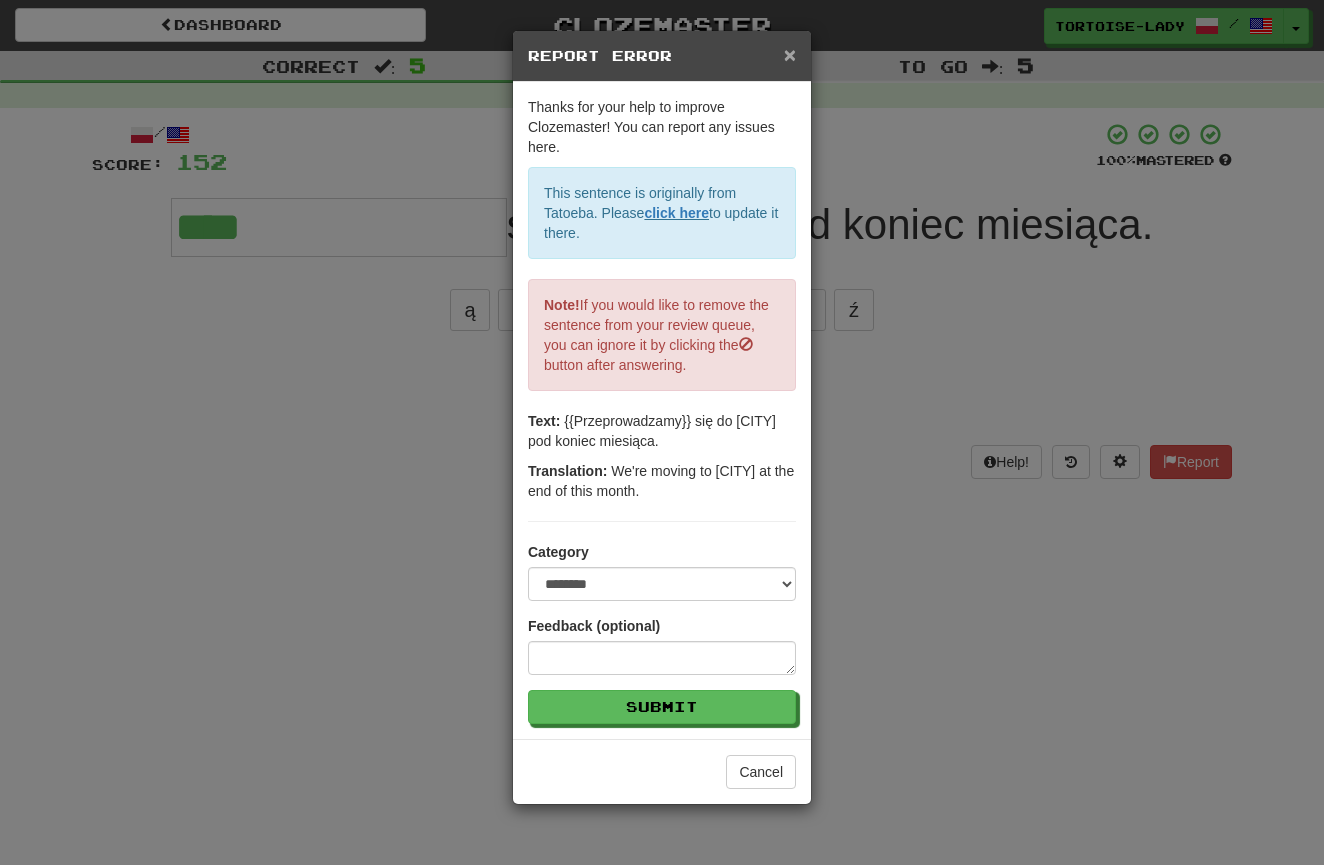 click on "×" at bounding box center [790, 54] 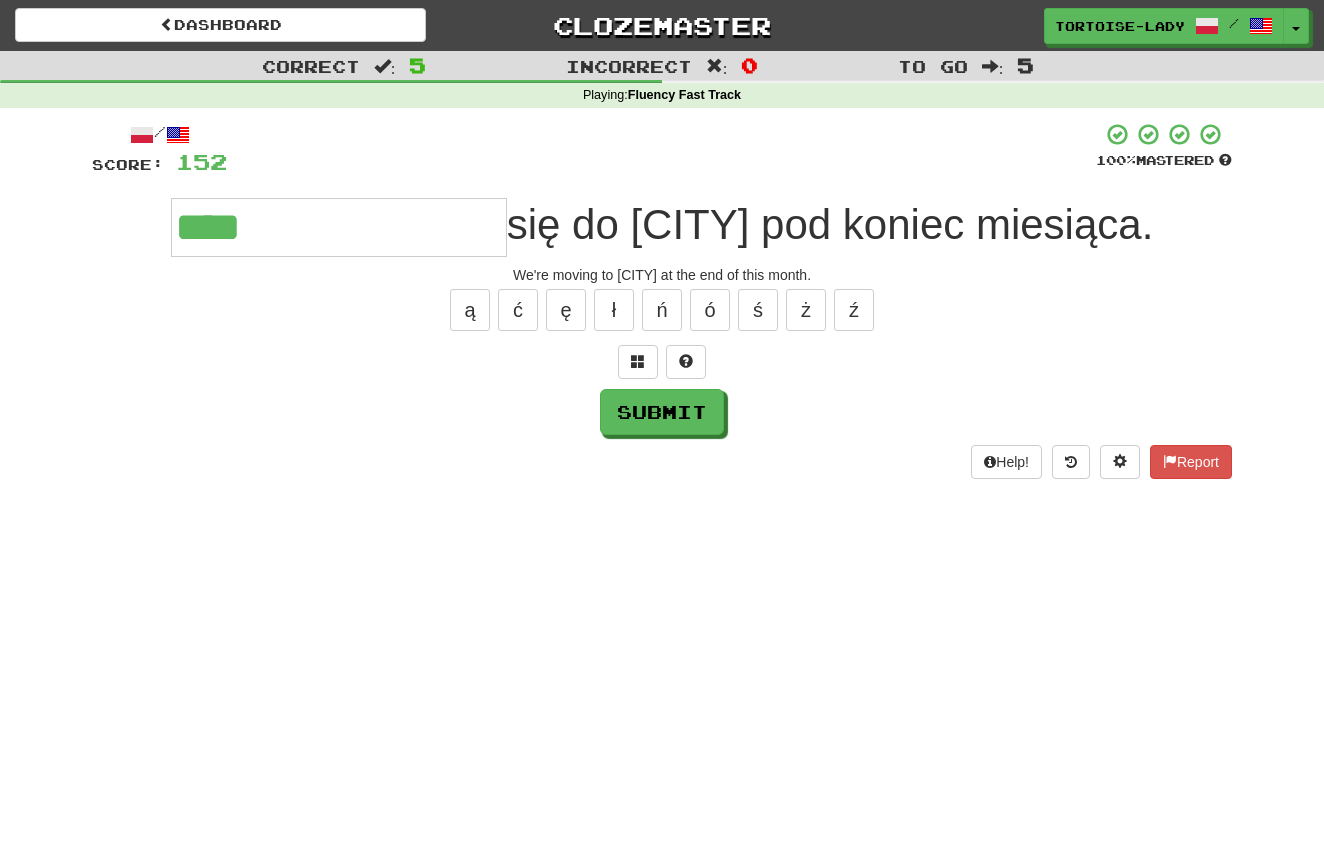 click on "****" at bounding box center [339, 227] 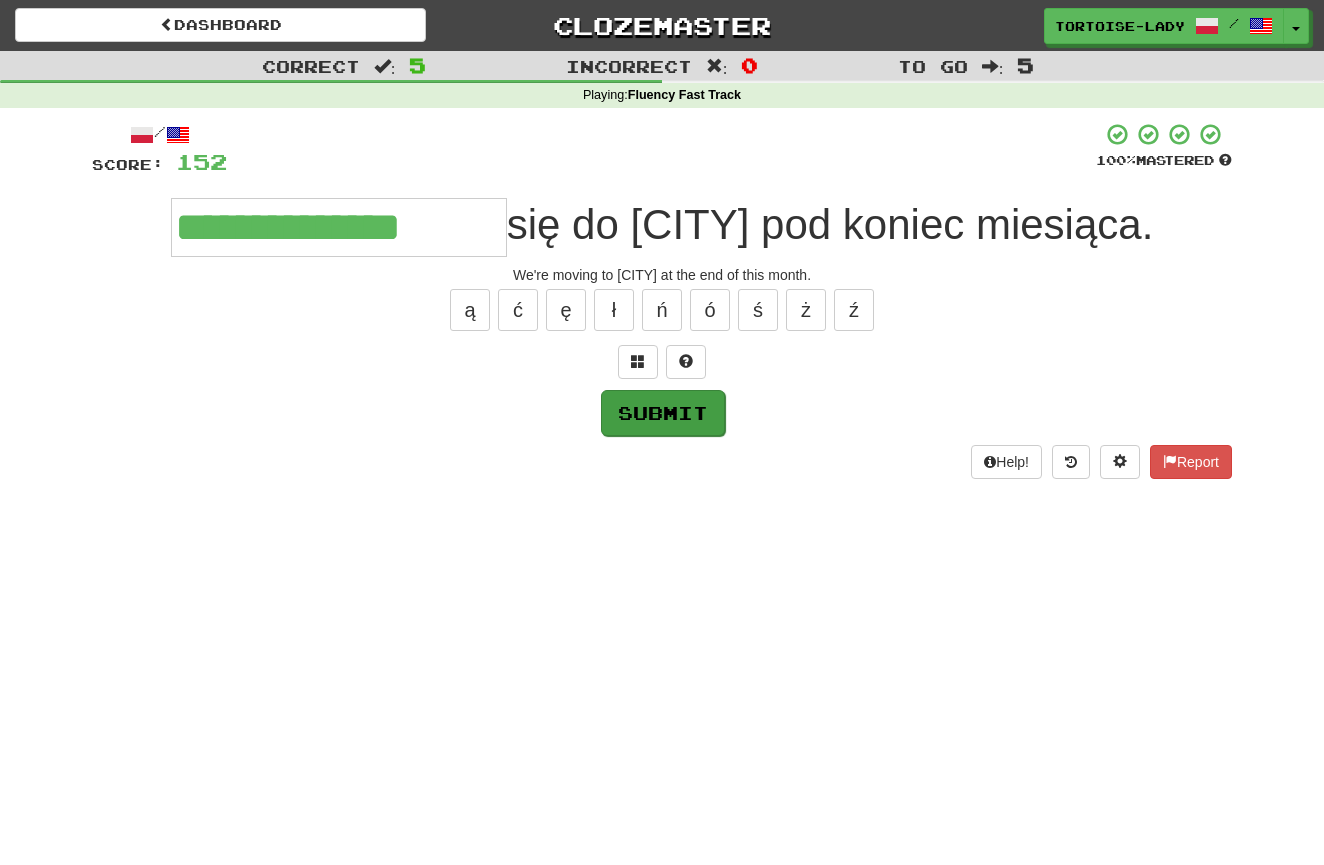 click on "Submit" at bounding box center [663, 413] 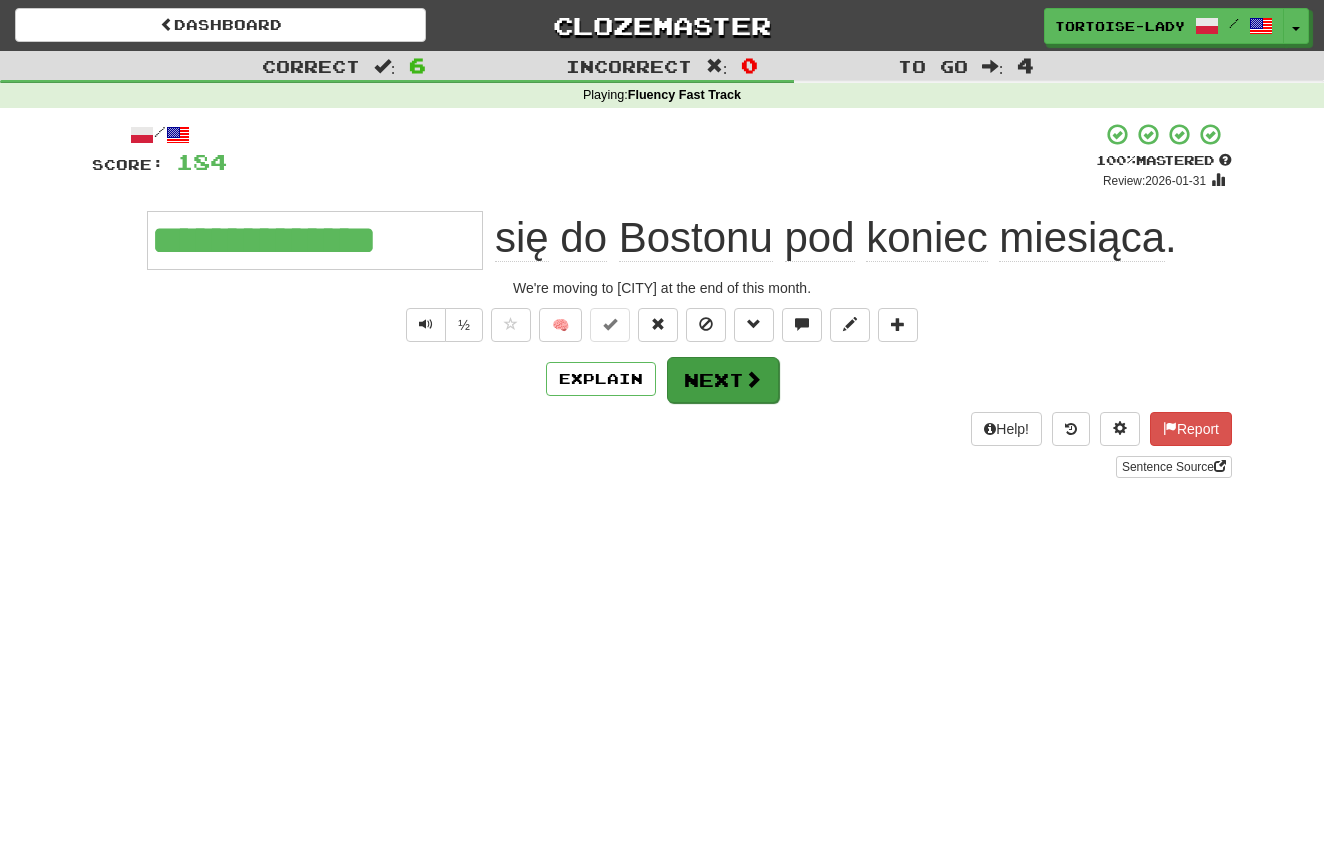 click on "Next" at bounding box center [723, 380] 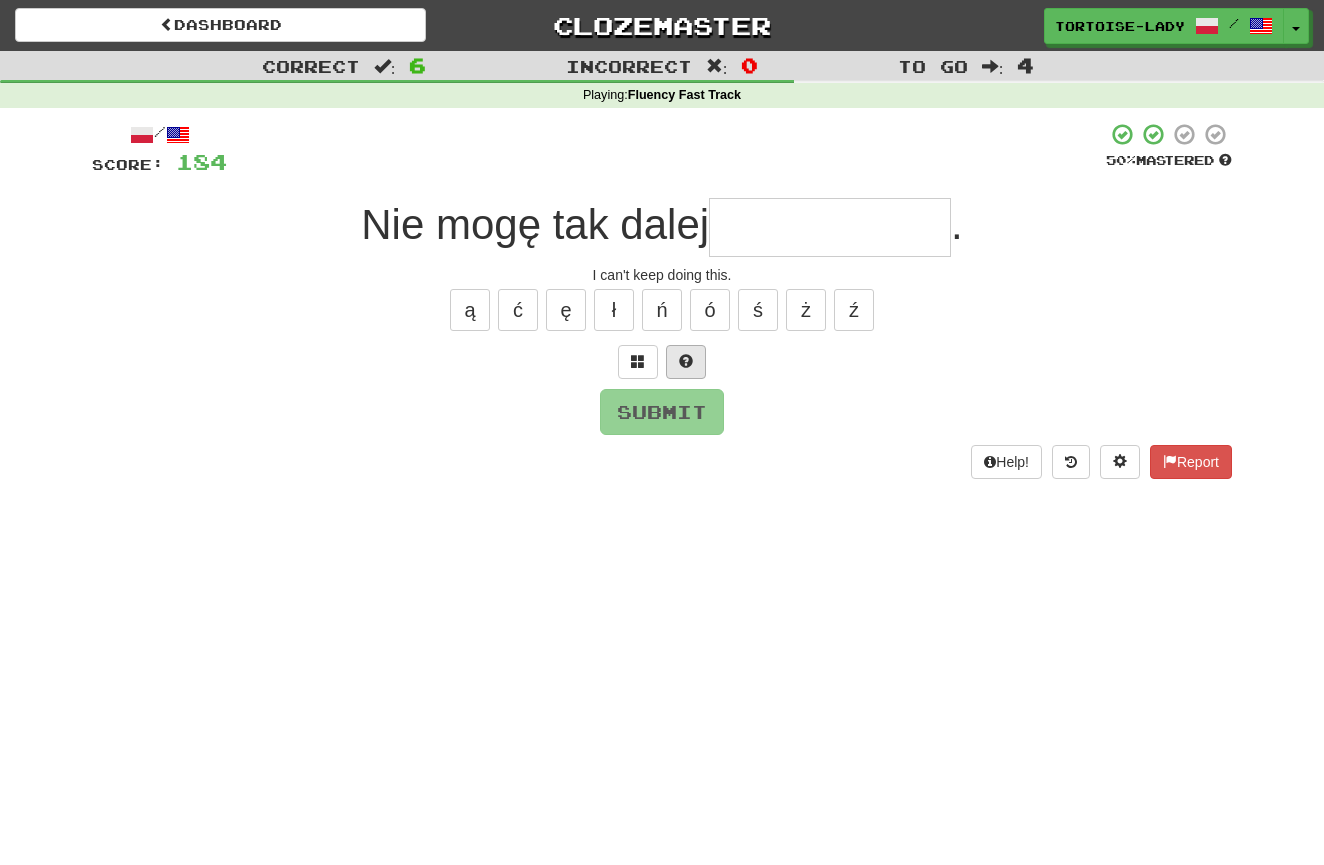 type on "*" 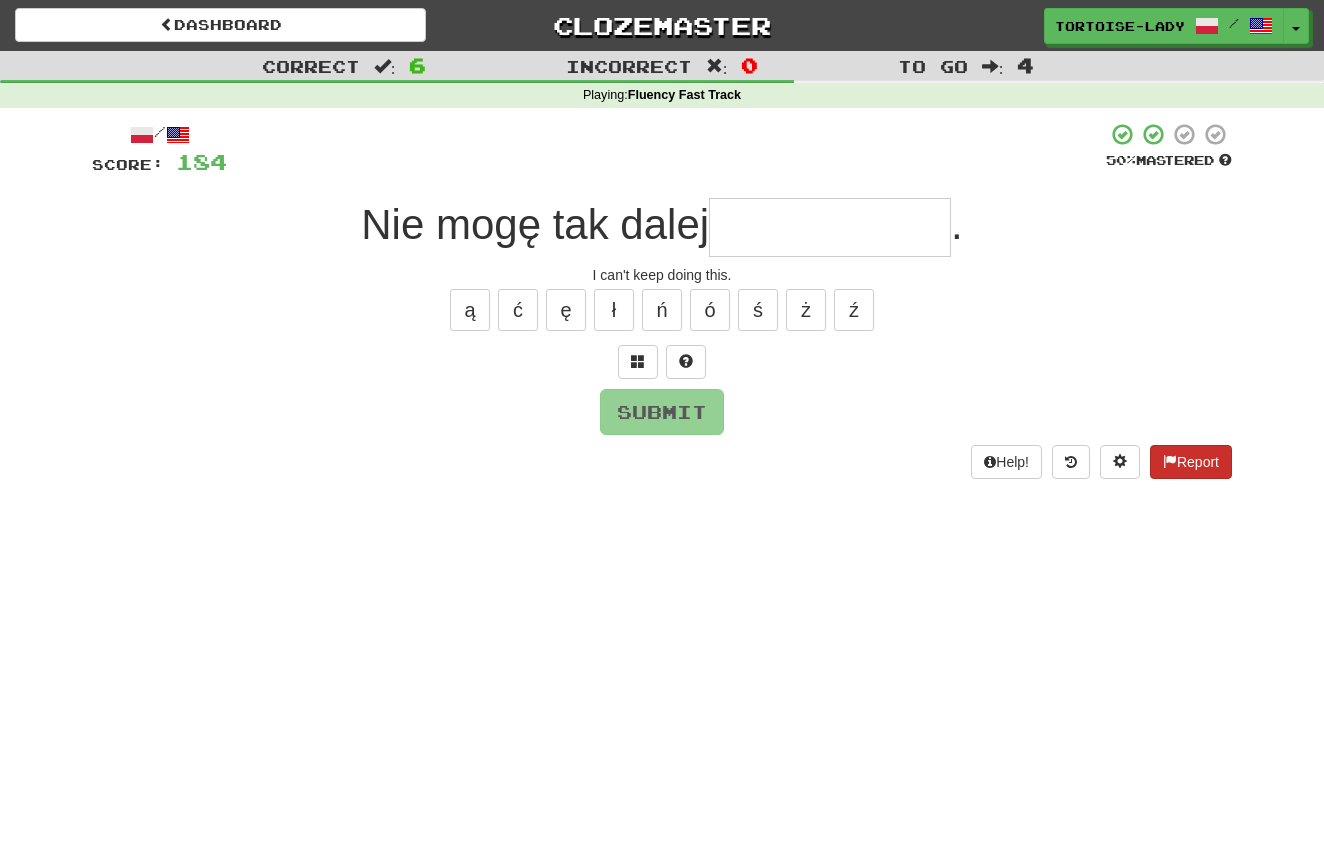 click on "Report" at bounding box center [1191, 462] 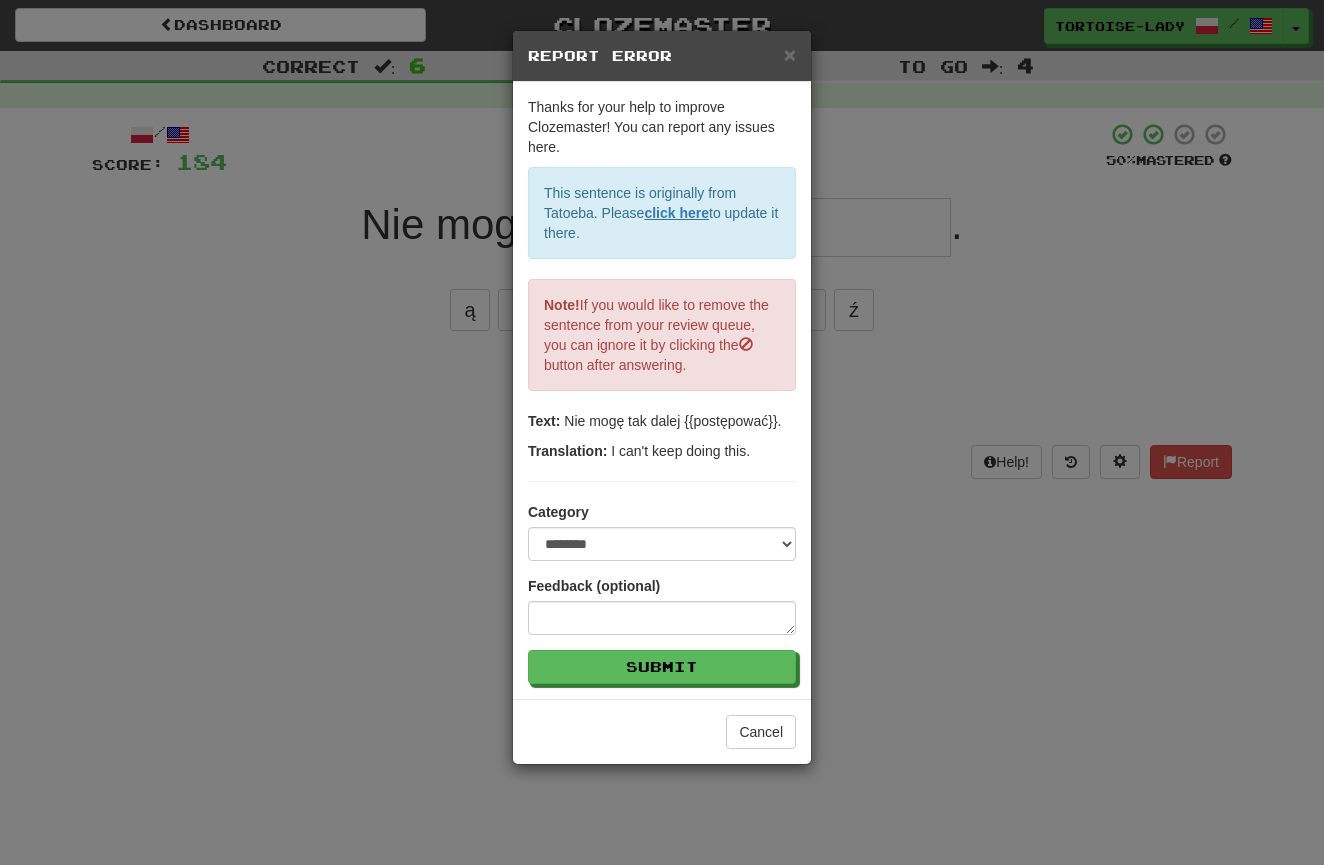 drag, startPoint x: 793, startPoint y: 50, endPoint x: 839, endPoint y: 96, distance: 65.053825 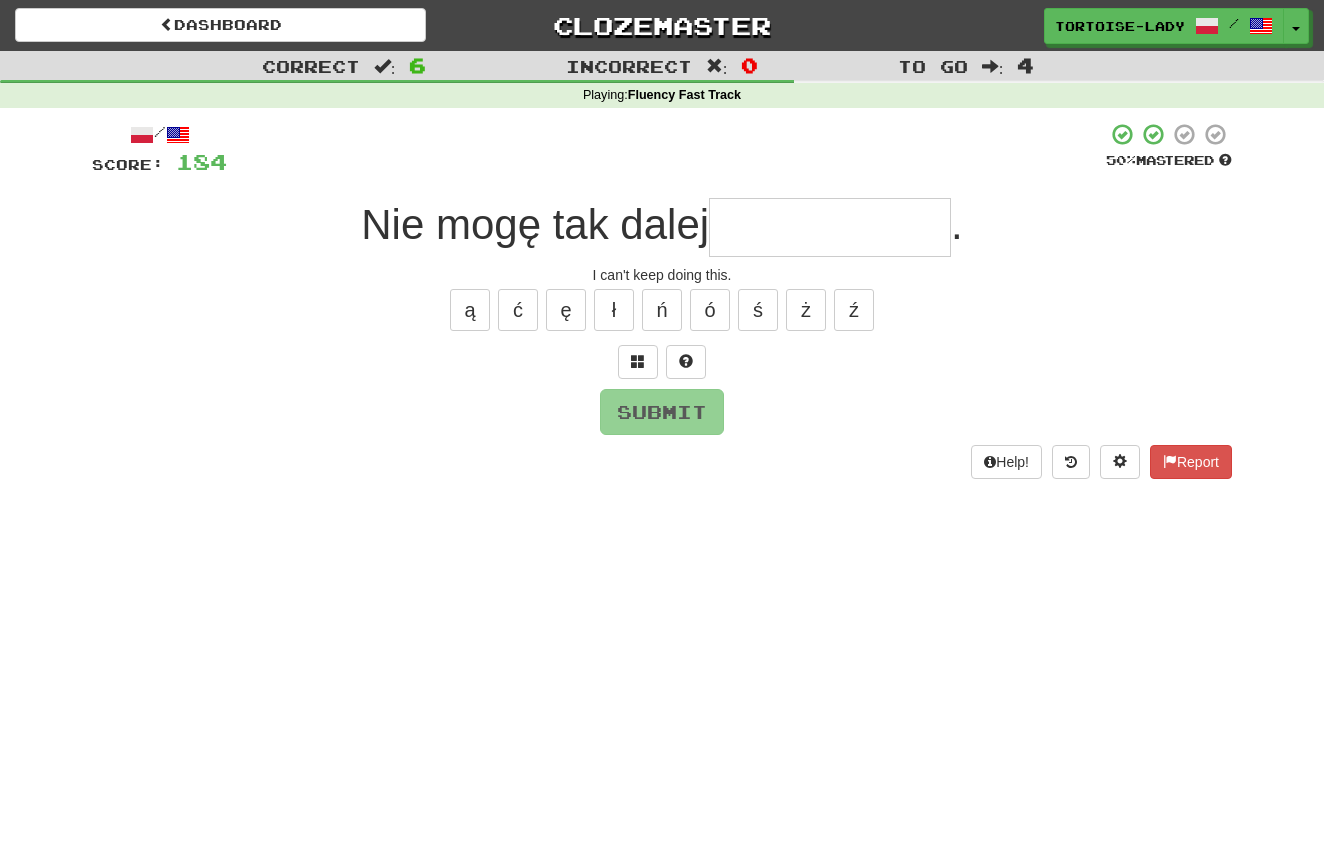 click at bounding box center (830, 227) 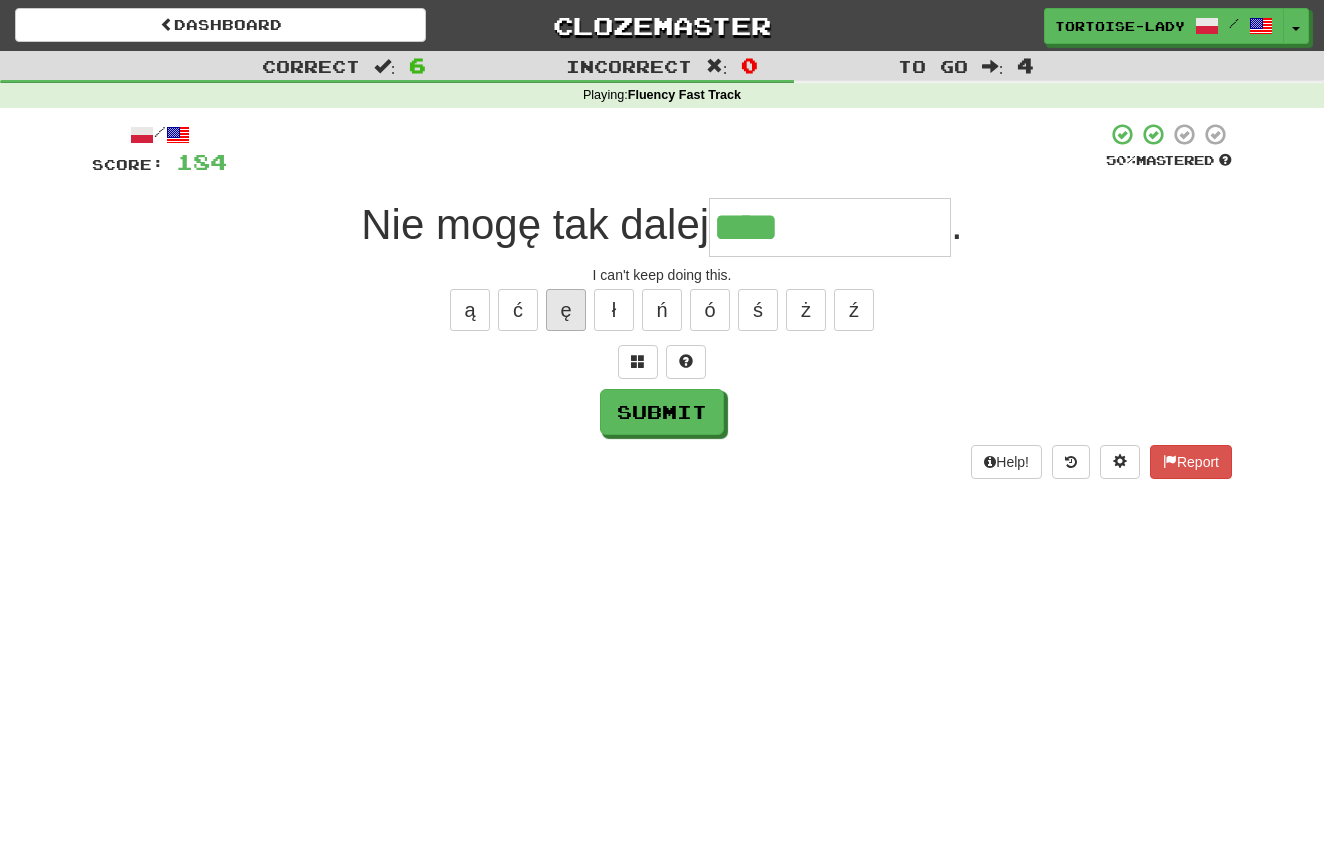 click on "ę" at bounding box center [566, 310] 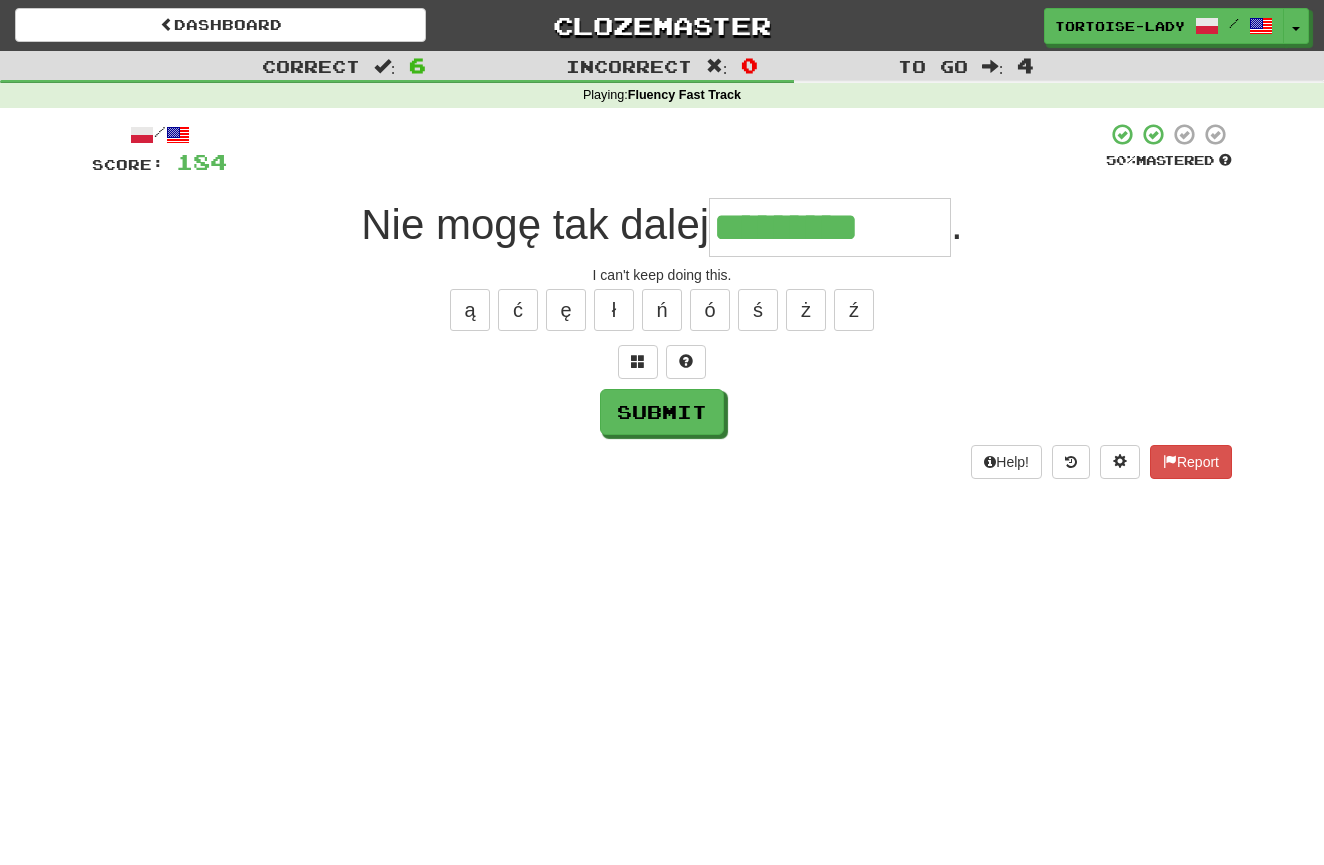 drag, startPoint x: 516, startPoint y: 308, endPoint x: 573, endPoint y: 346, distance: 68.50548 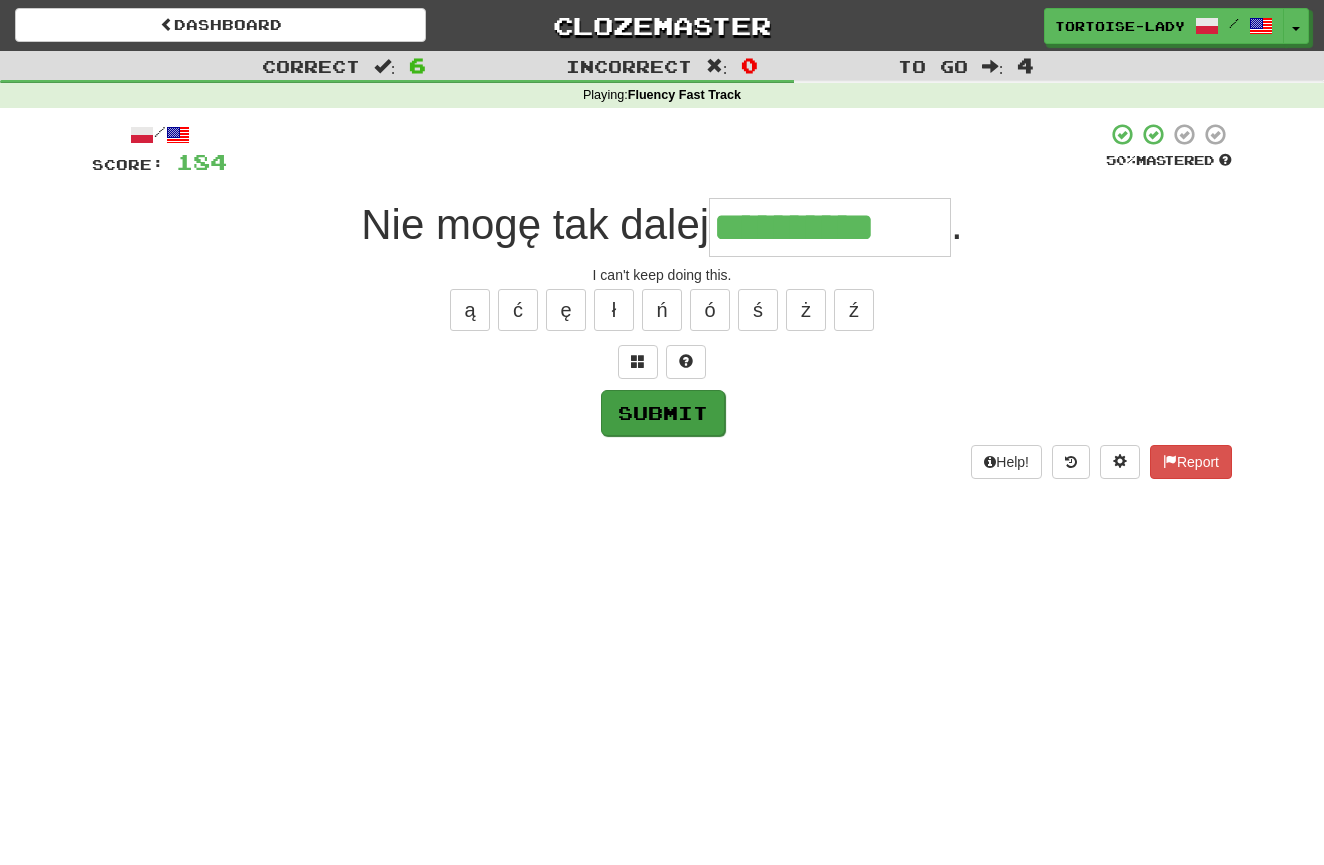 click on "Submit" at bounding box center [663, 413] 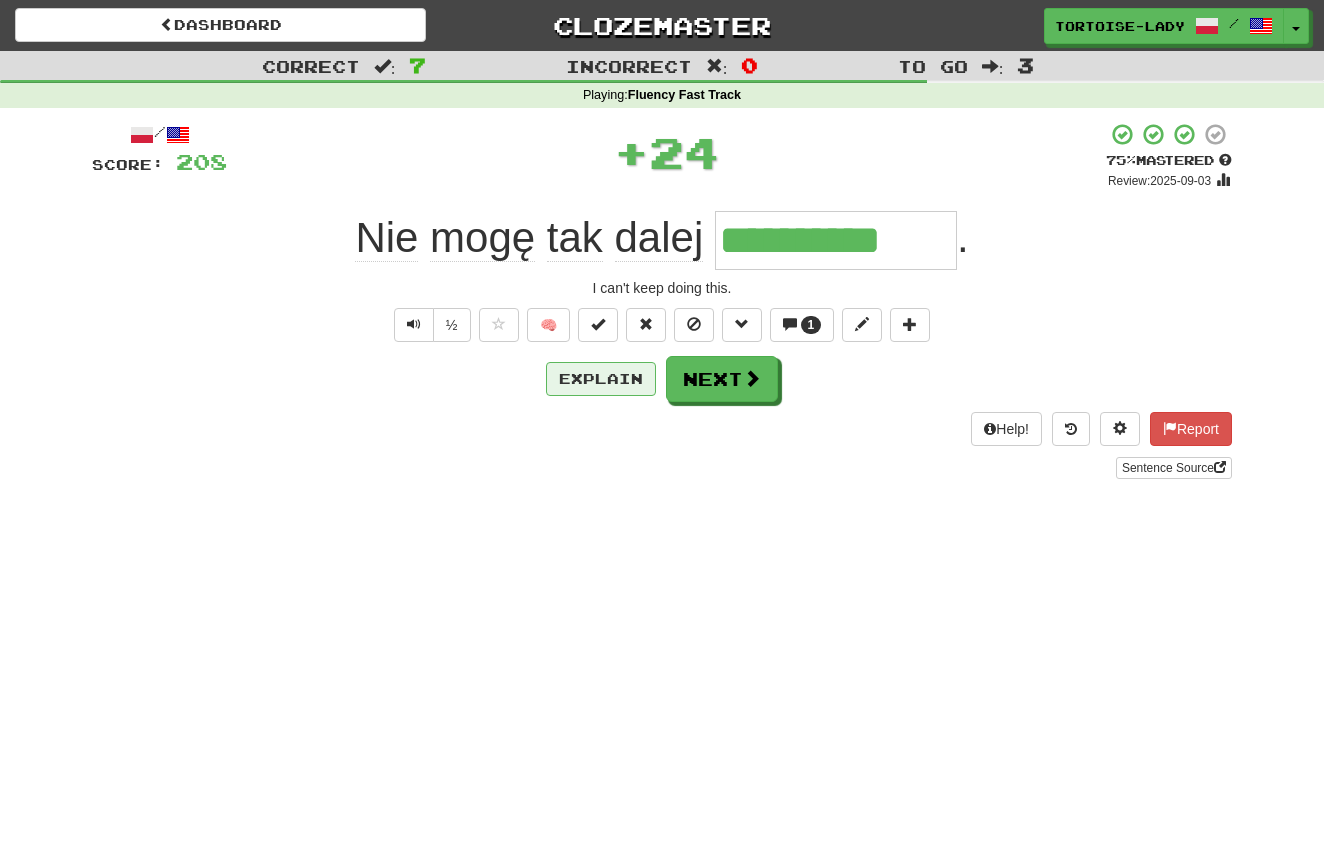 click on "Explain" at bounding box center (601, 379) 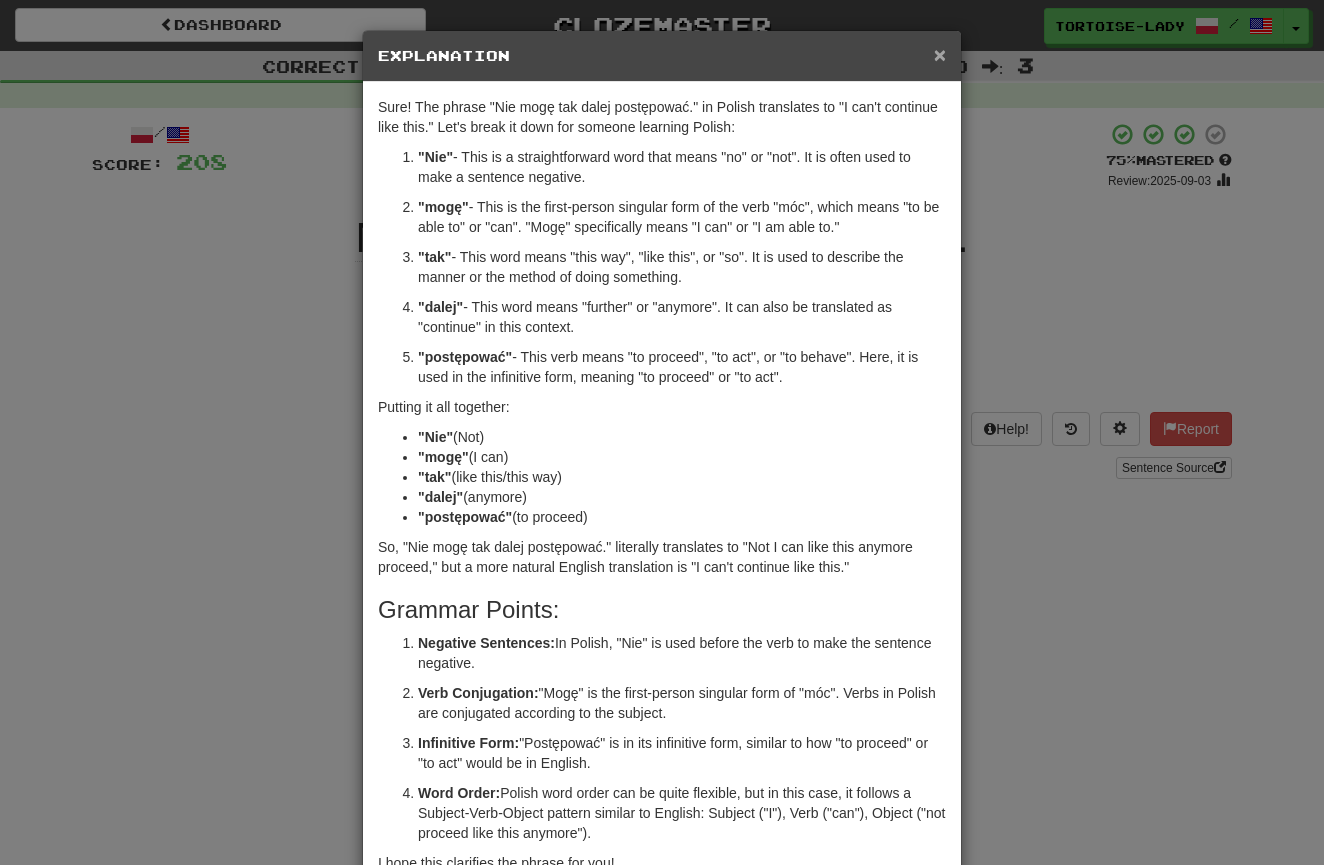 click on "×" at bounding box center [940, 54] 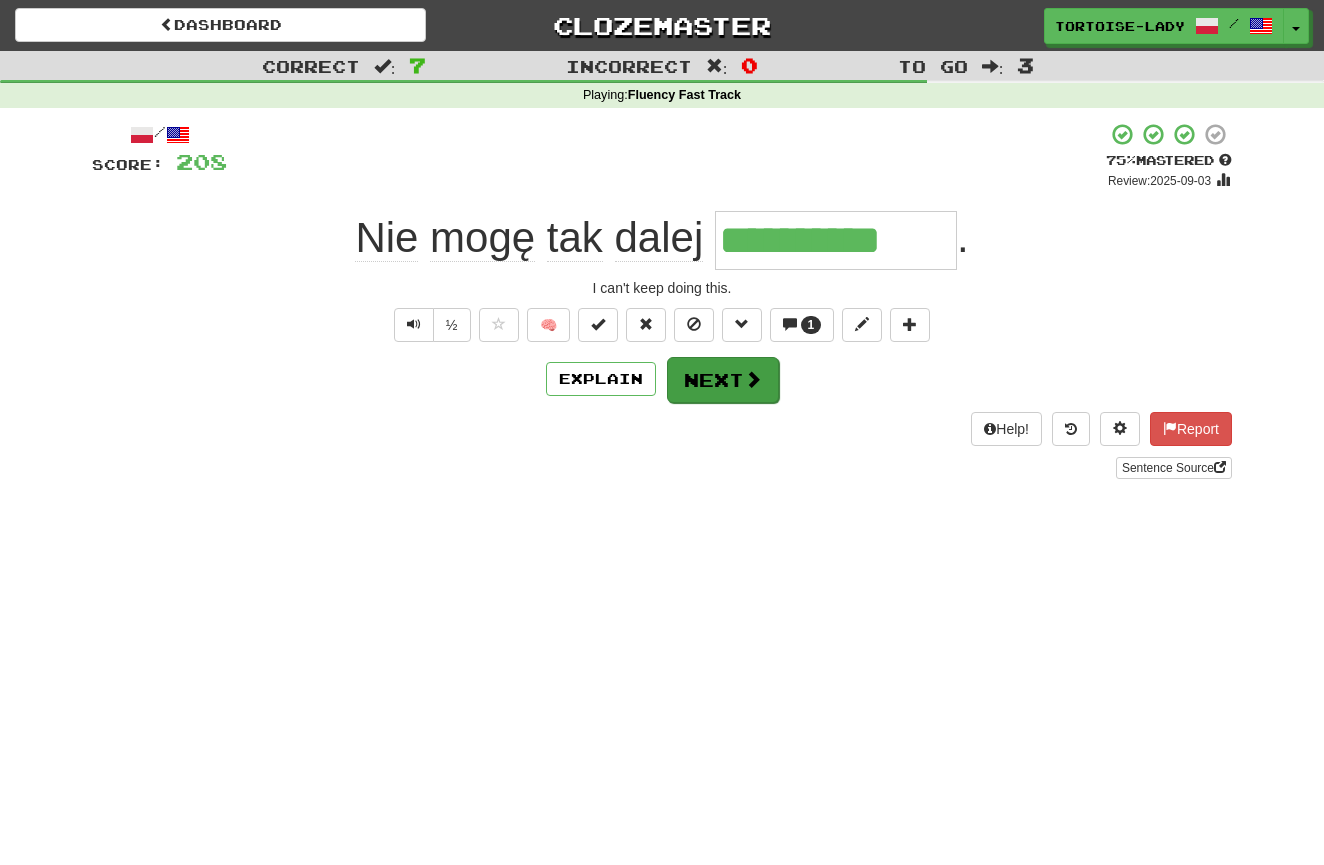 click on "Next" at bounding box center (723, 380) 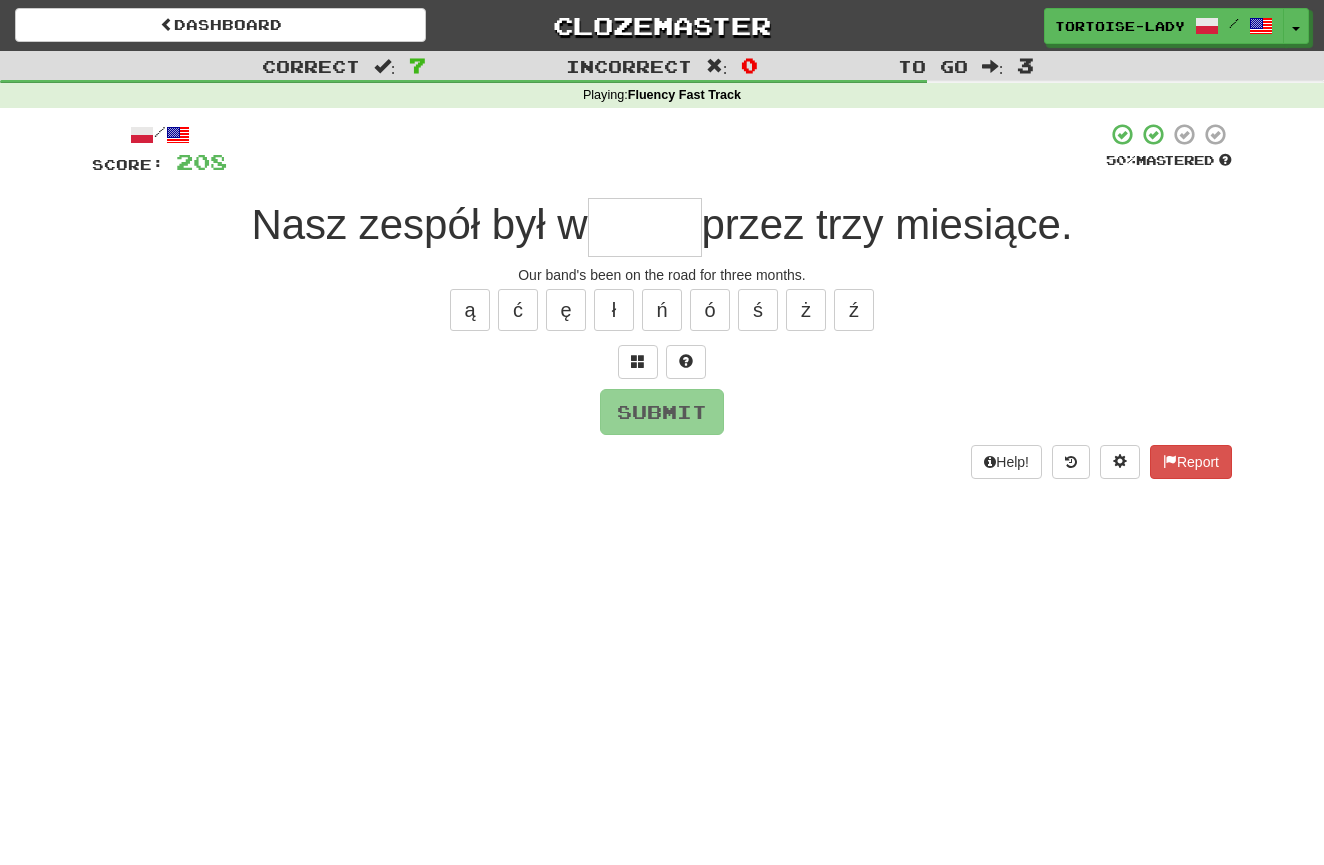 type on "*" 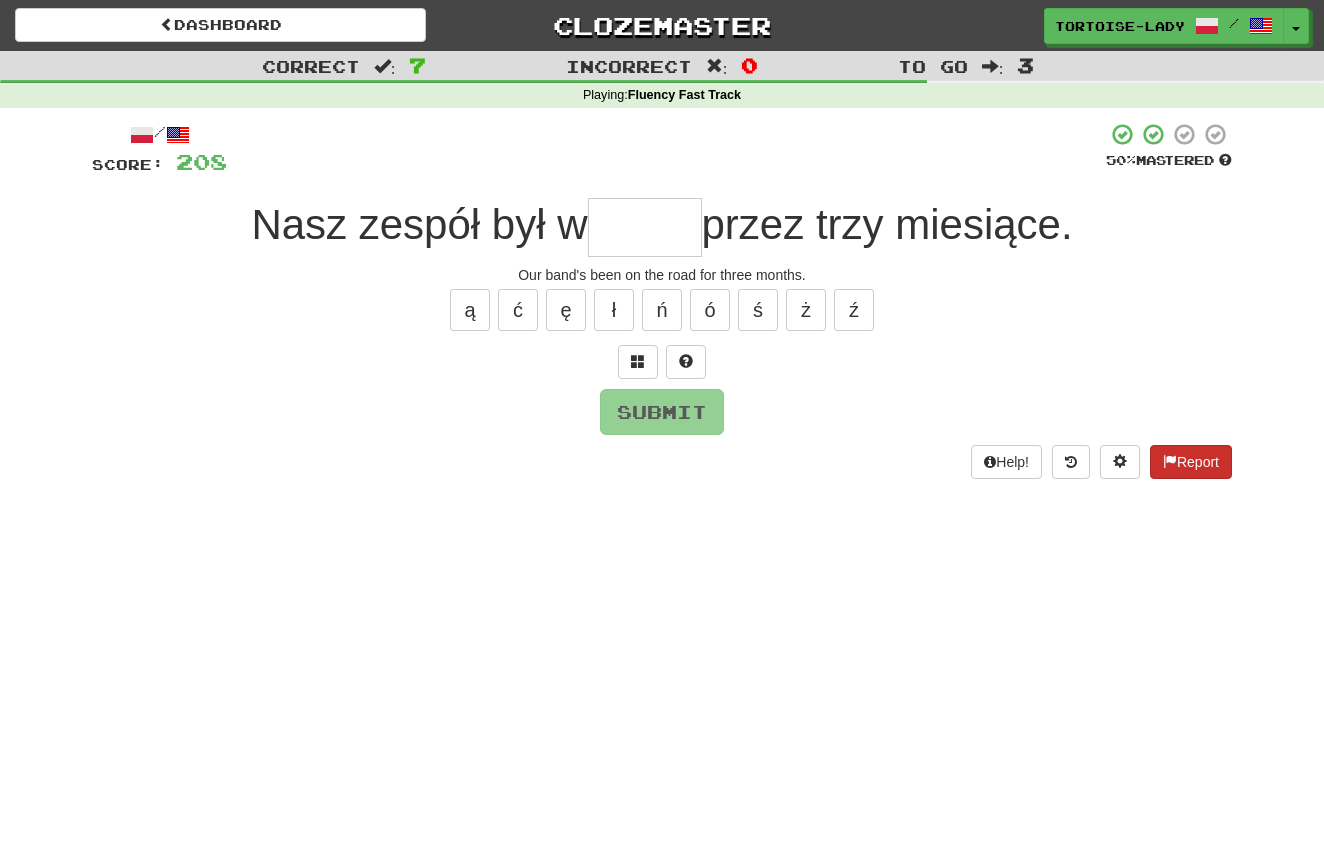 click on "Report" at bounding box center (1191, 462) 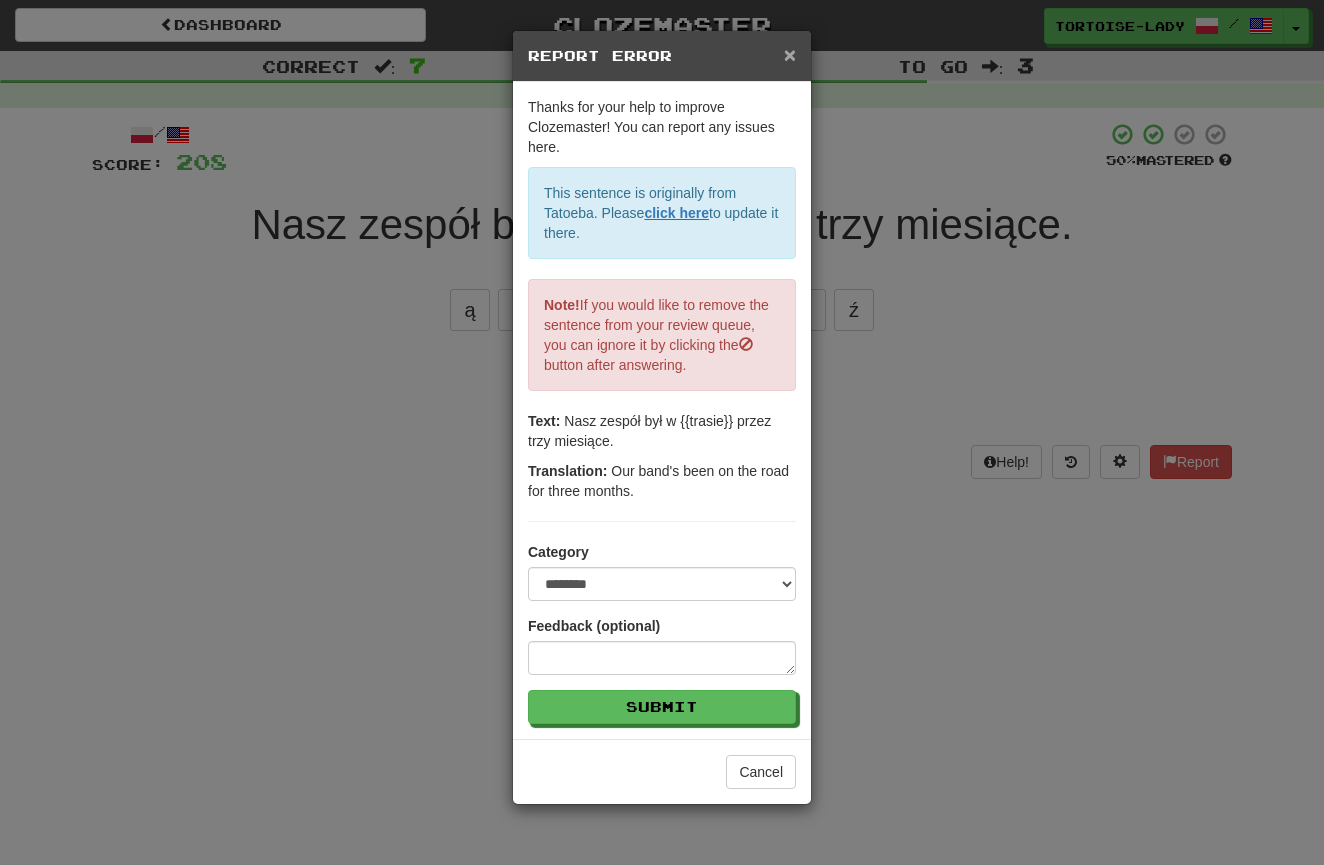 click on "×" at bounding box center (790, 54) 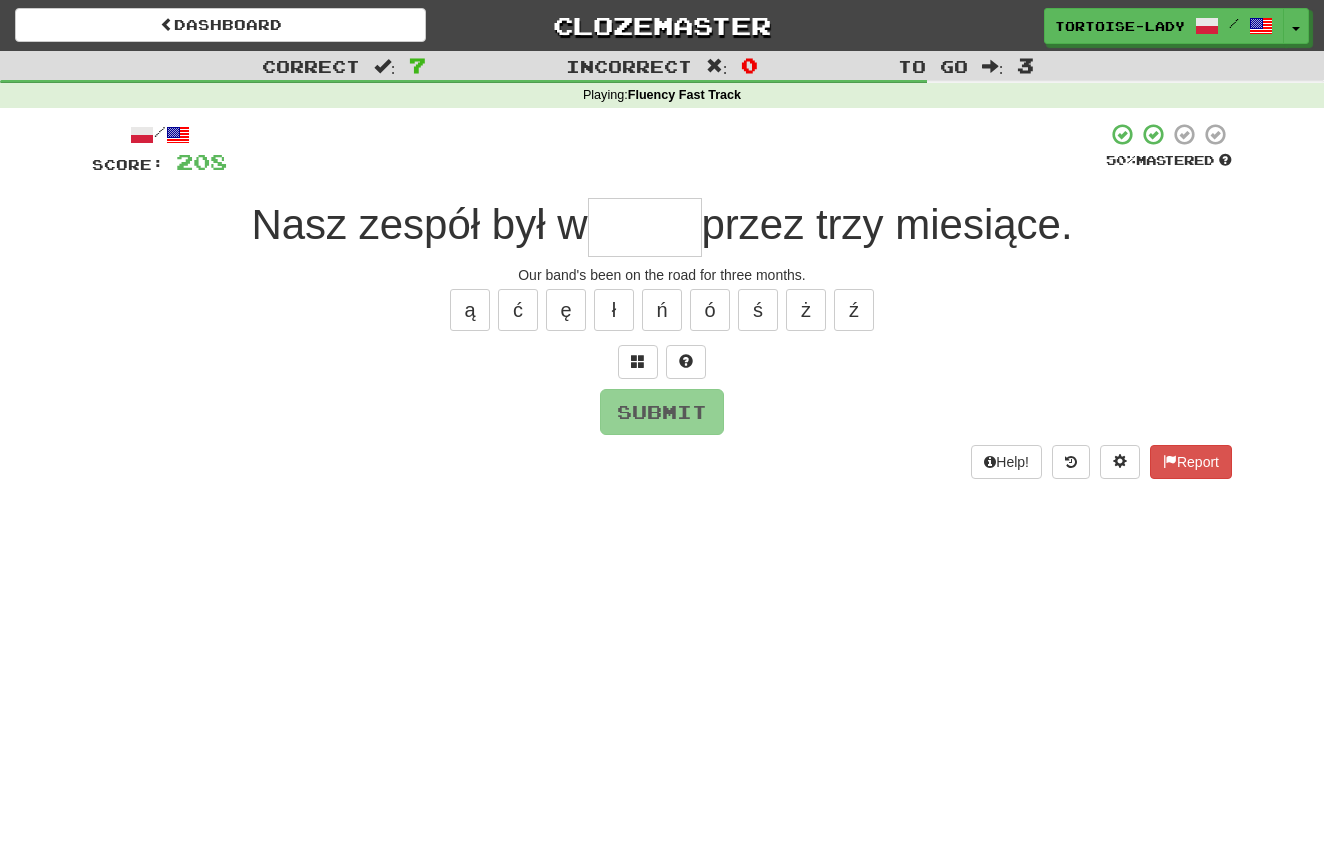 click at bounding box center [645, 227] 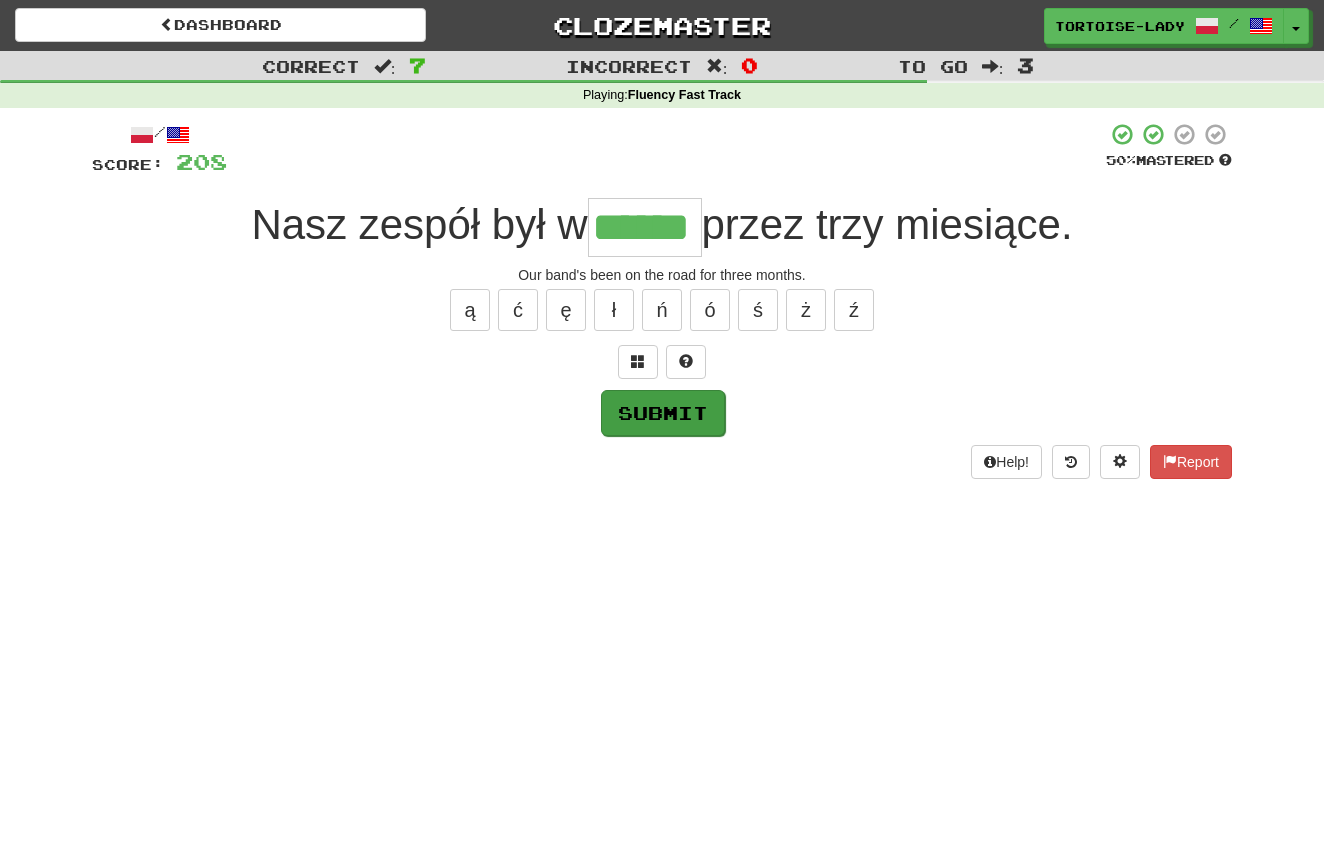 type on "******" 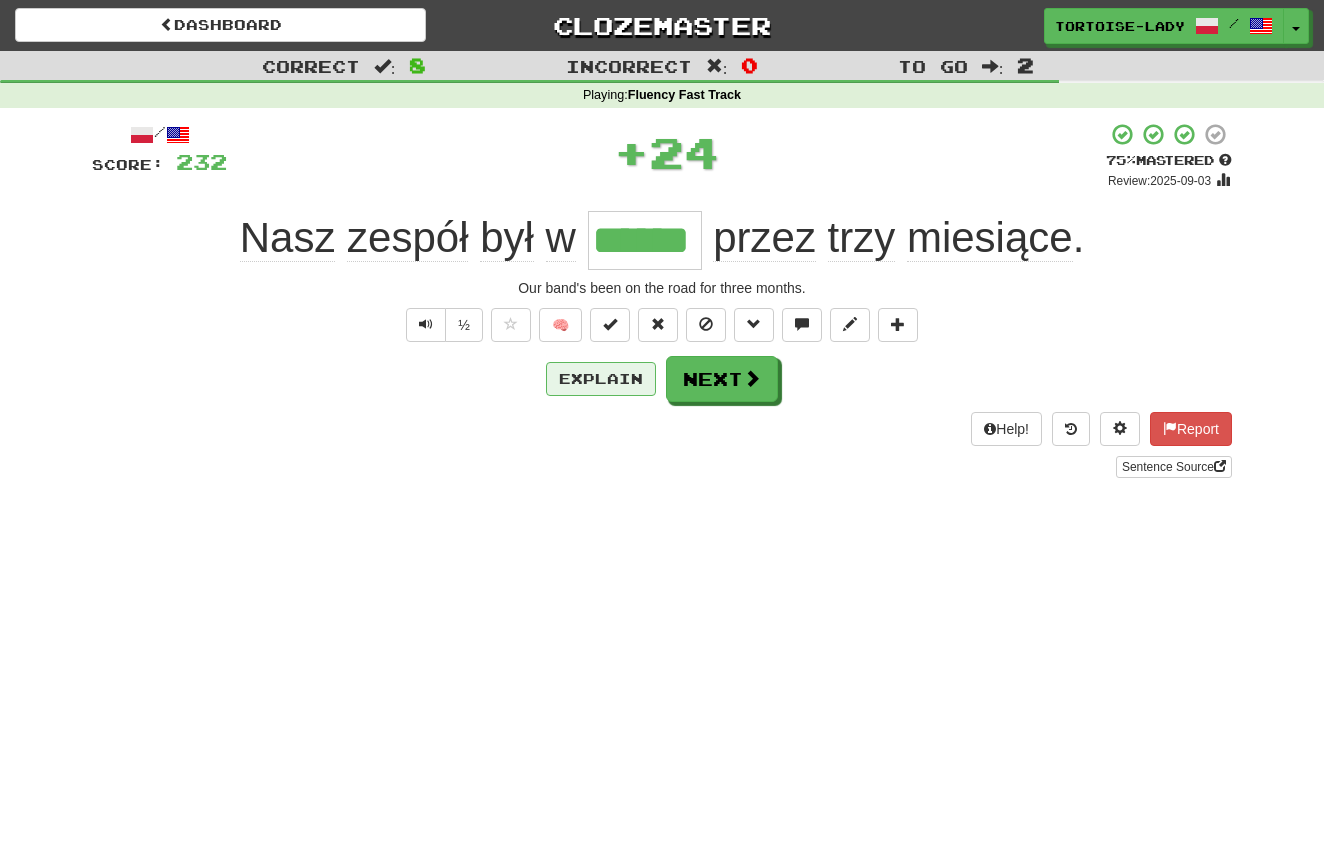 click on "Explain" at bounding box center [601, 379] 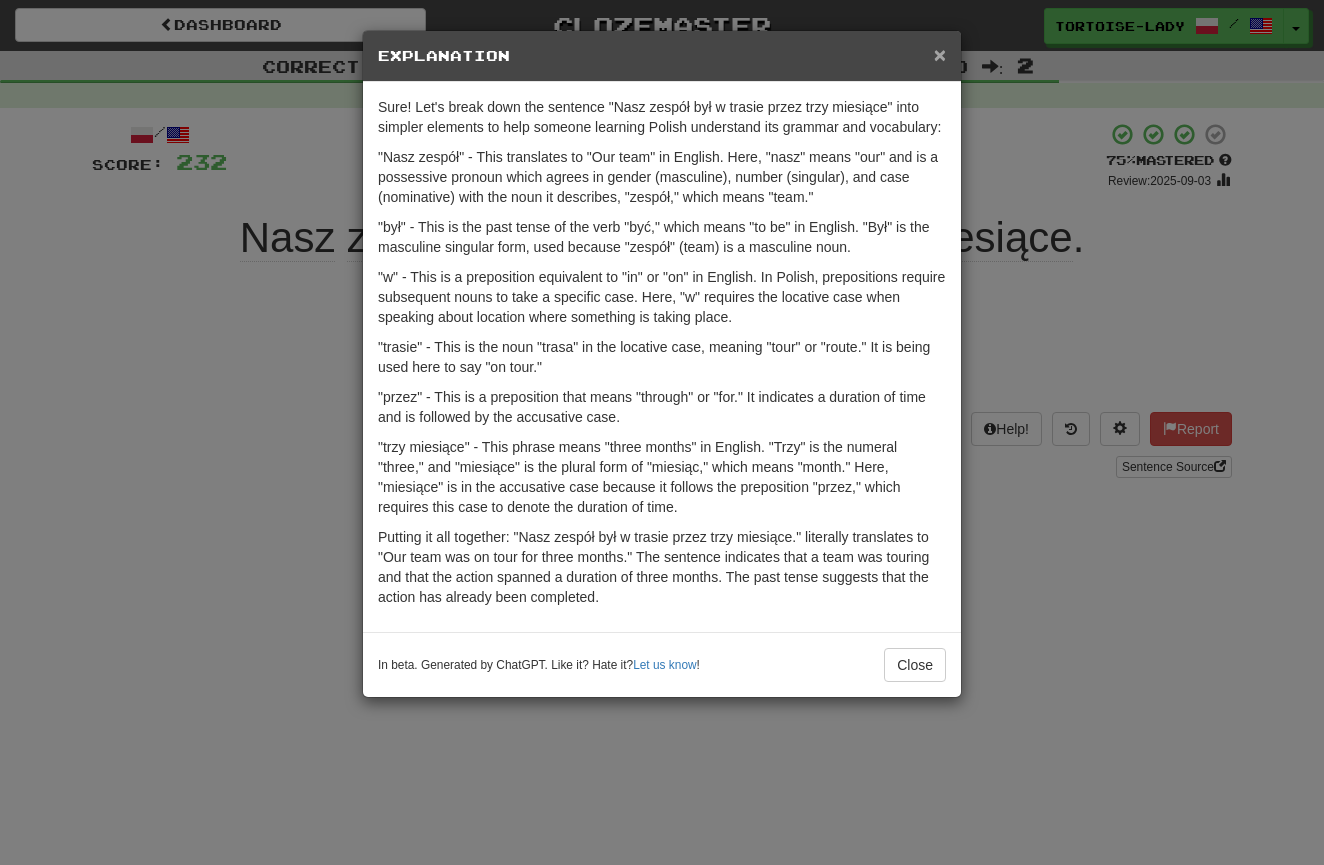 click on "×" at bounding box center (940, 54) 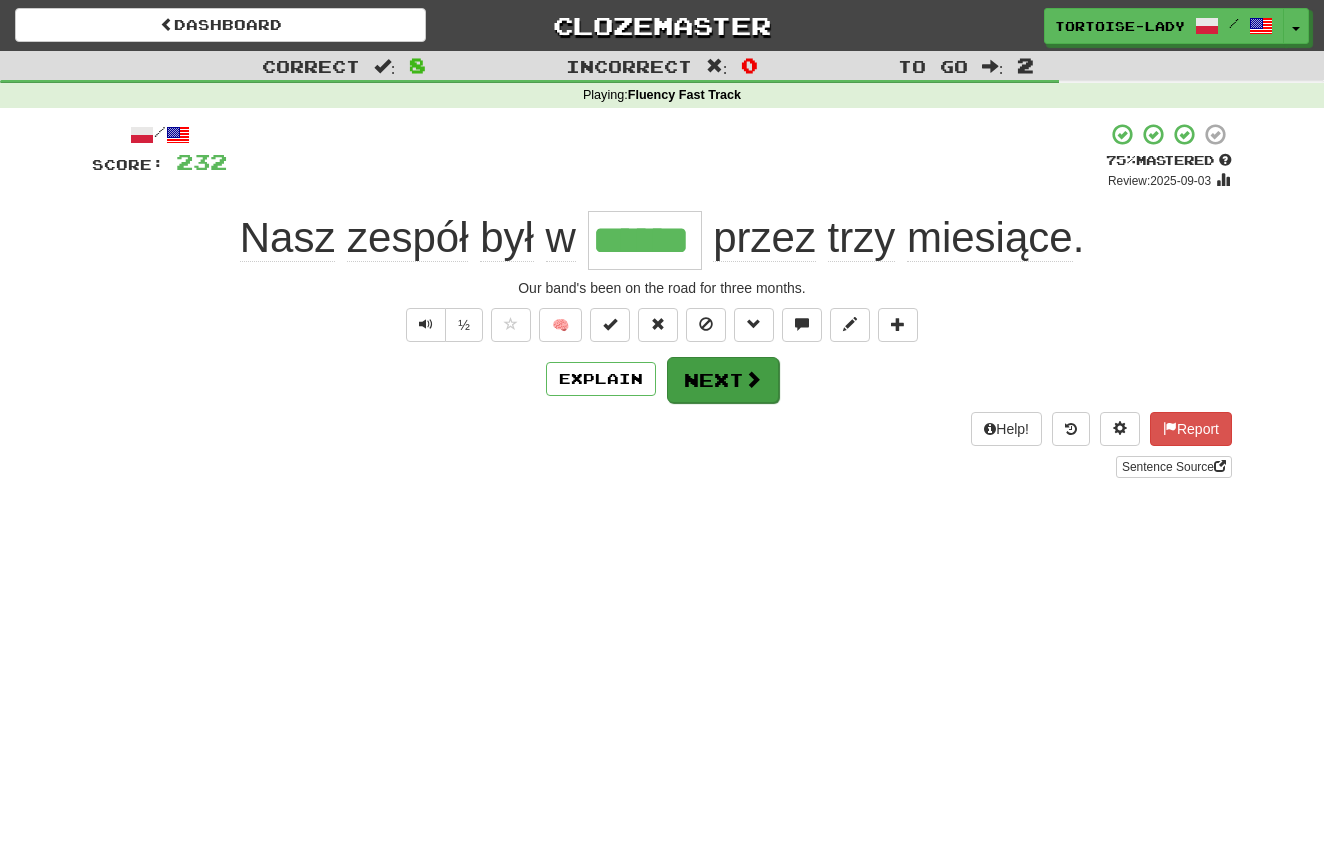 click at bounding box center (753, 379) 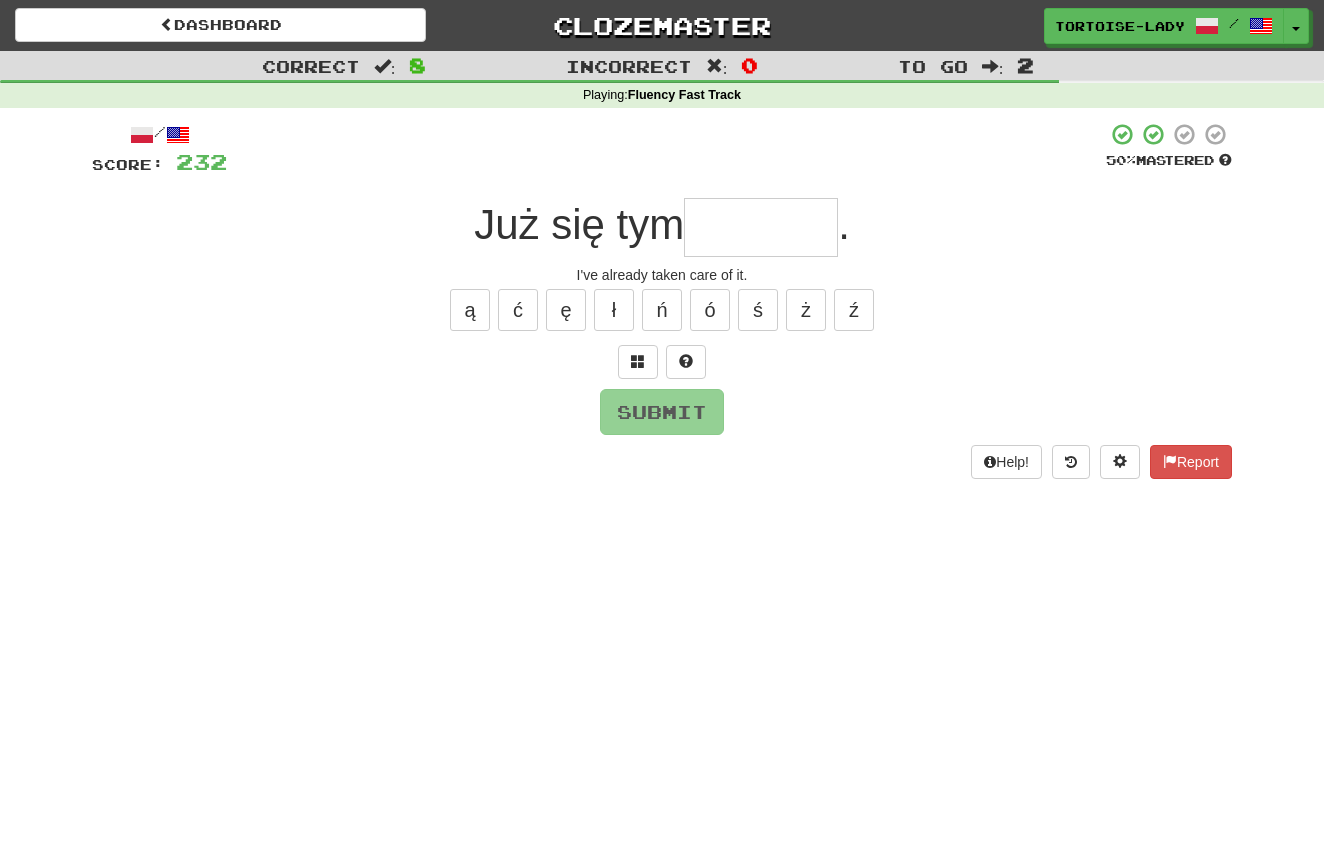 type on "*" 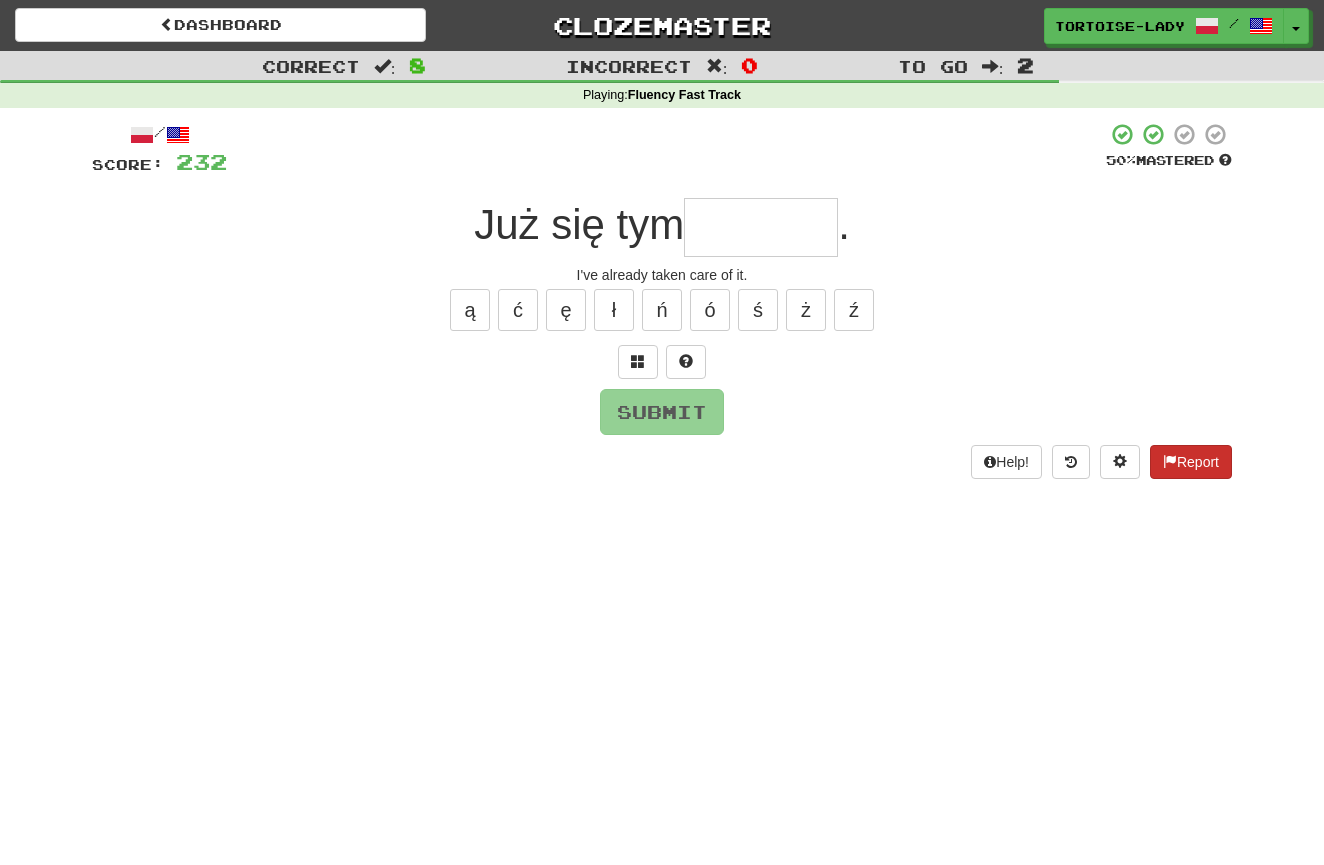click on "Report" at bounding box center [1191, 462] 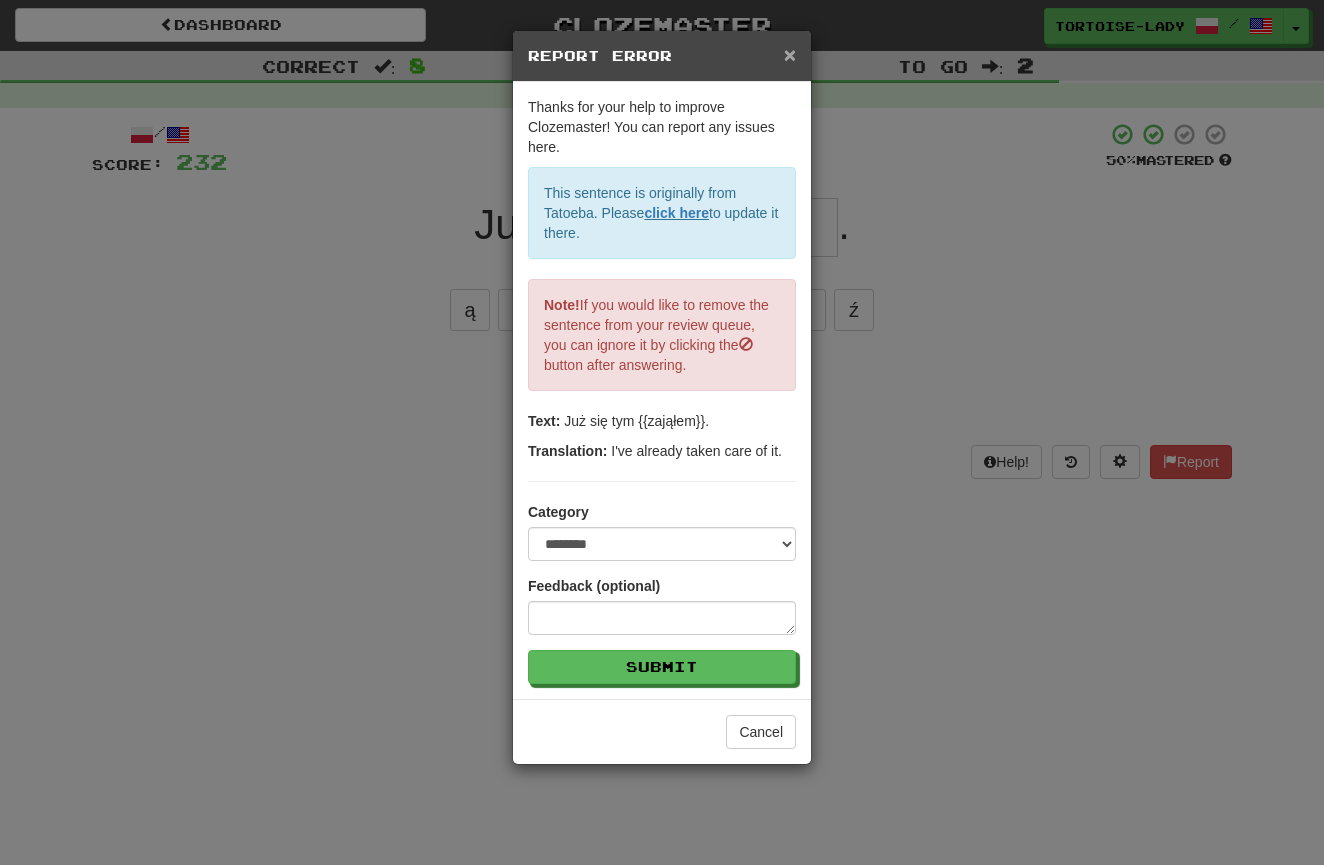click on "×" at bounding box center (790, 54) 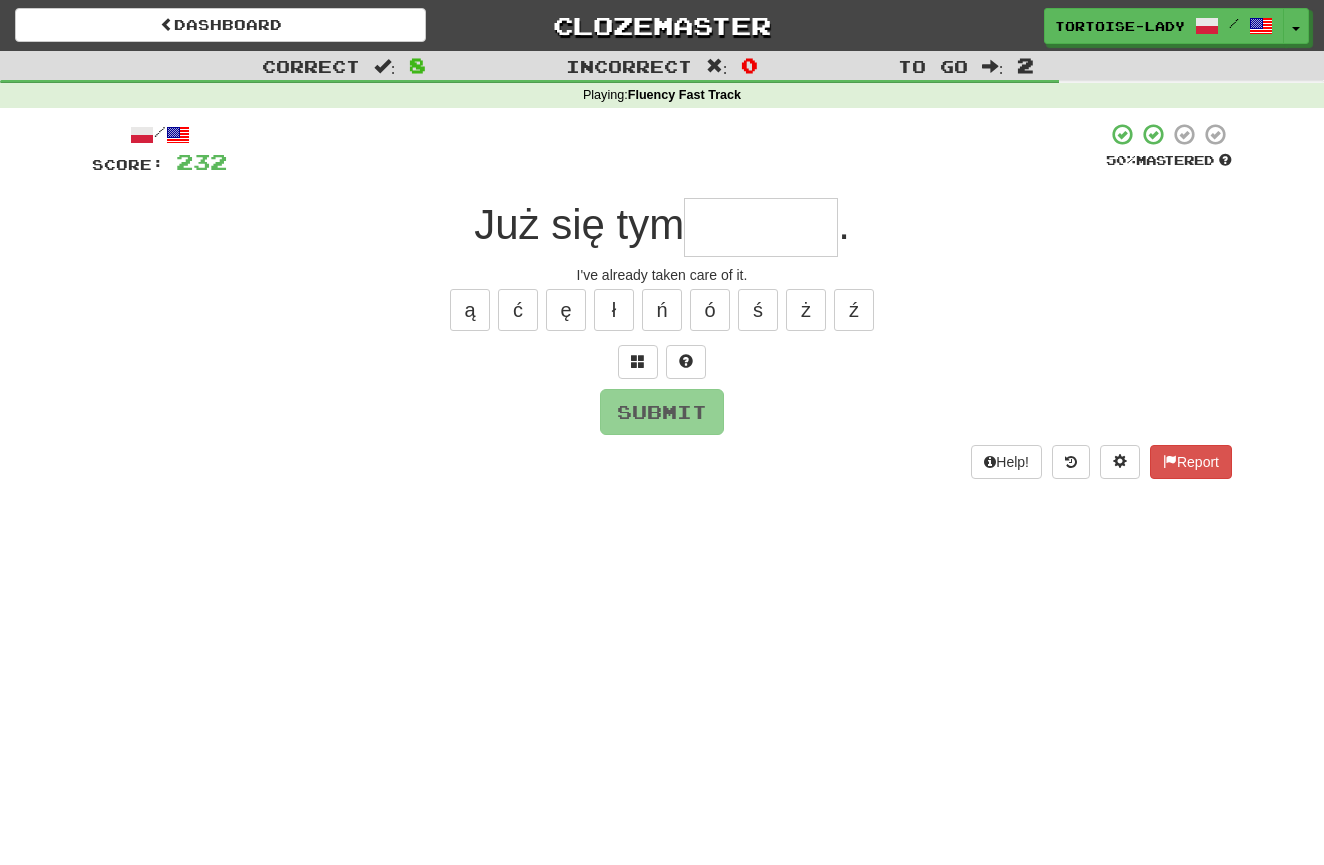 drag, startPoint x: 767, startPoint y: 203, endPoint x: 766, endPoint y: 216, distance: 13.038404 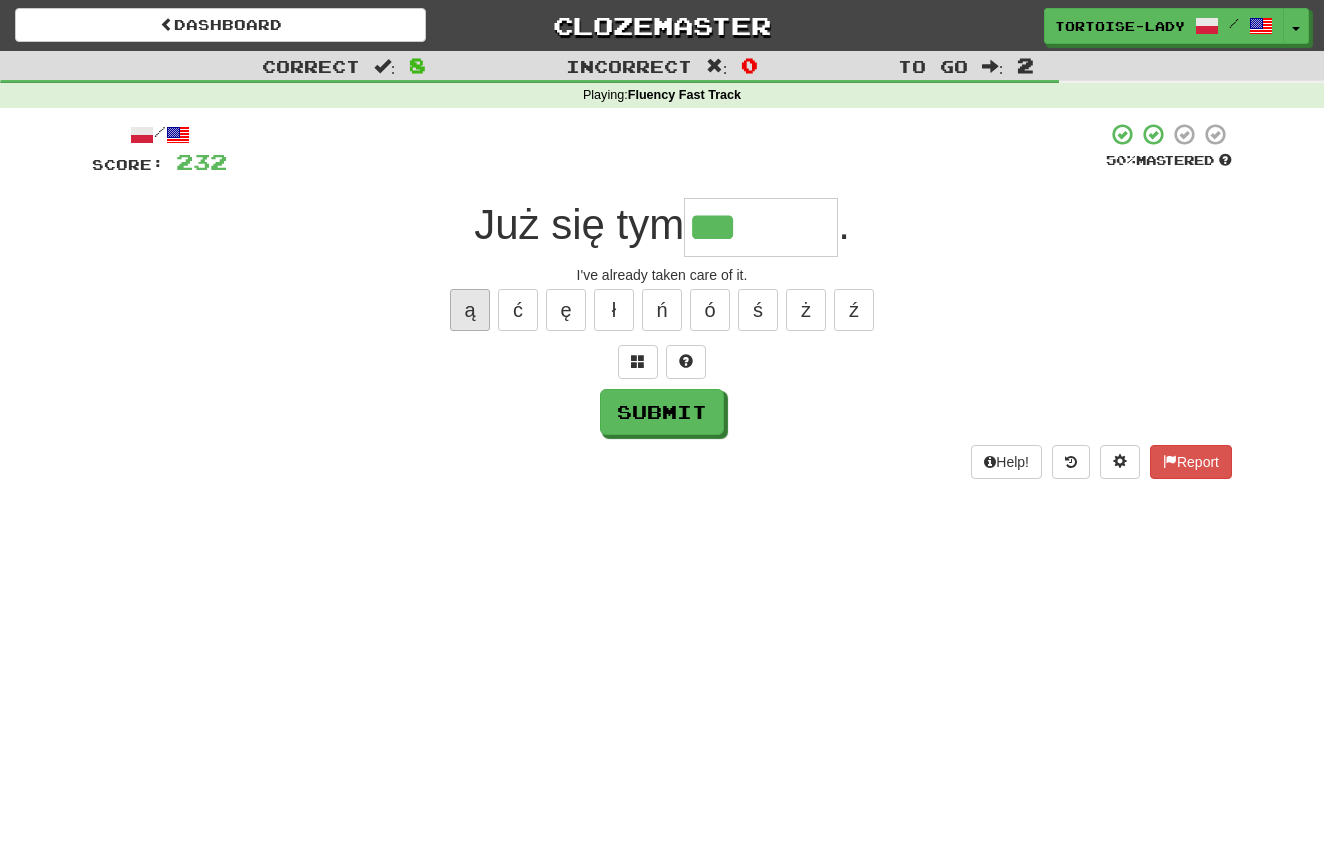 click on "ą" at bounding box center (470, 310) 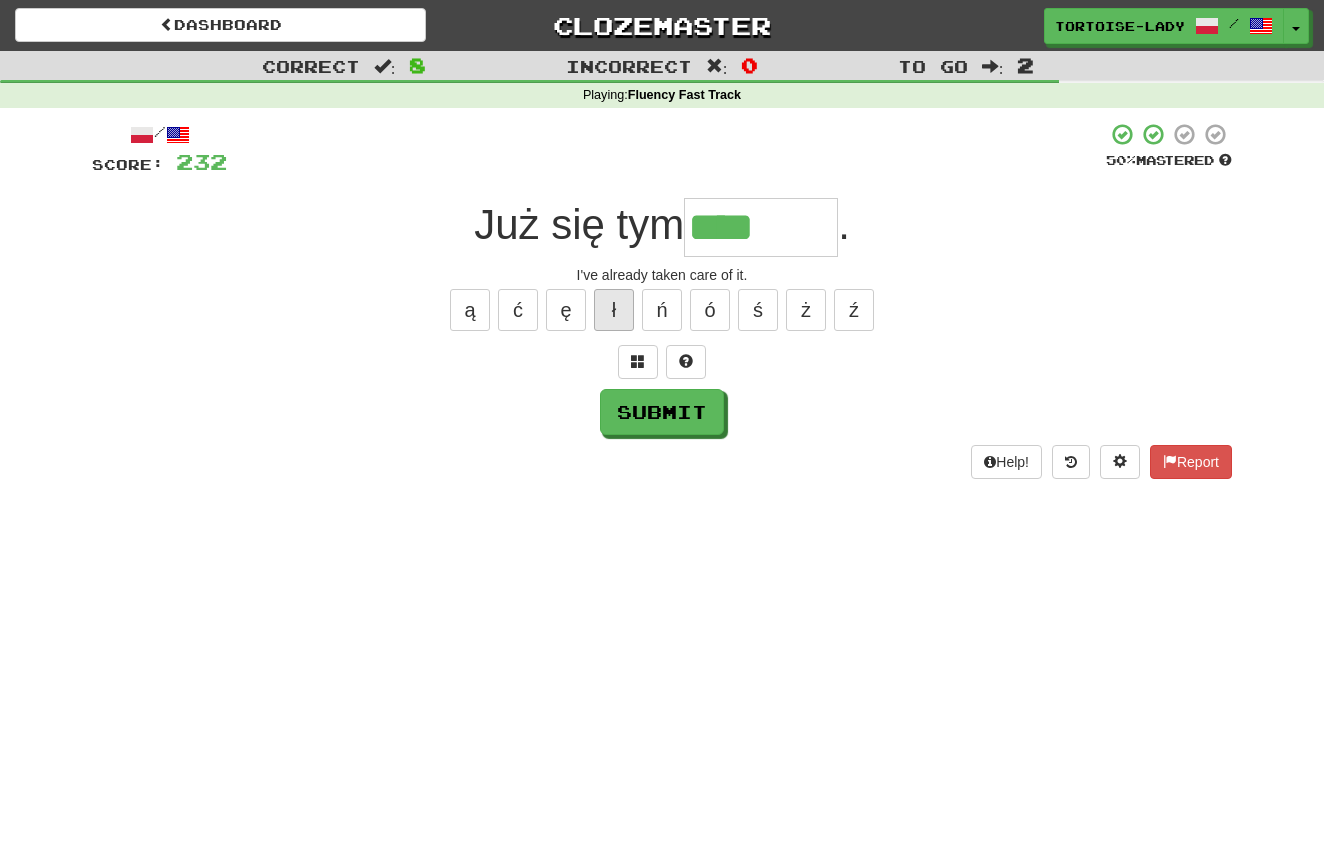 click on "ł" at bounding box center [614, 310] 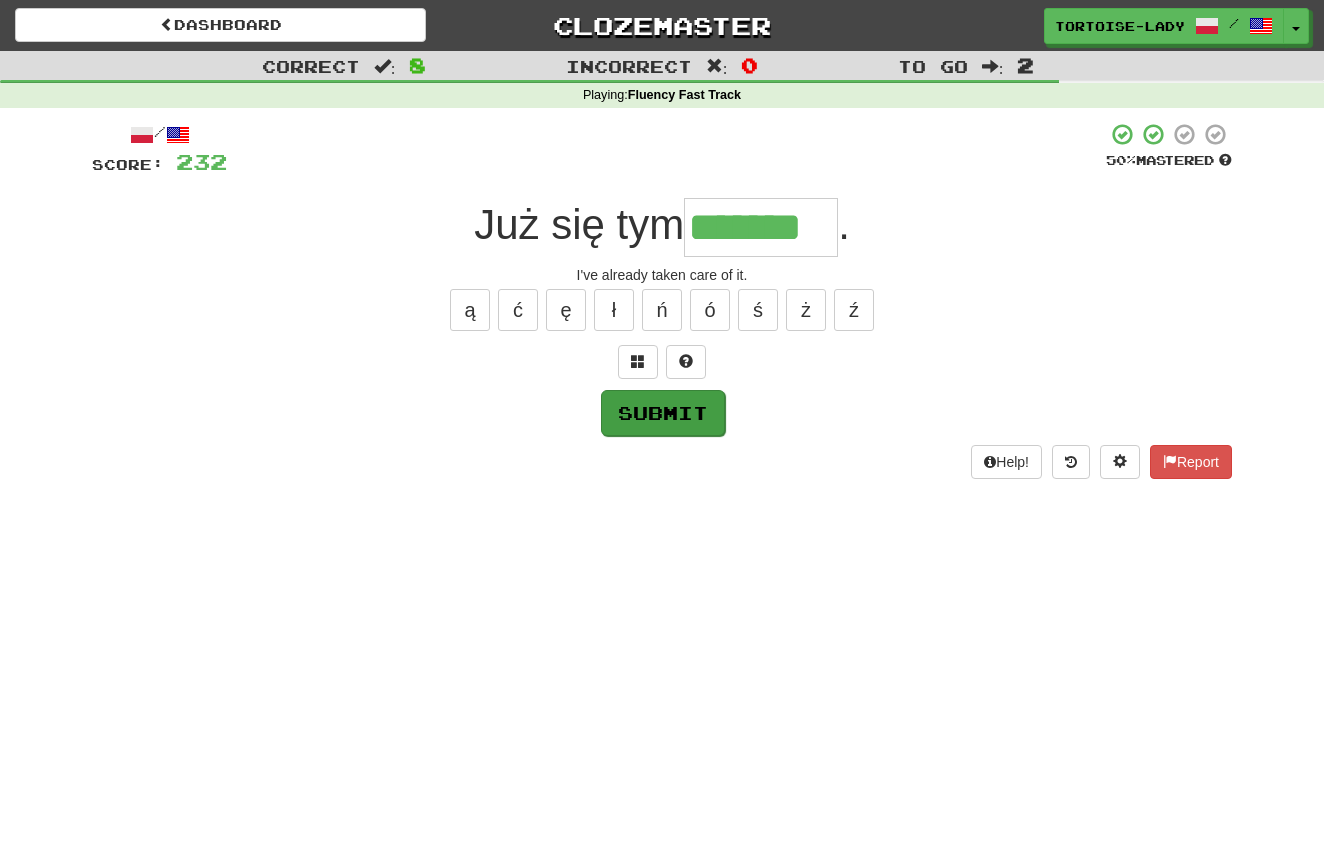 type on "*******" 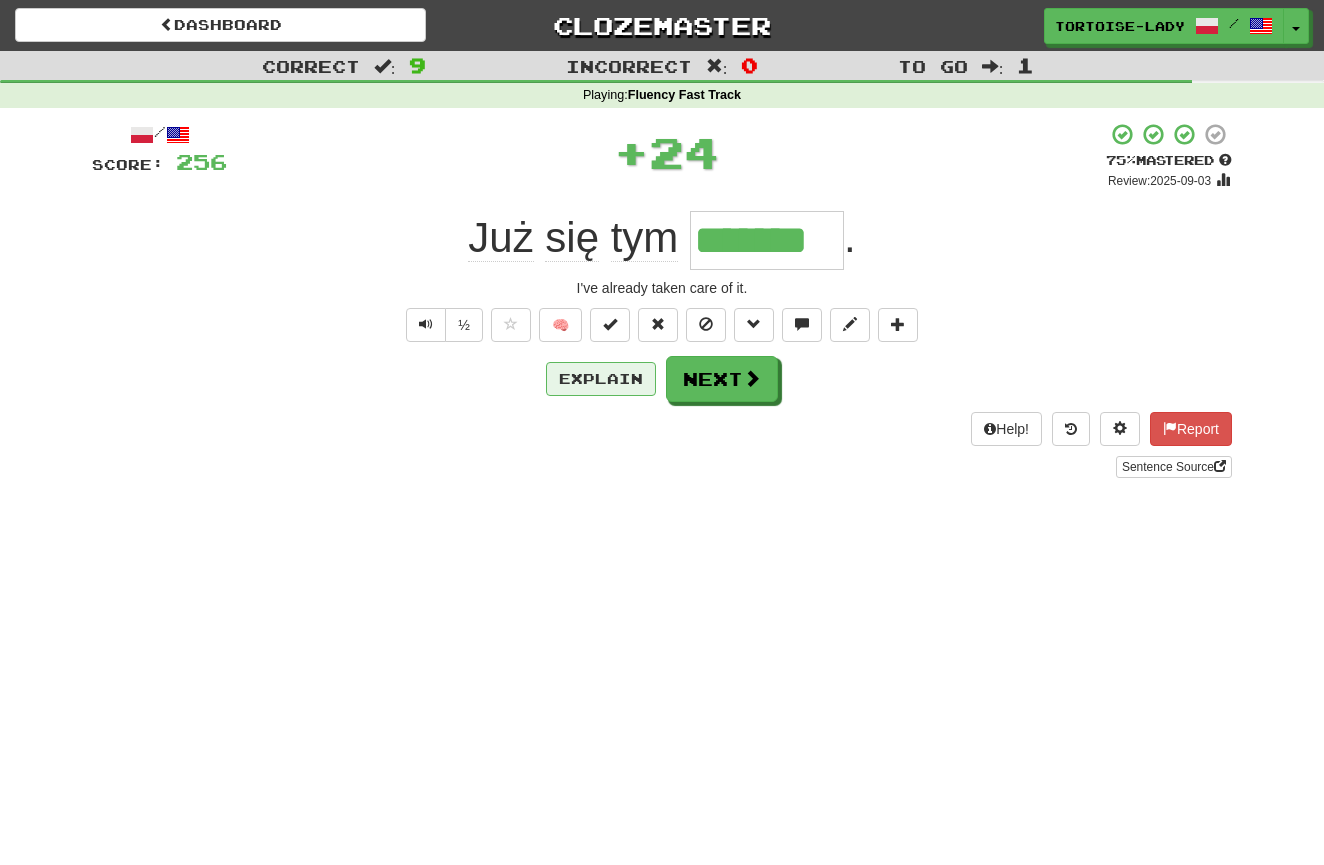 click on "Explain" at bounding box center [601, 379] 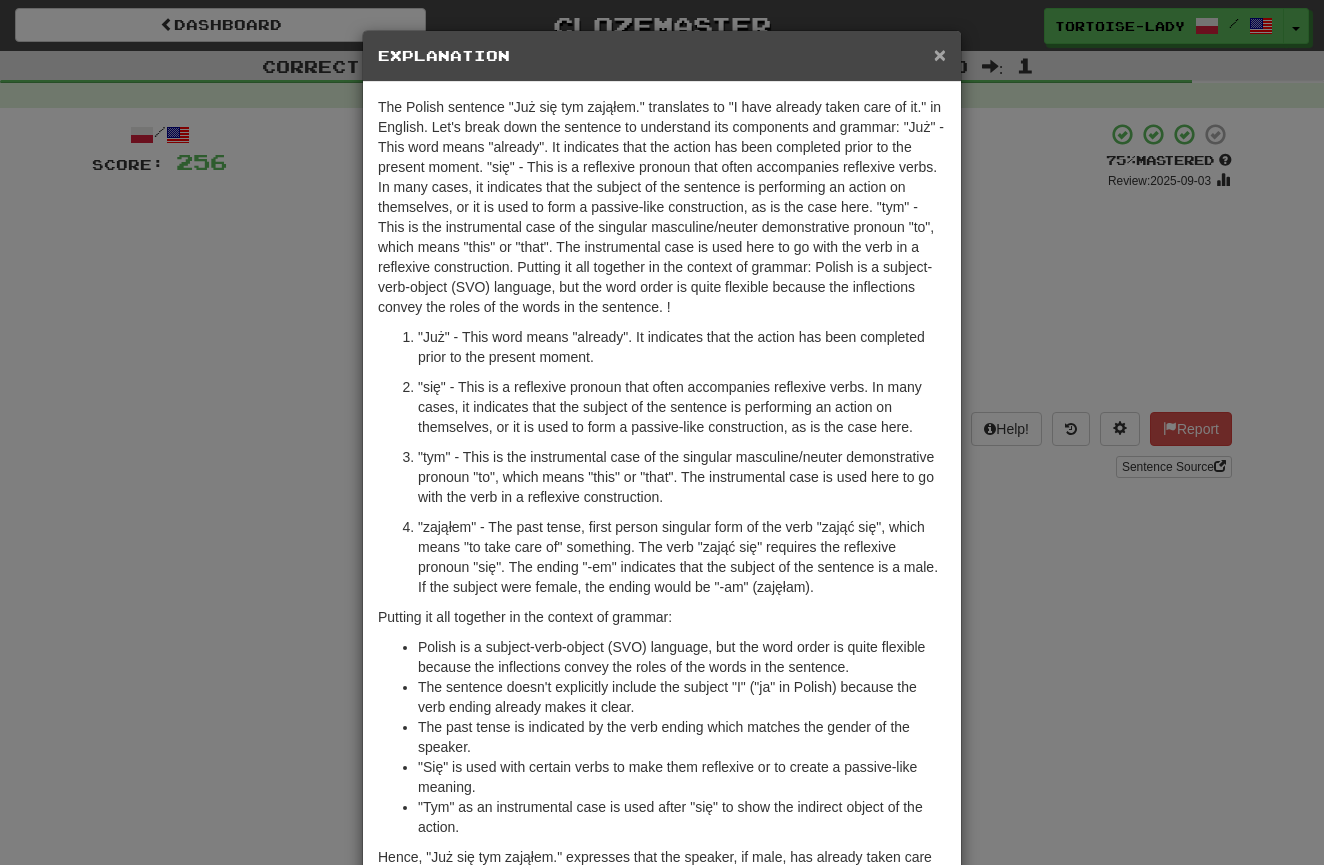 click on "×" at bounding box center [940, 54] 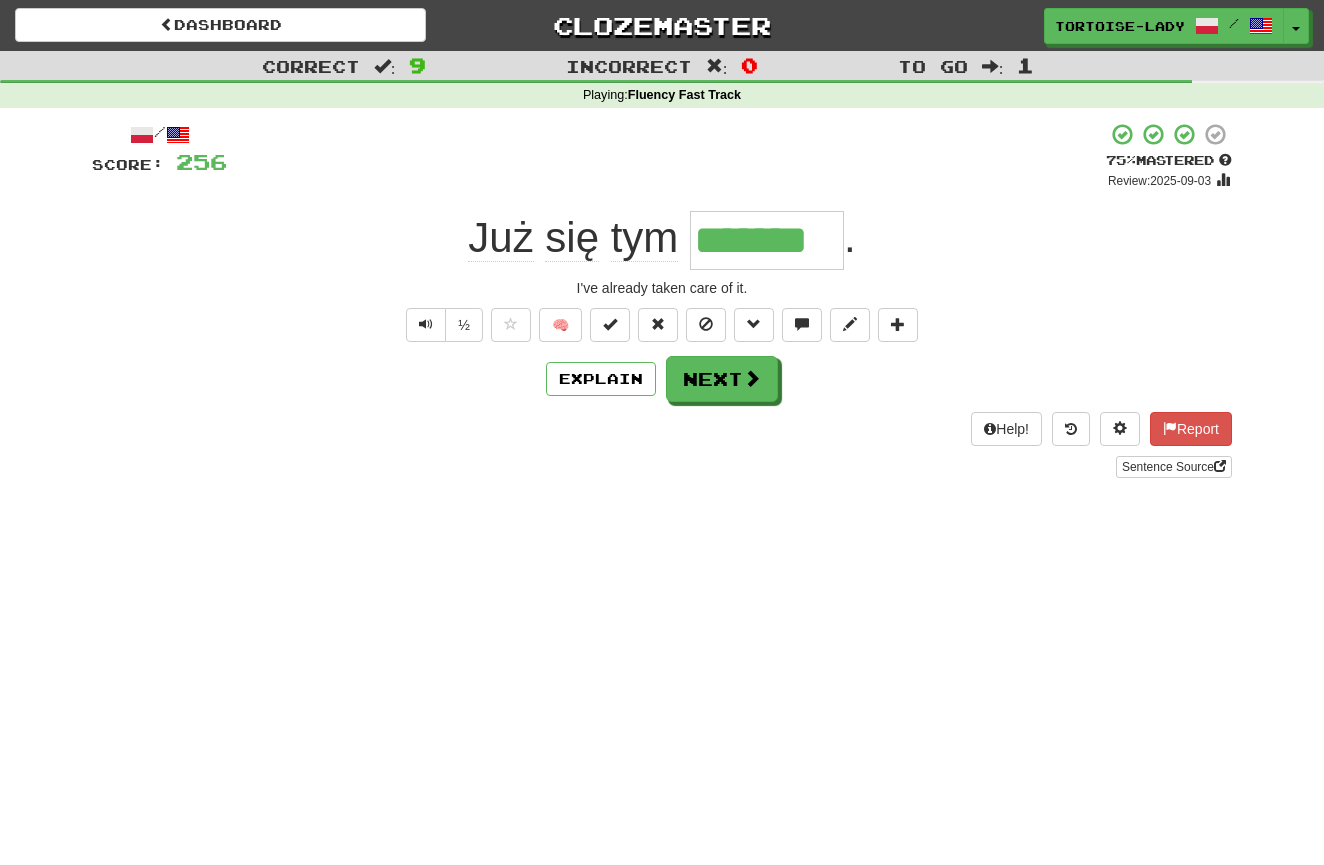 click on "Next" at bounding box center (722, 379) 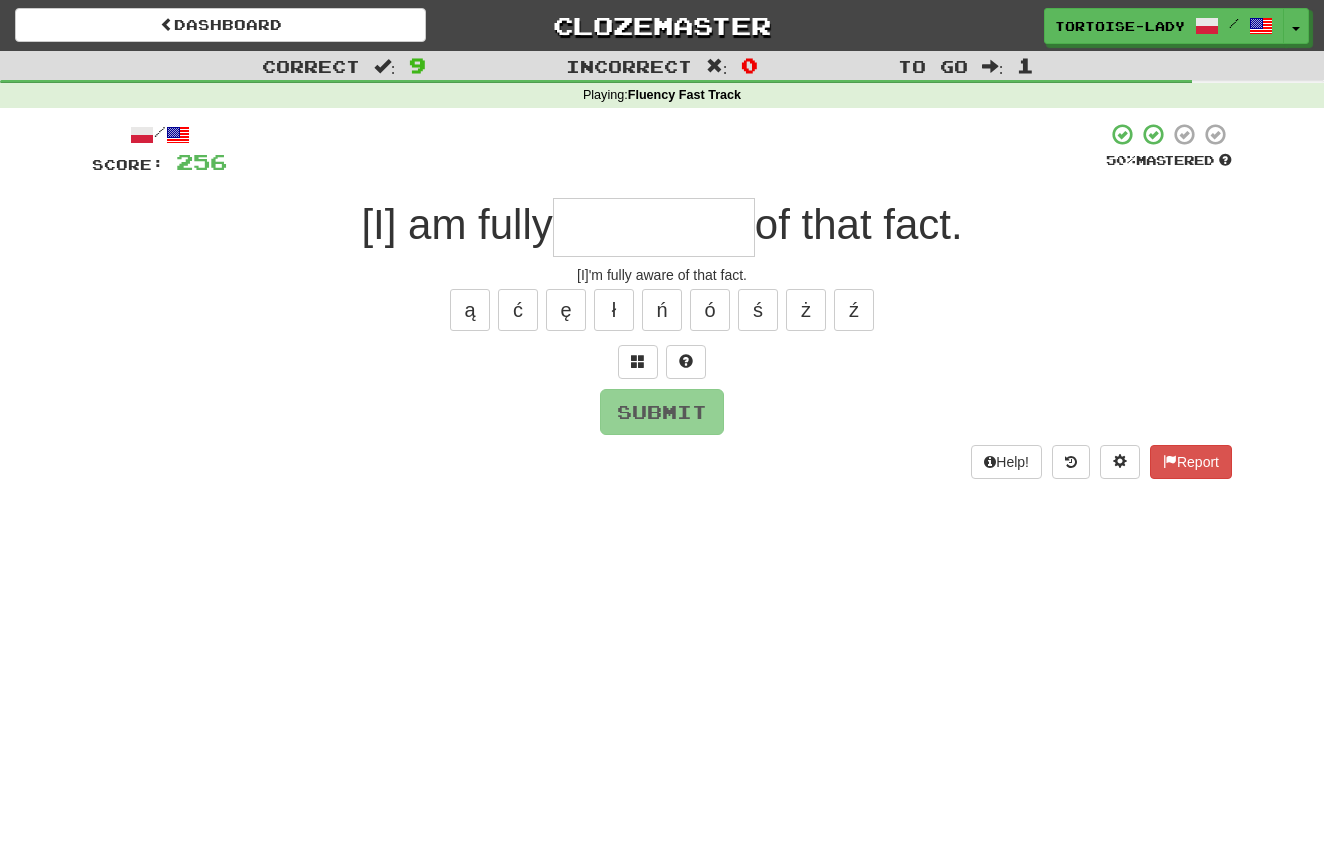 scroll, scrollTop: 0, scrollLeft: 0, axis: both 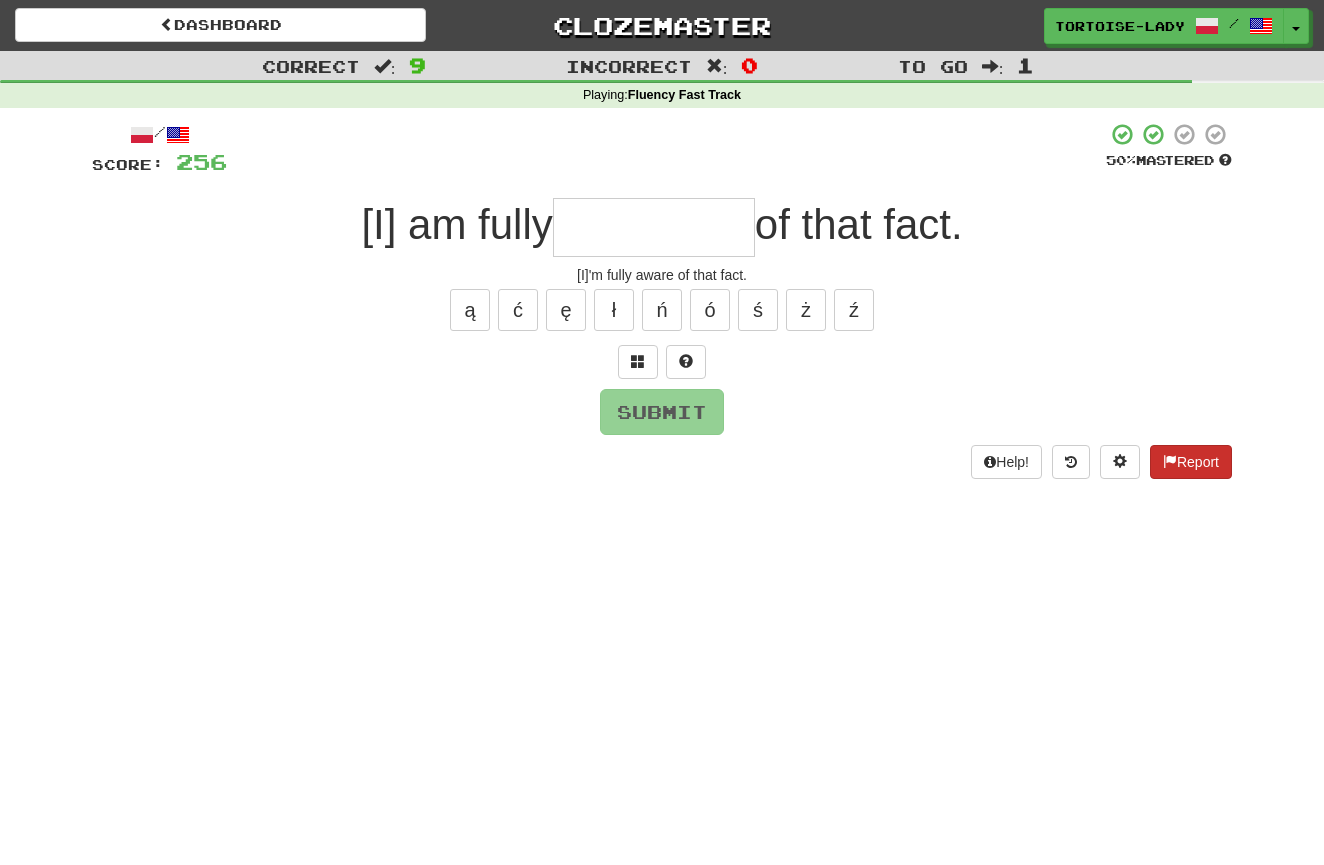 click on "Report" at bounding box center [1191, 462] 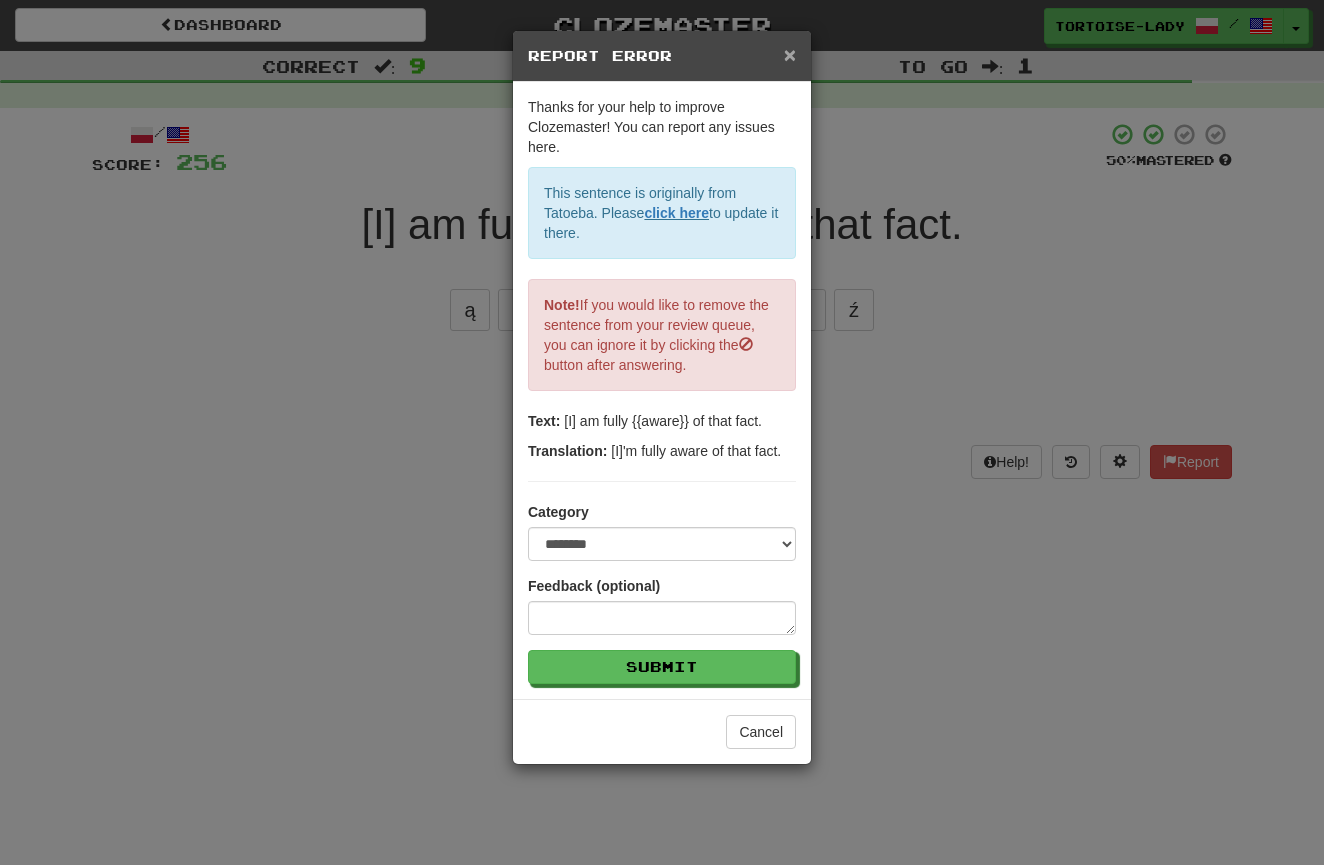 click on "×" at bounding box center (790, 54) 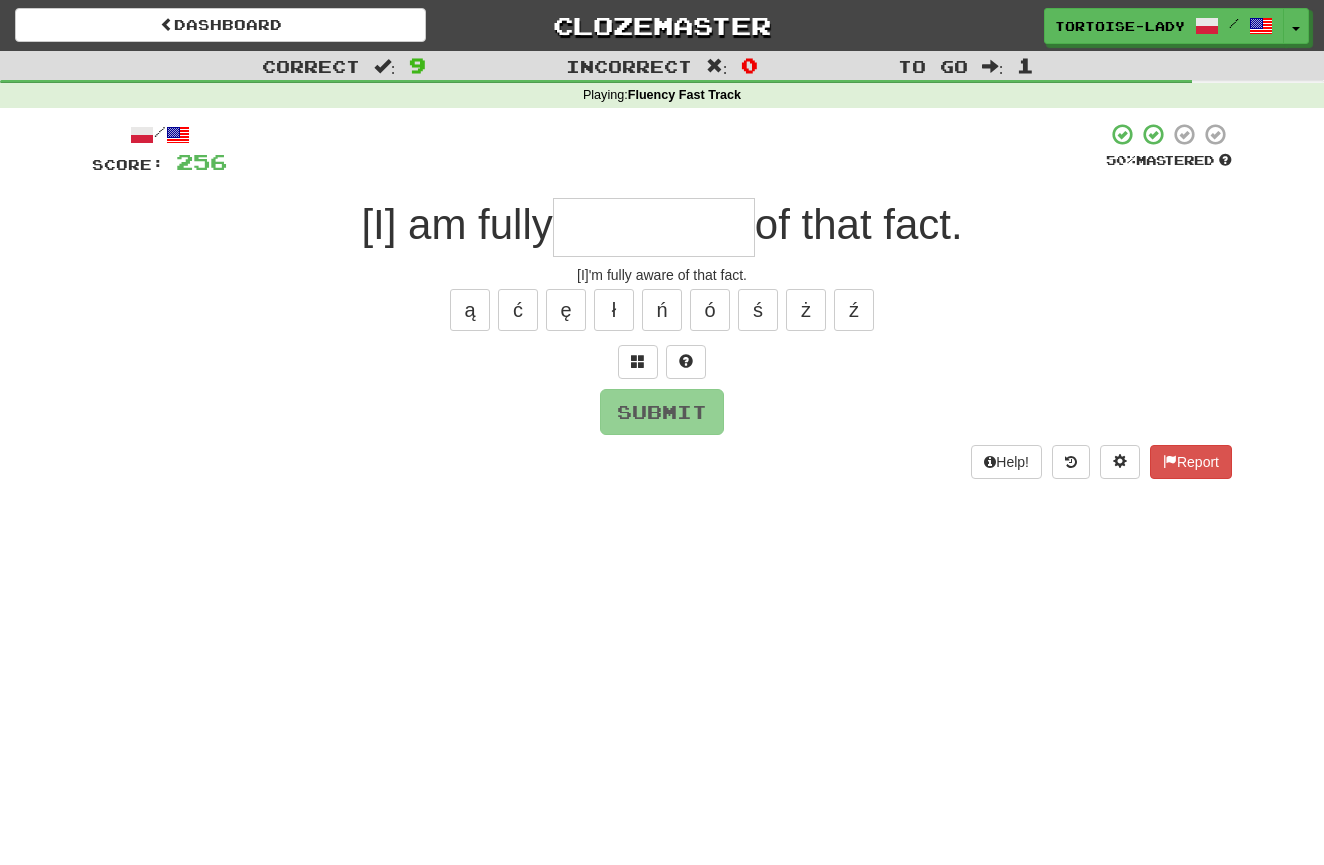 click at bounding box center (654, 227) 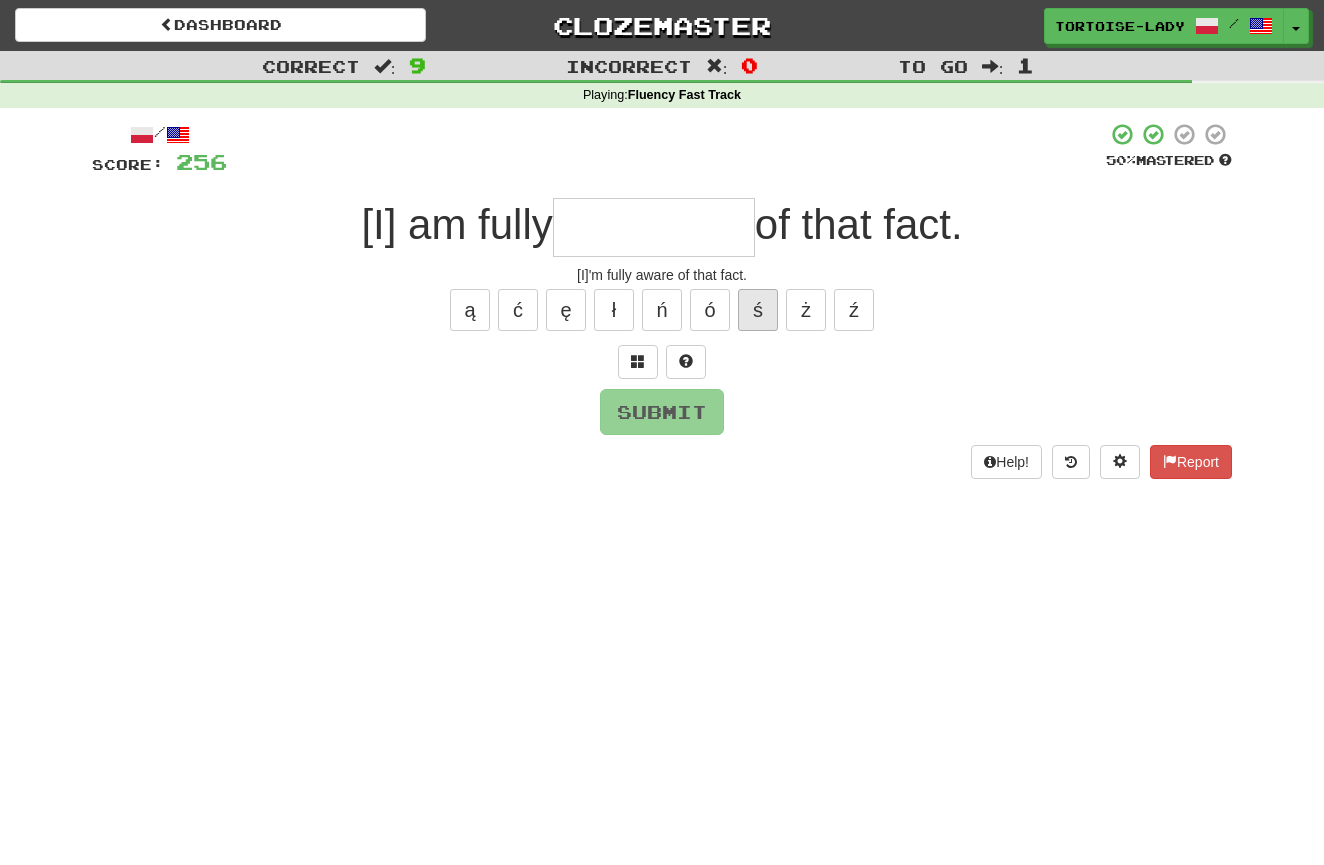 click on "ś" at bounding box center (758, 310) 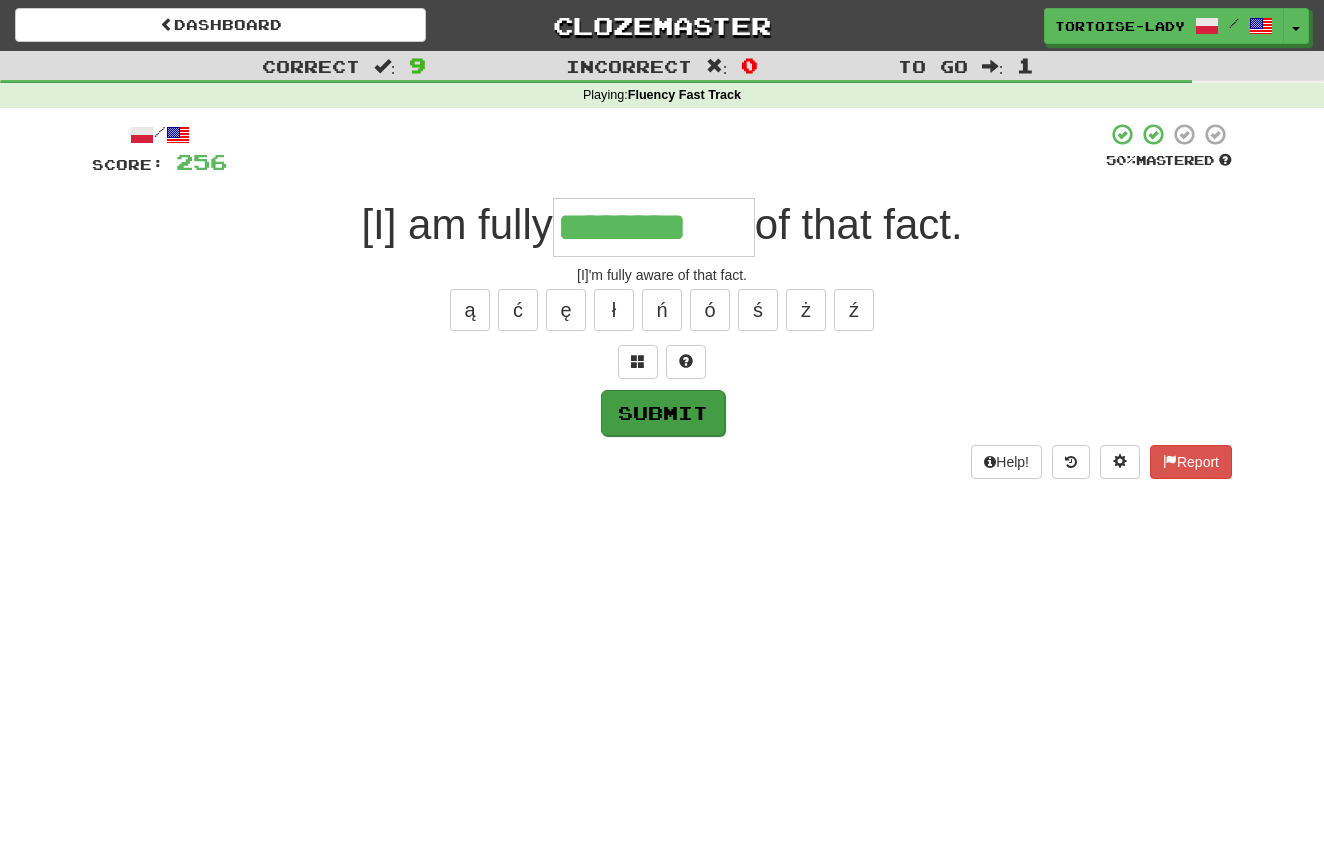 type on "********" 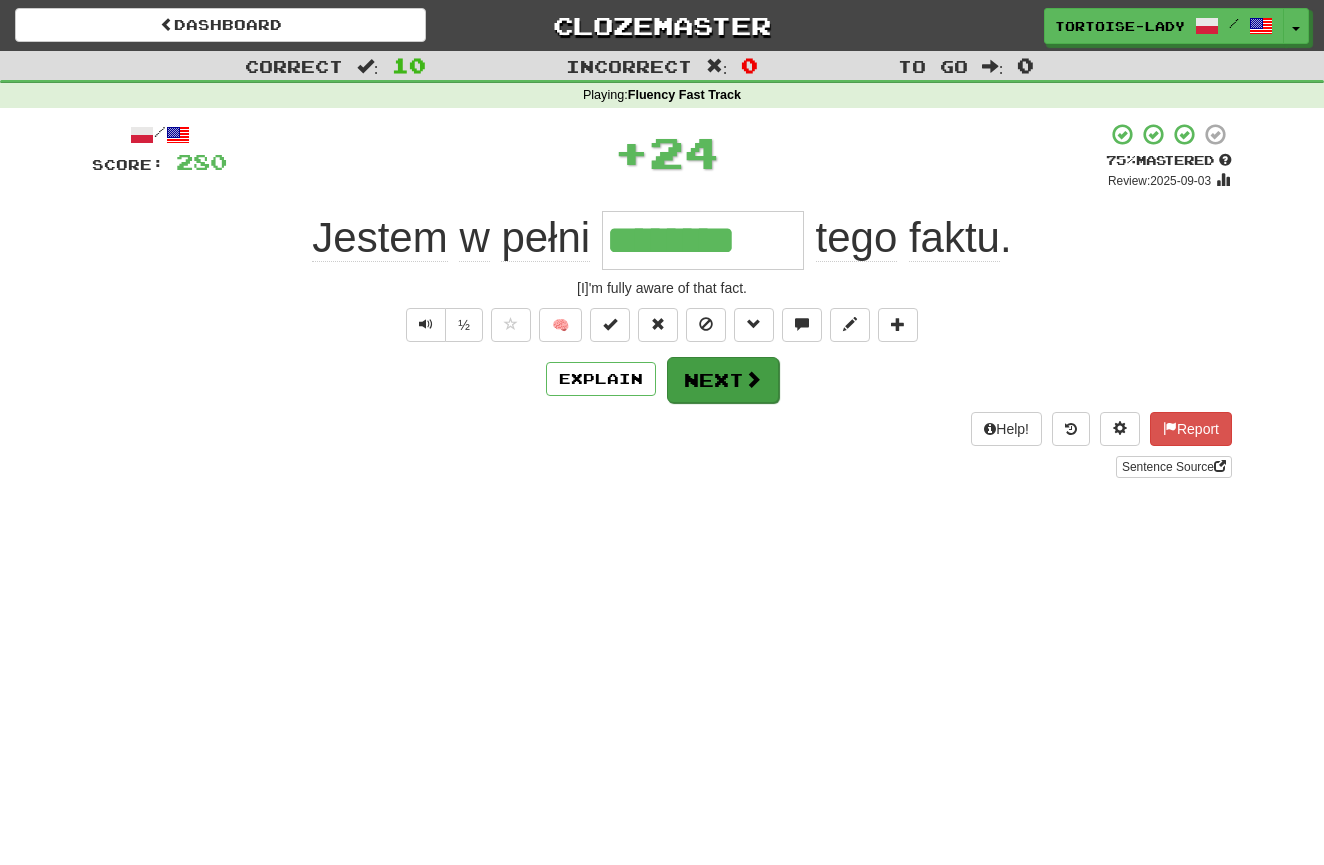 click on "Next" at bounding box center [723, 380] 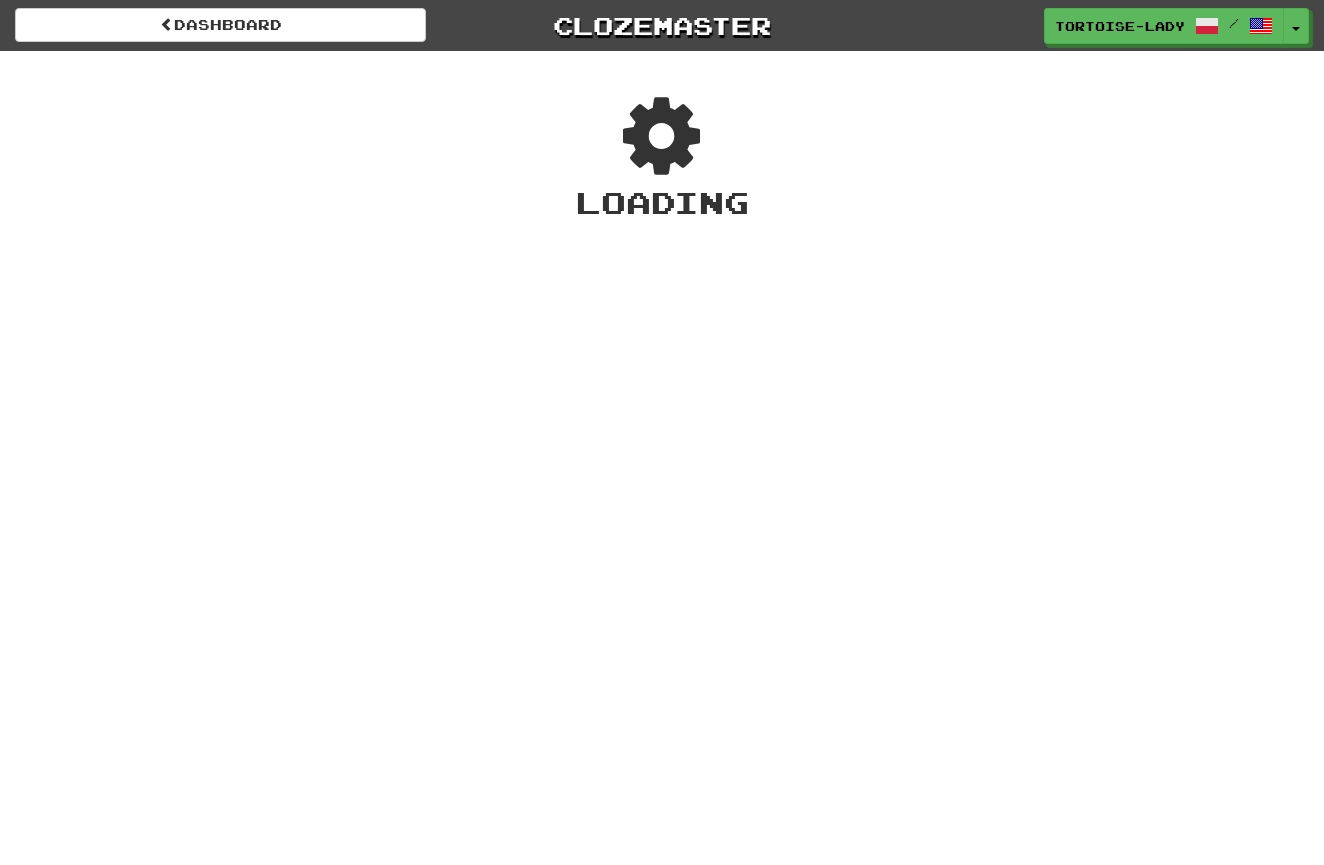 scroll, scrollTop: 0, scrollLeft: 0, axis: both 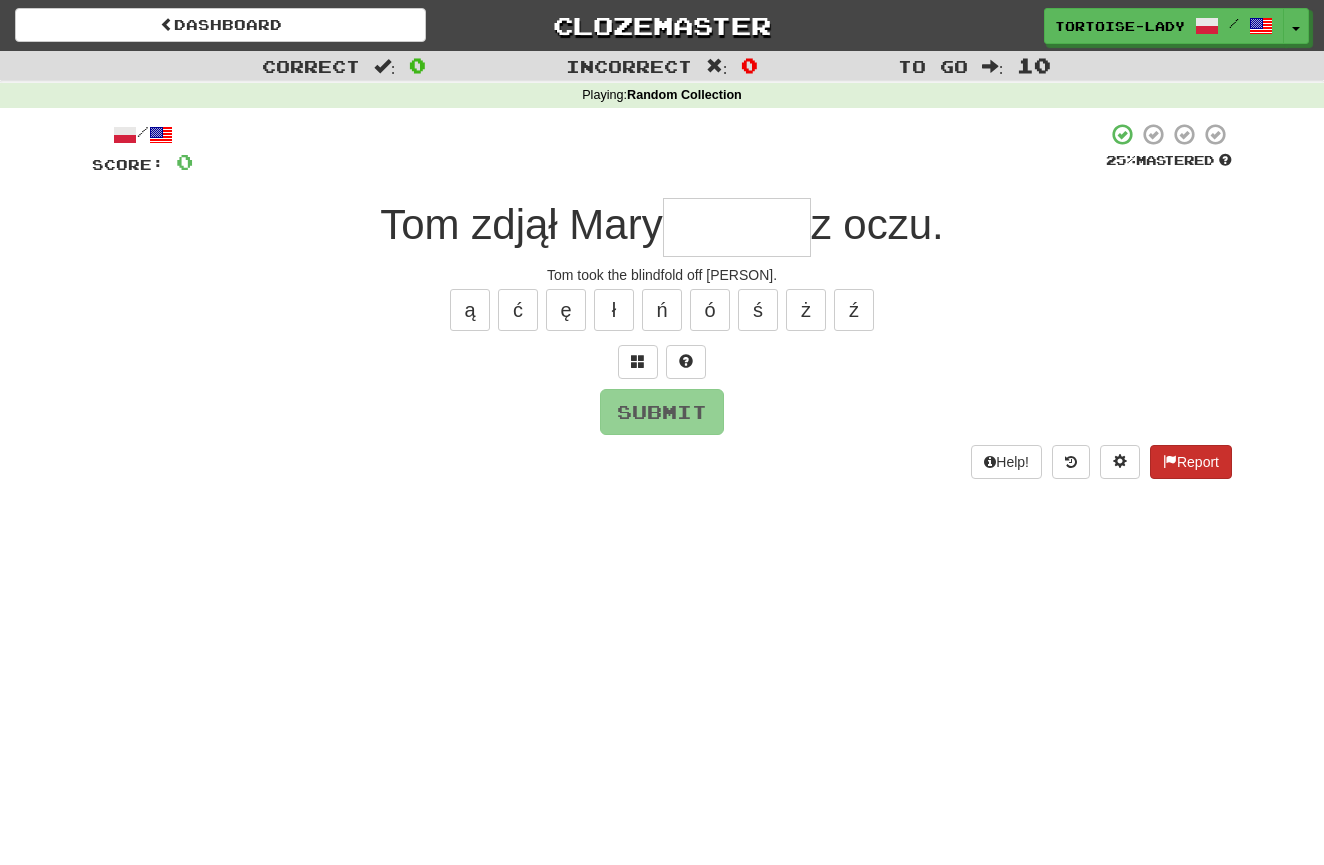 click on "Report" at bounding box center (1191, 462) 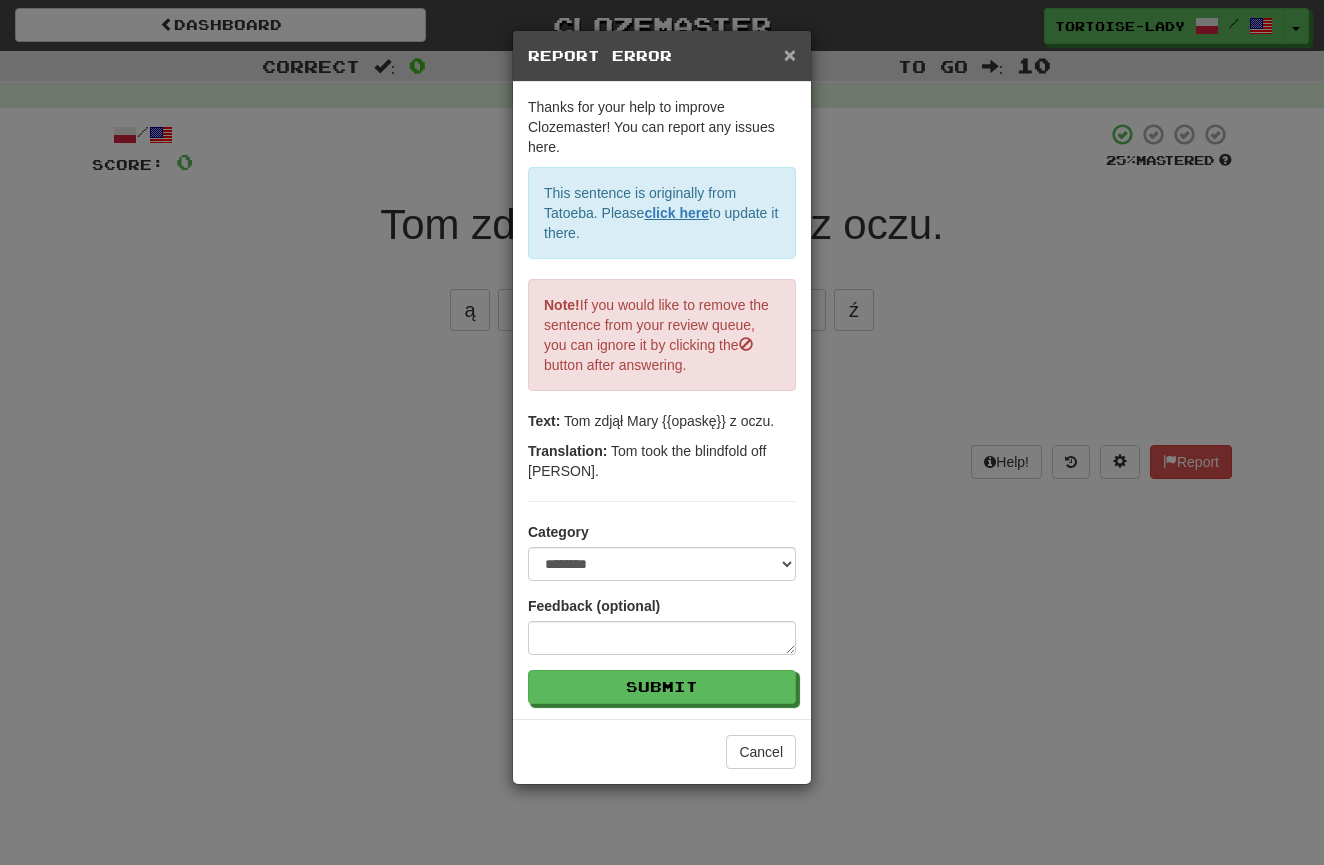 click on "×" at bounding box center (790, 54) 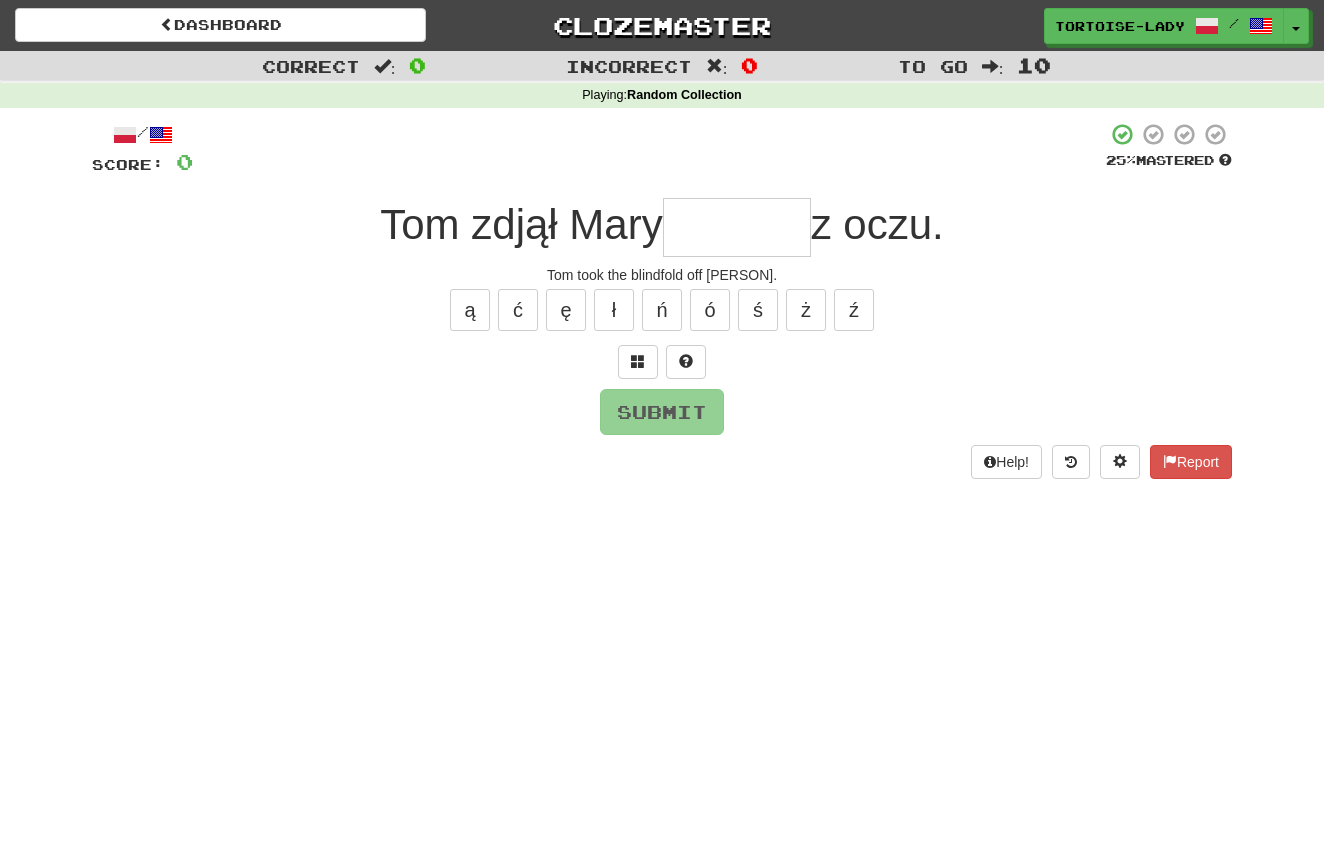 click at bounding box center [737, 227] 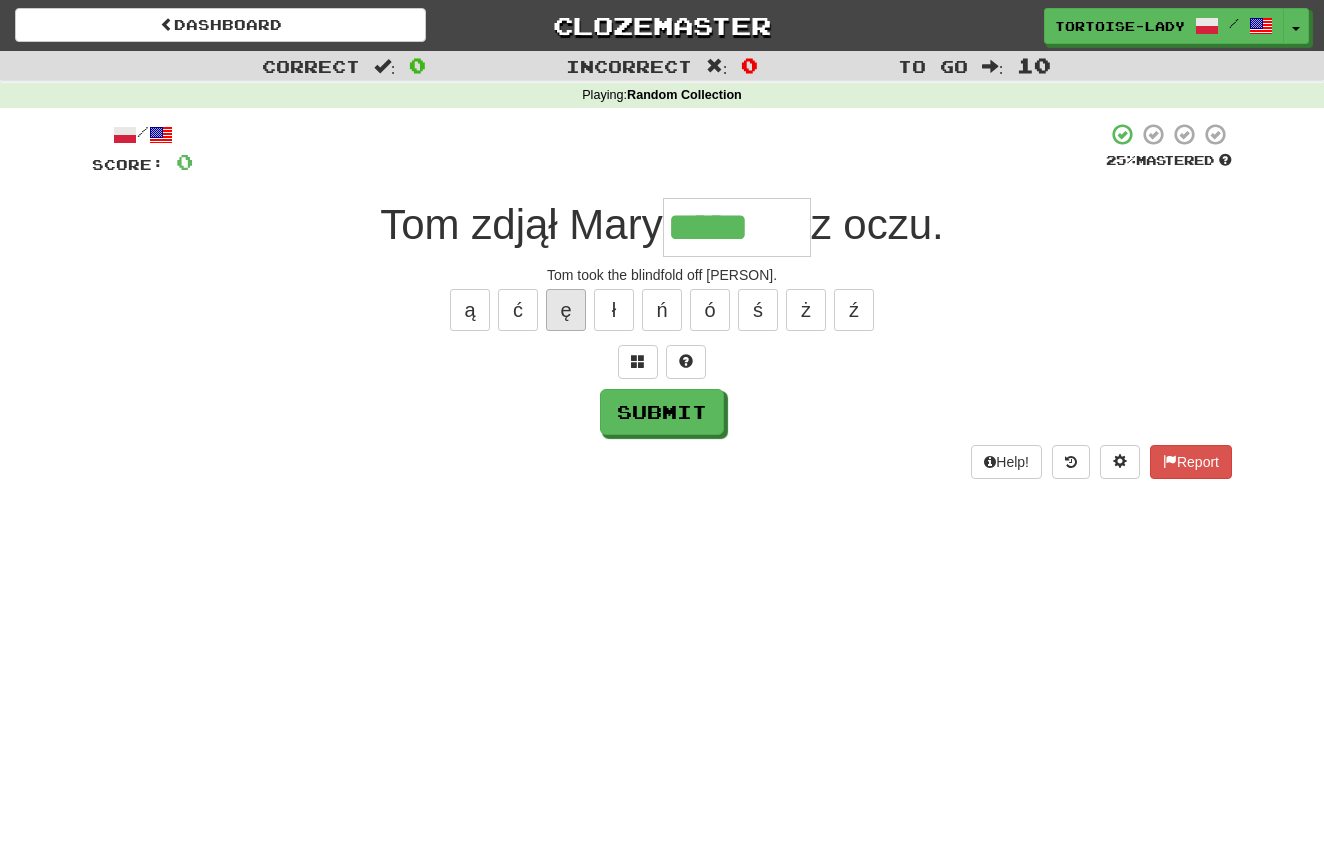 click on "ę" at bounding box center (566, 310) 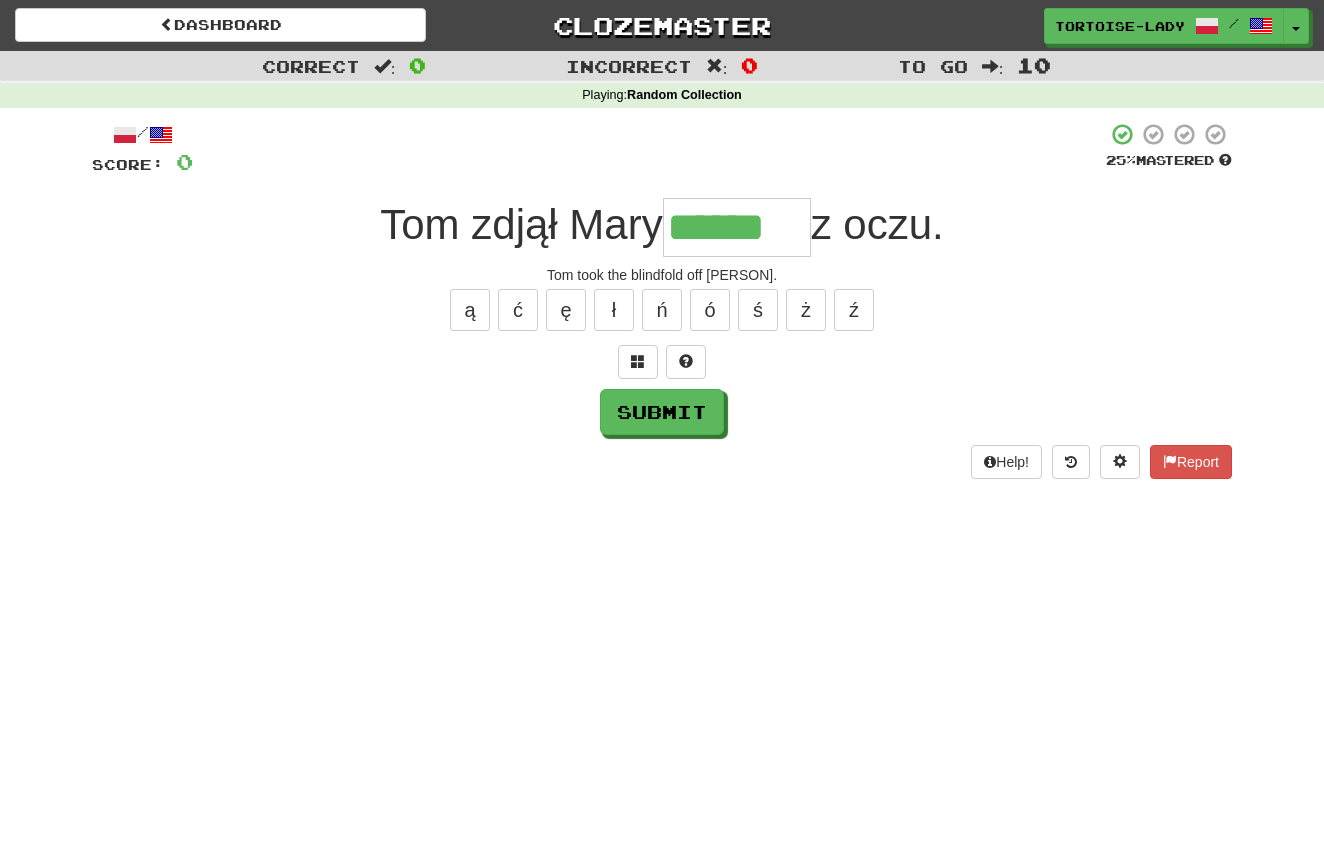 click on "Submit" at bounding box center [662, 412] 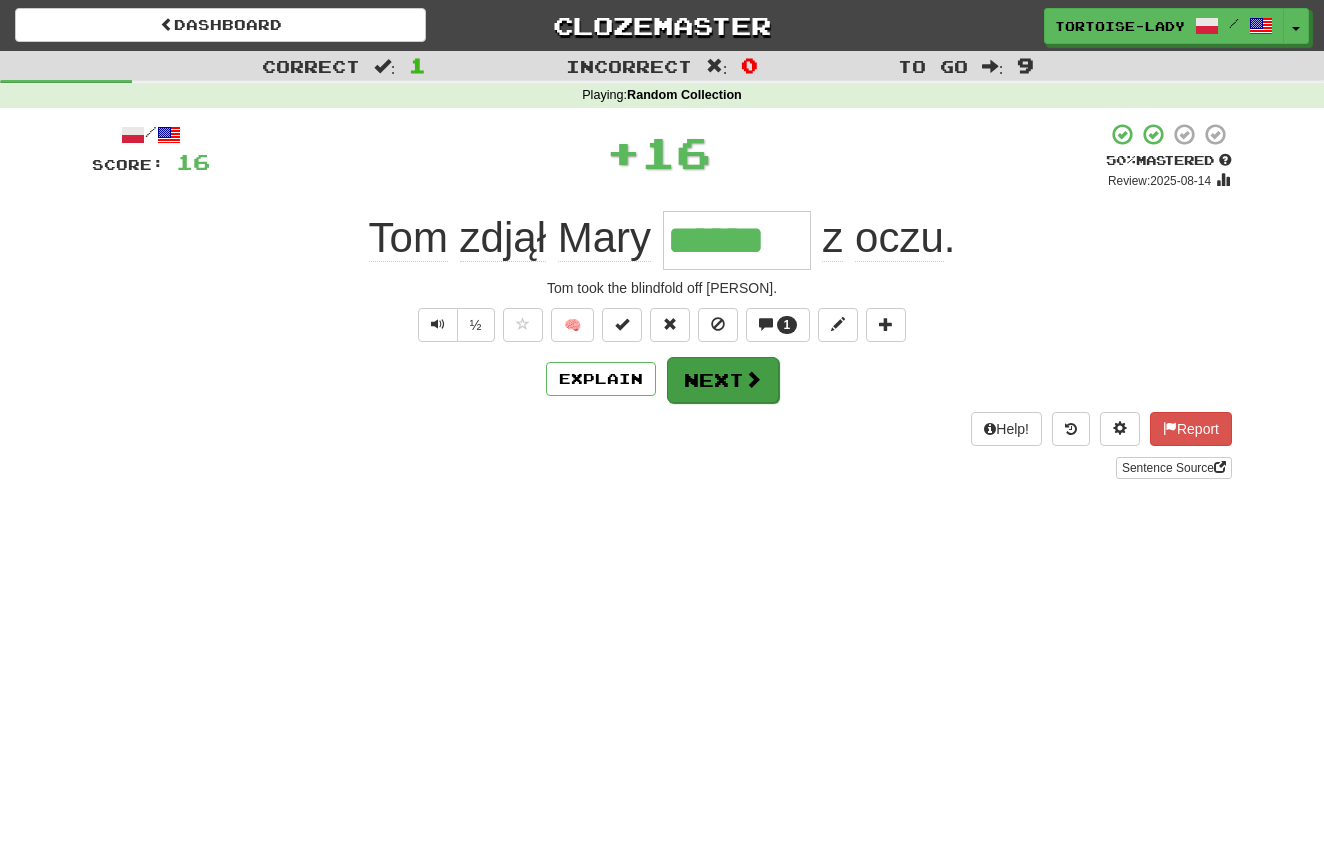 click on "Next" at bounding box center (723, 380) 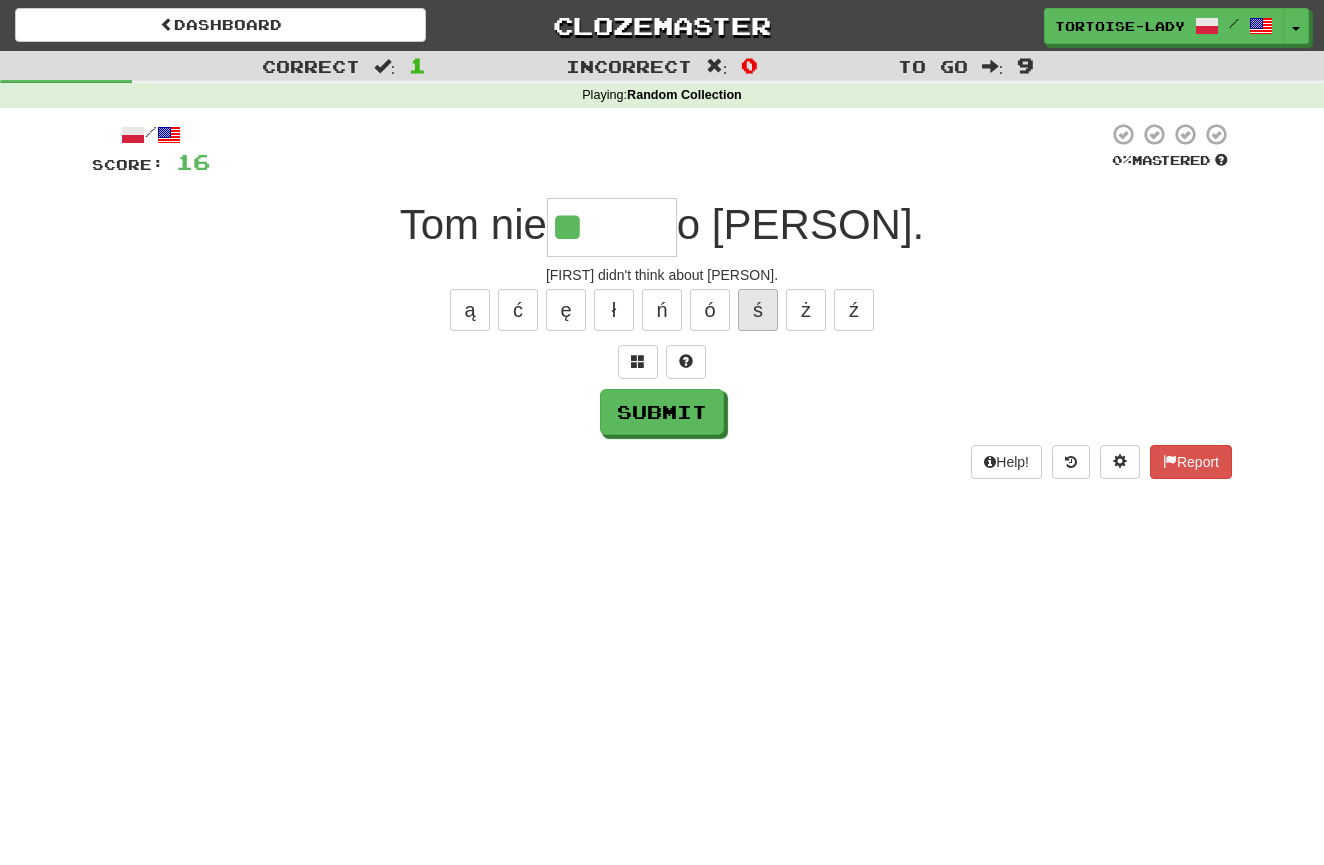 click on "ś" at bounding box center [758, 310] 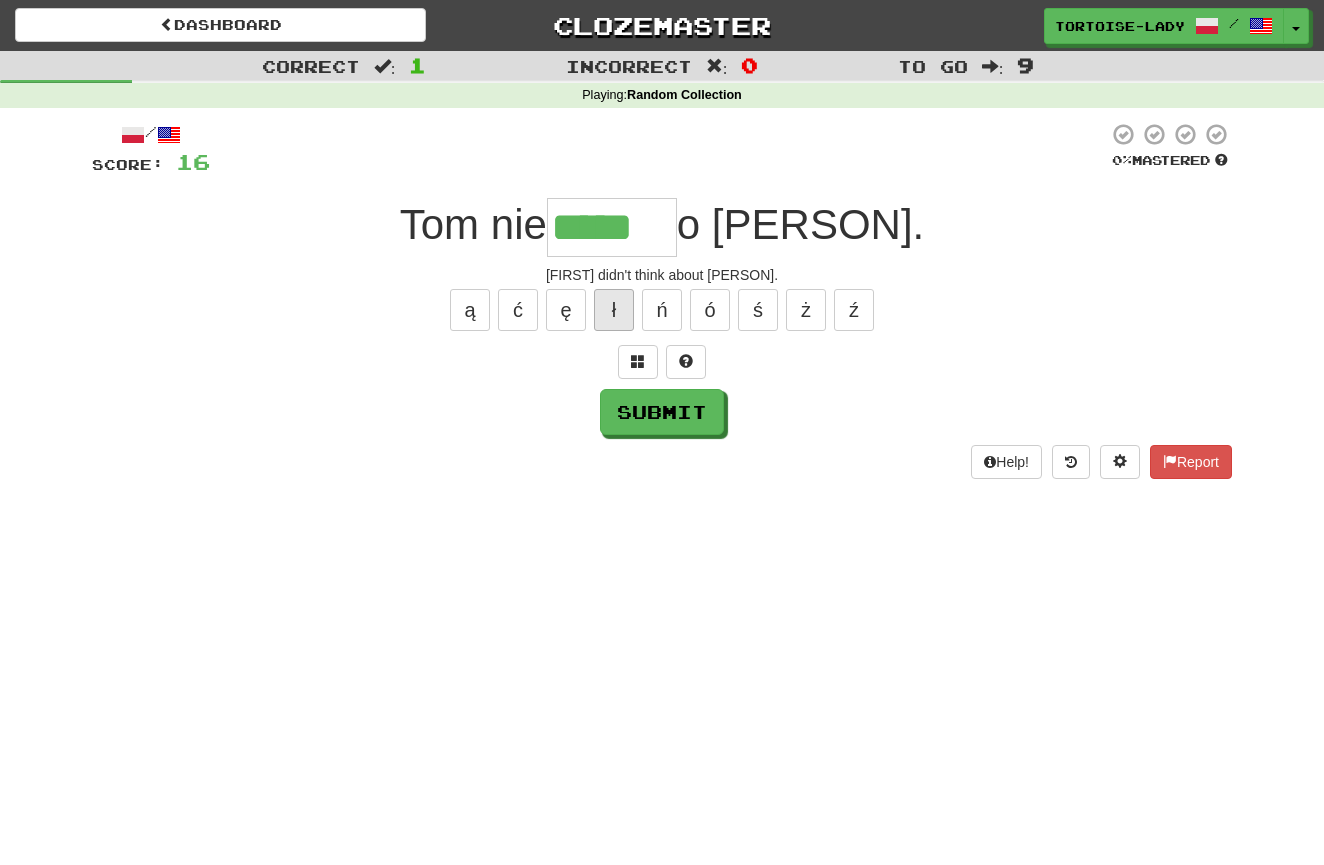 click on "ł" at bounding box center (614, 310) 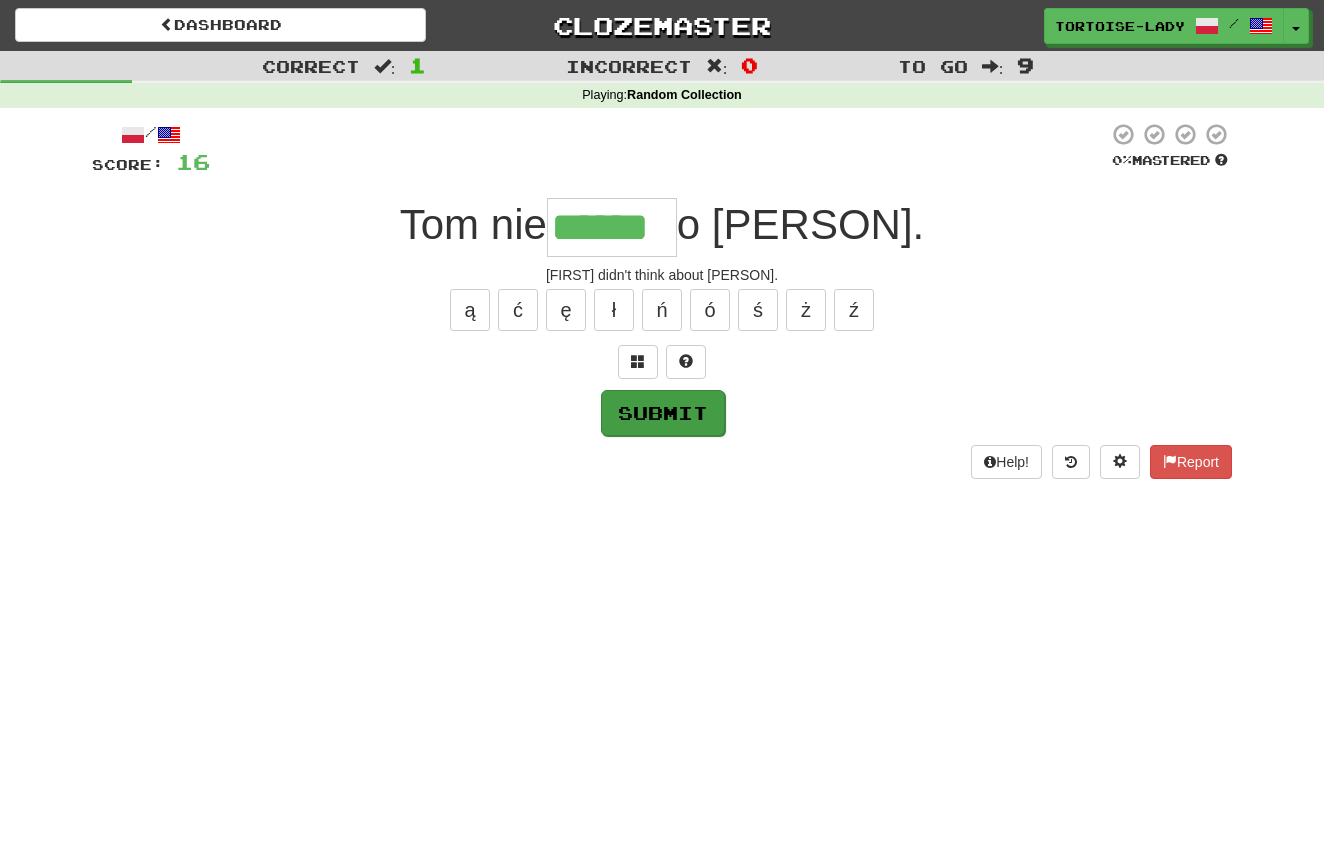 click on "Submit" at bounding box center (663, 413) 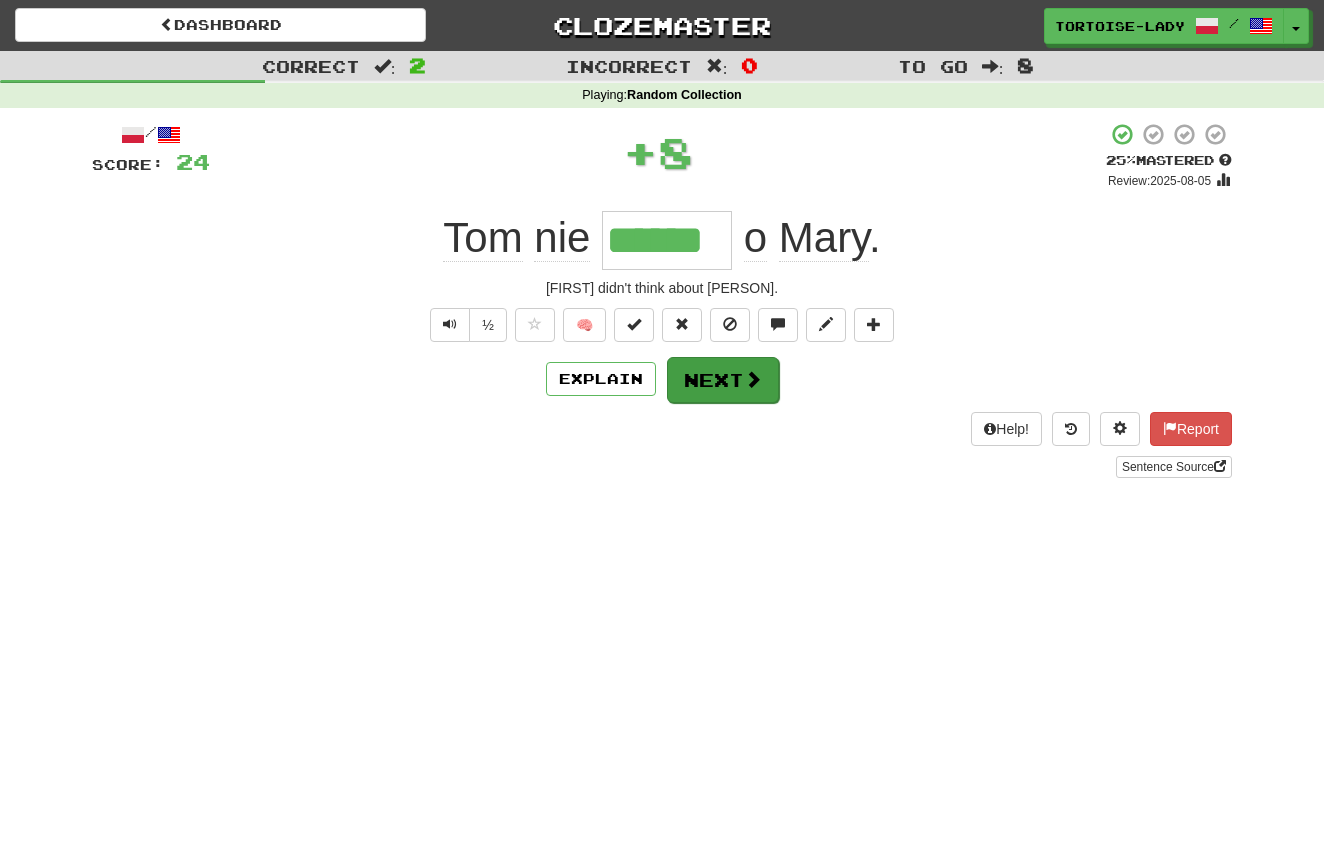 click on "Next" at bounding box center [723, 380] 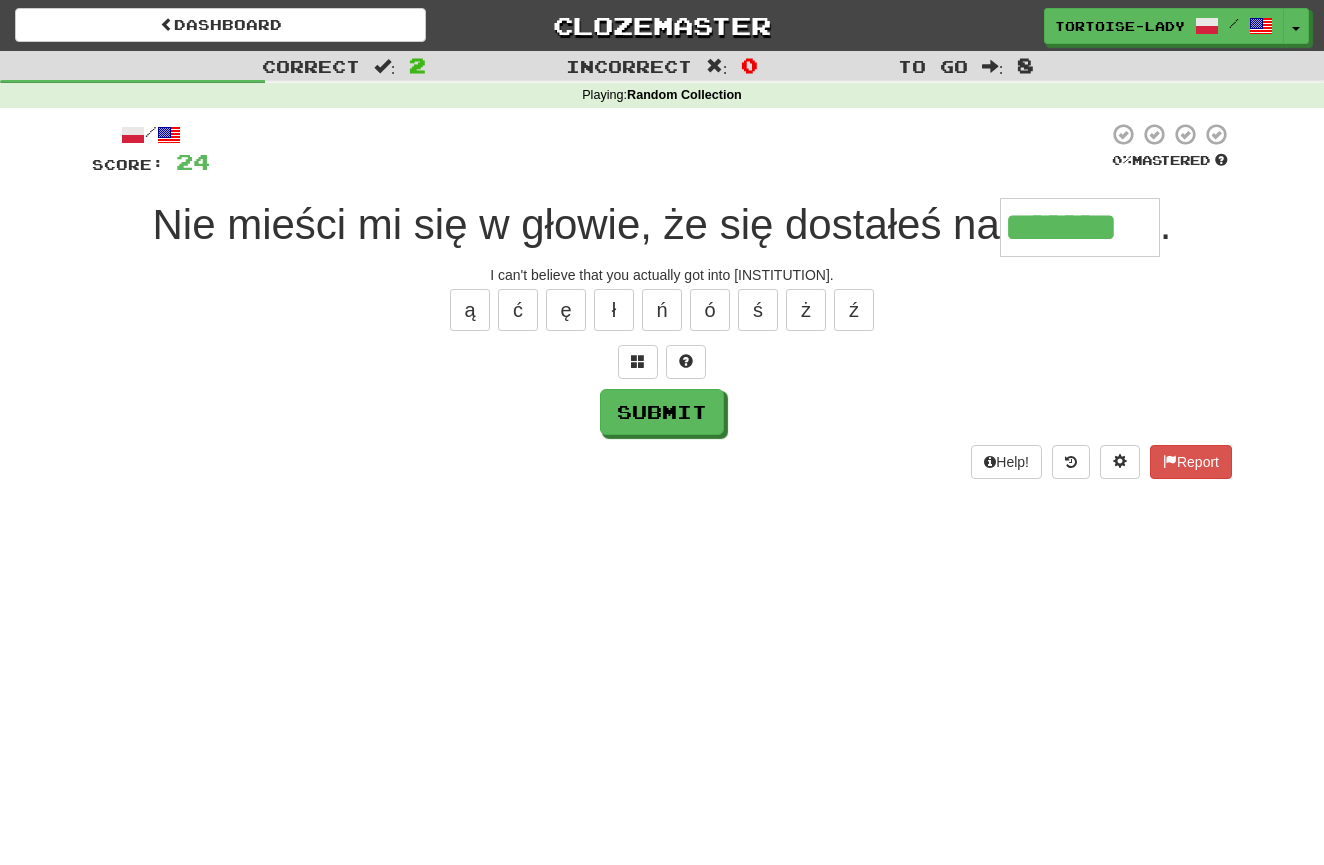 click on "Submit" at bounding box center (662, 412) 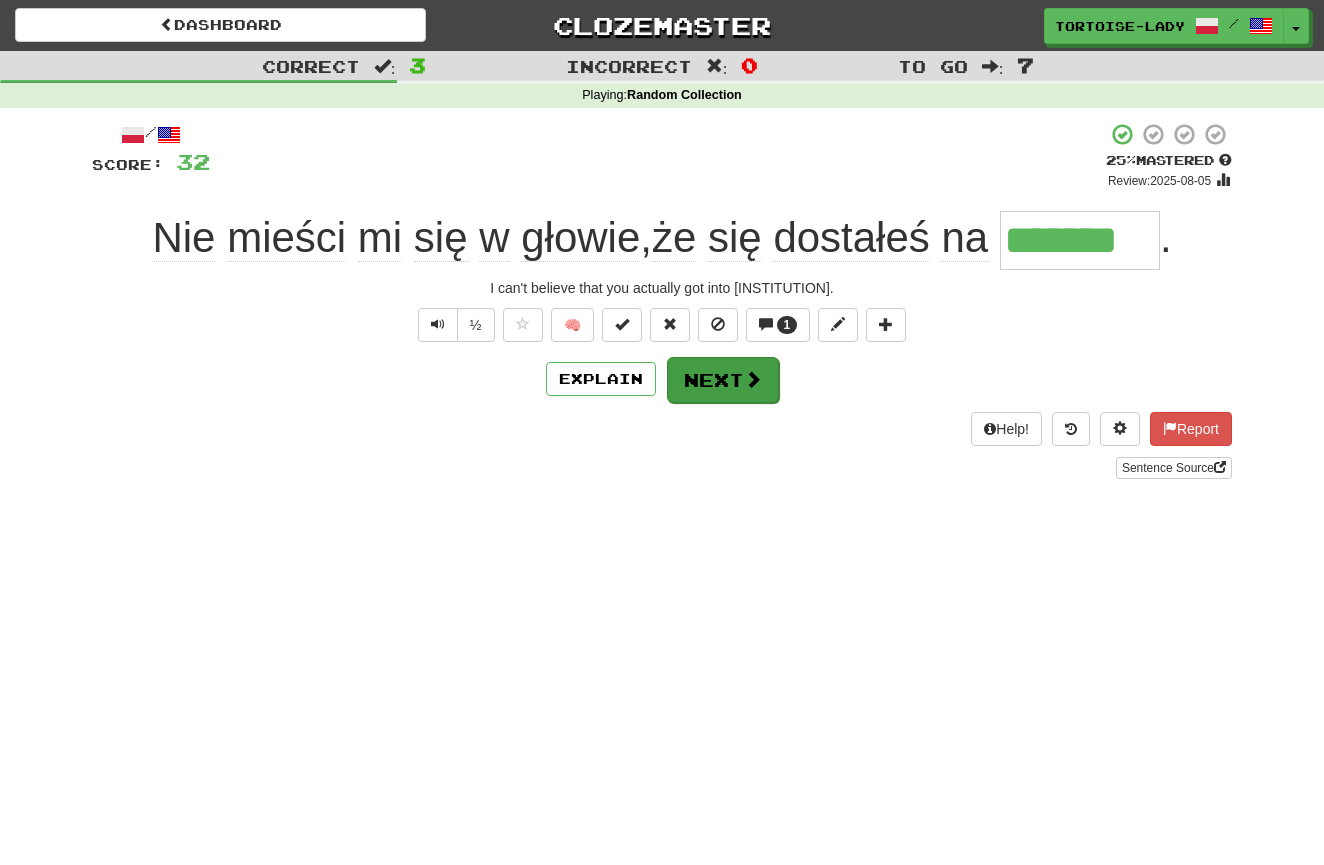 click on "Next" at bounding box center [723, 380] 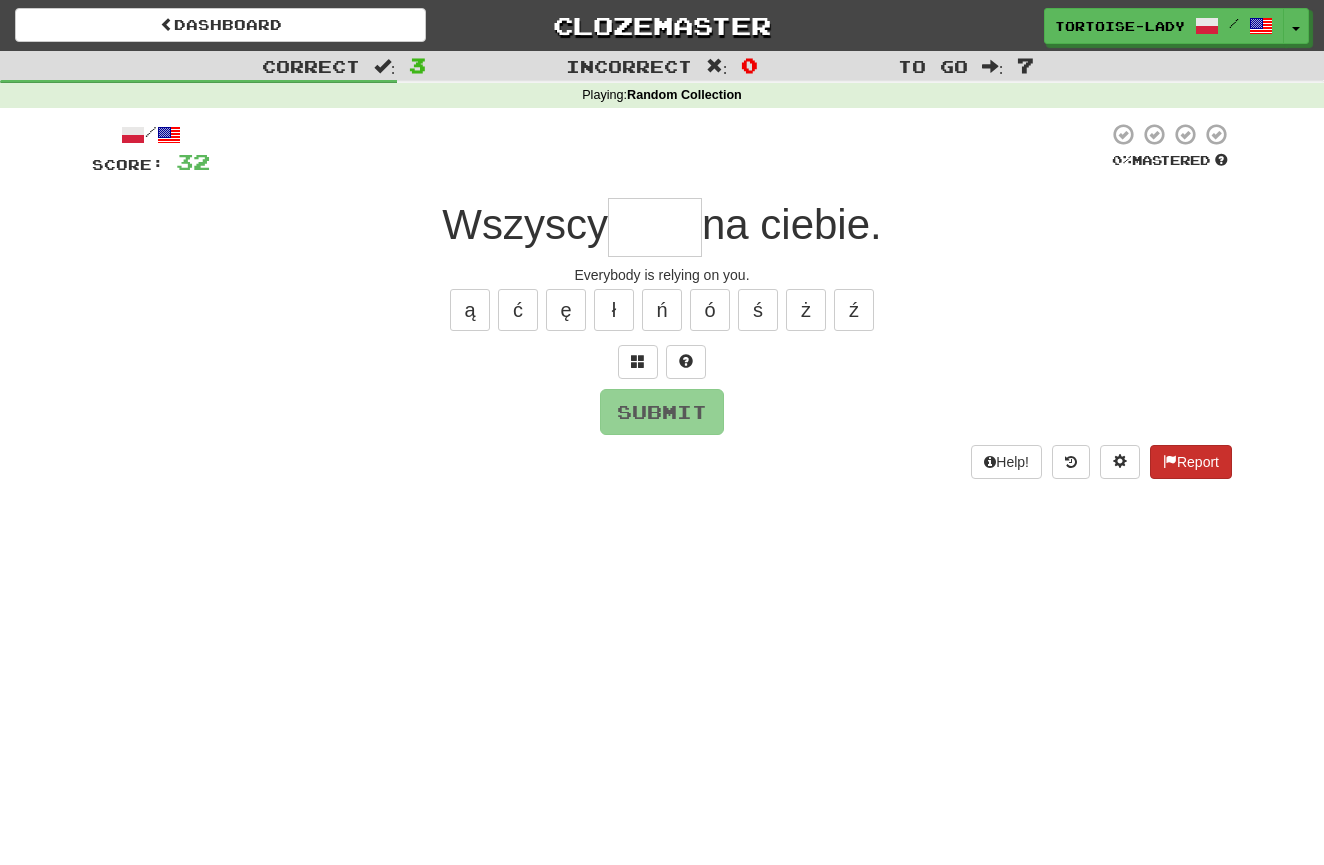 click on "Report" at bounding box center [1191, 462] 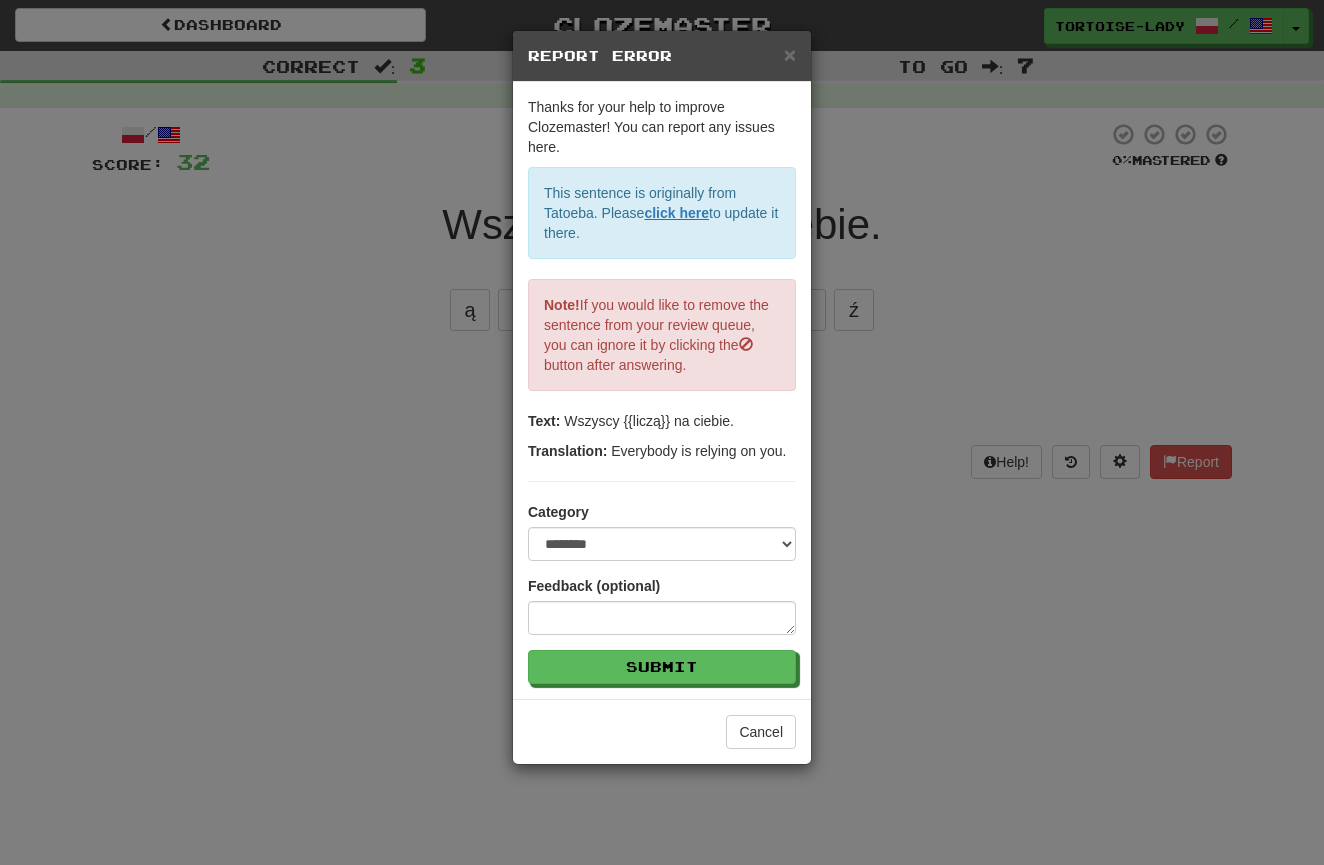click on "Report Error" at bounding box center [662, 56] 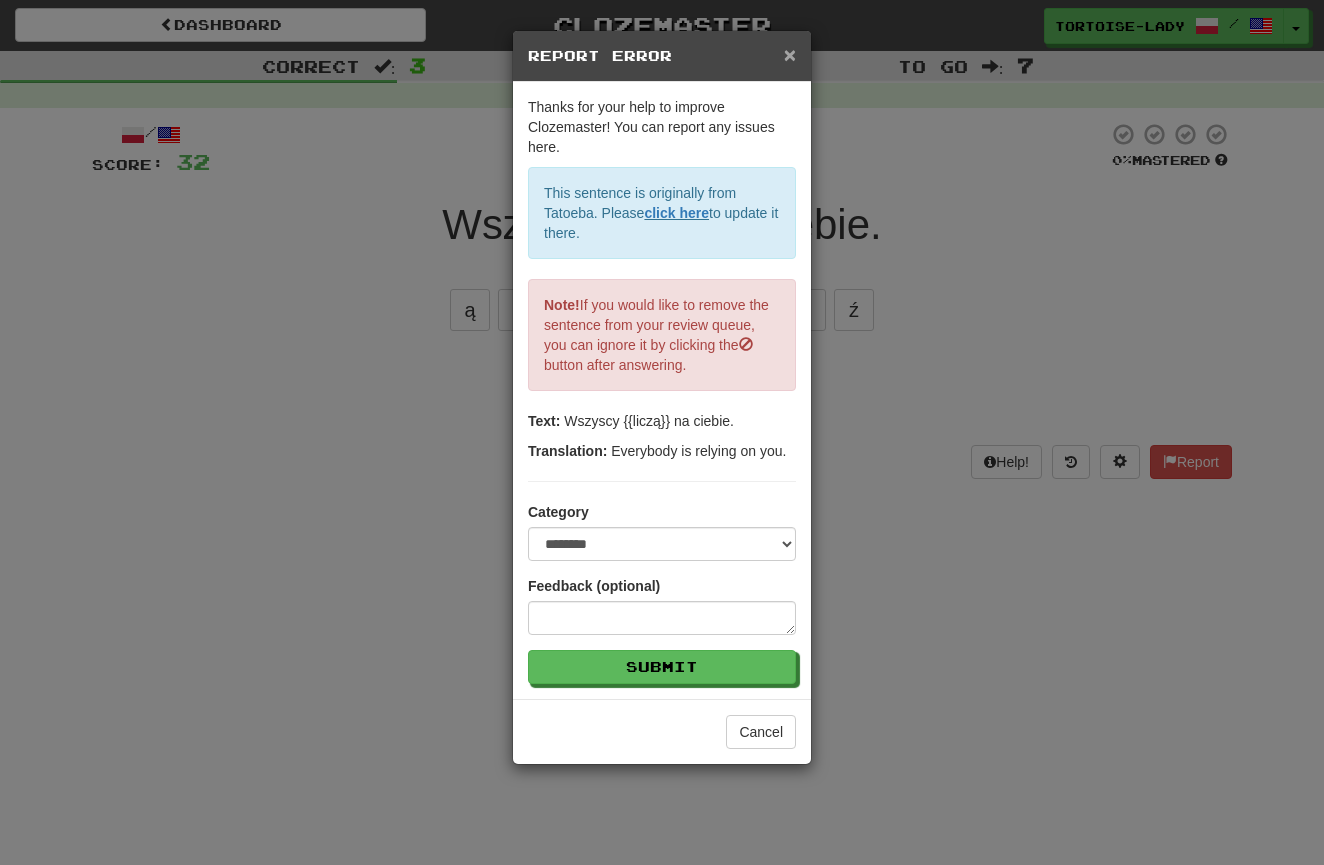 click on "×" at bounding box center [790, 54] 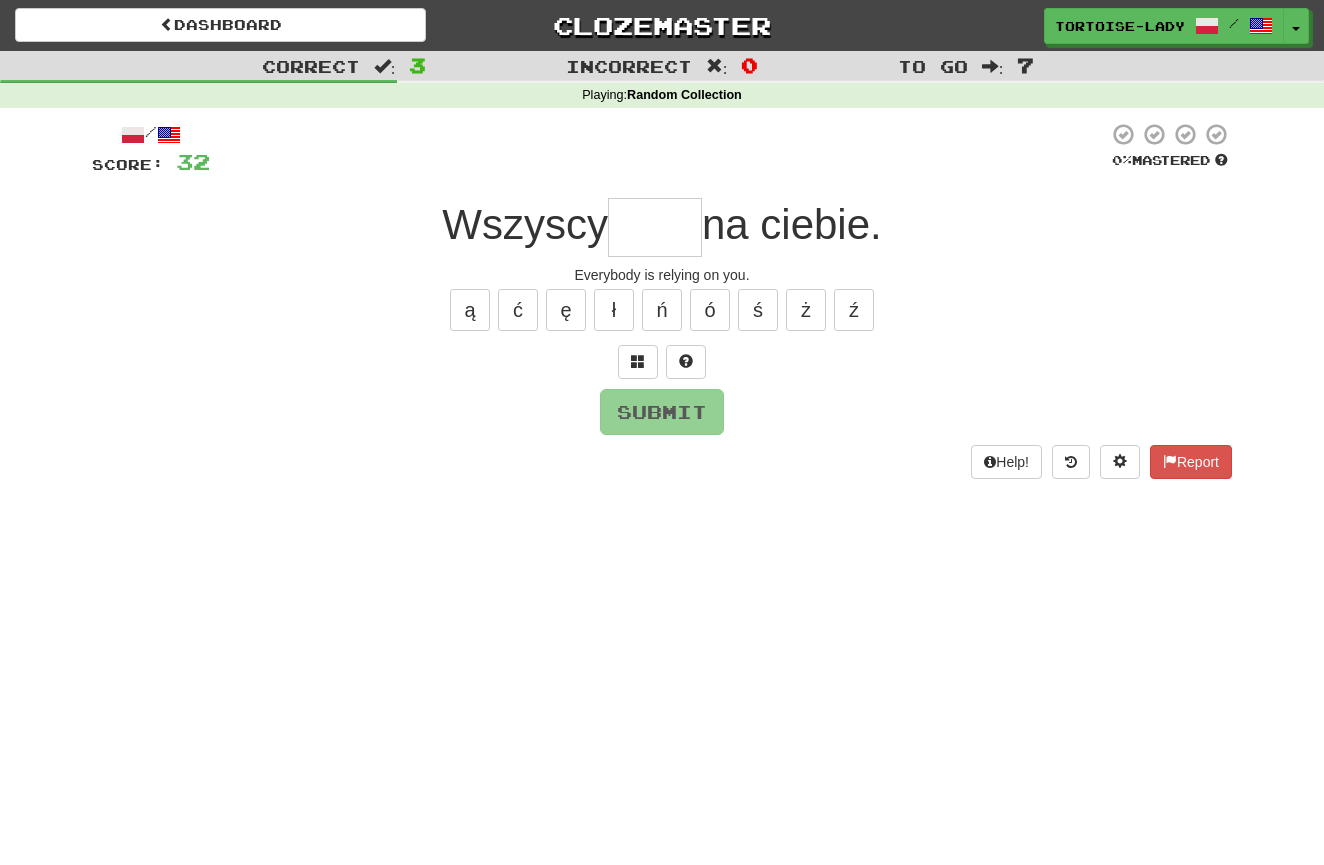 click at bounding box center [655, 227] 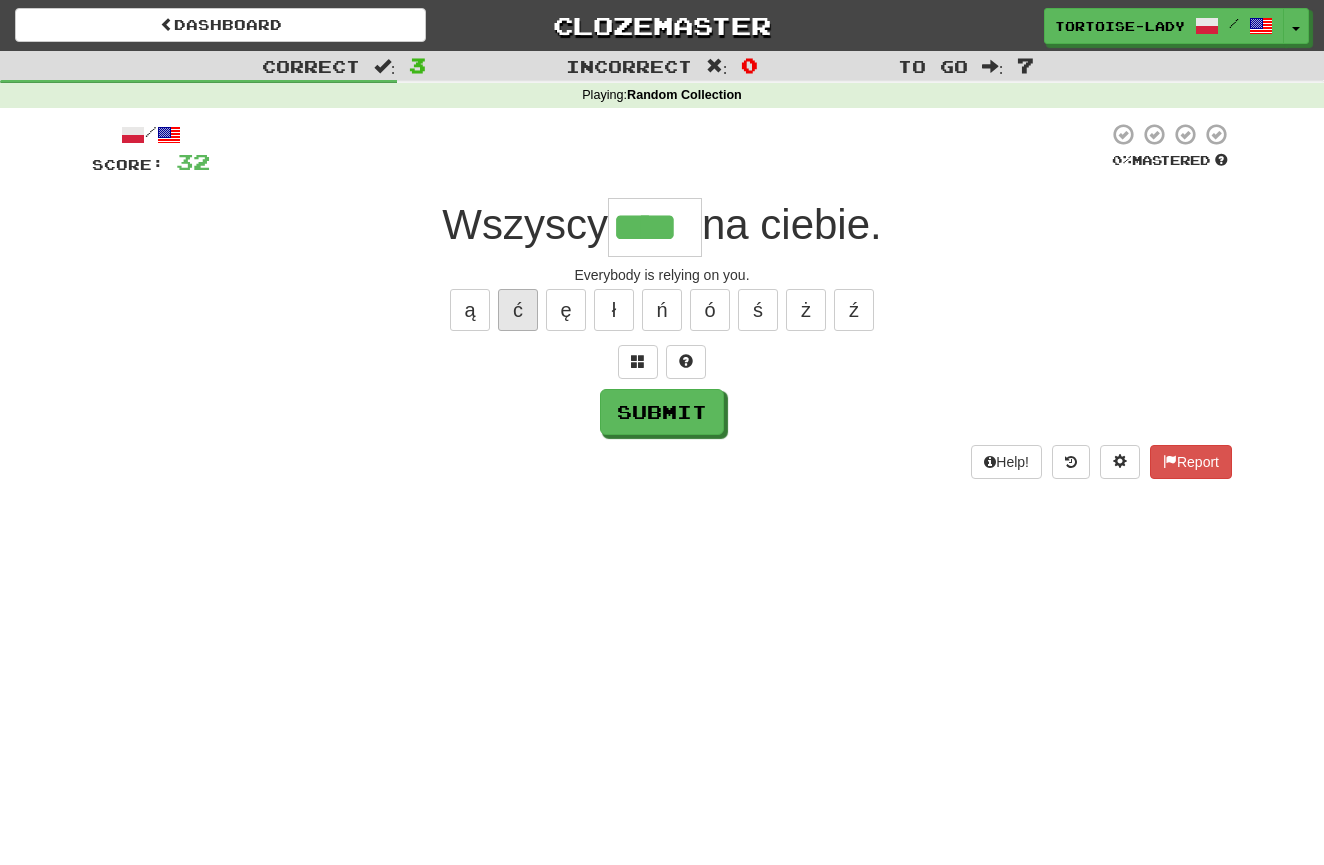 drag, startPoint x: 464, startPoint y: 301, endPoint x: 504, endPoint y: 323, distance: 45.65085 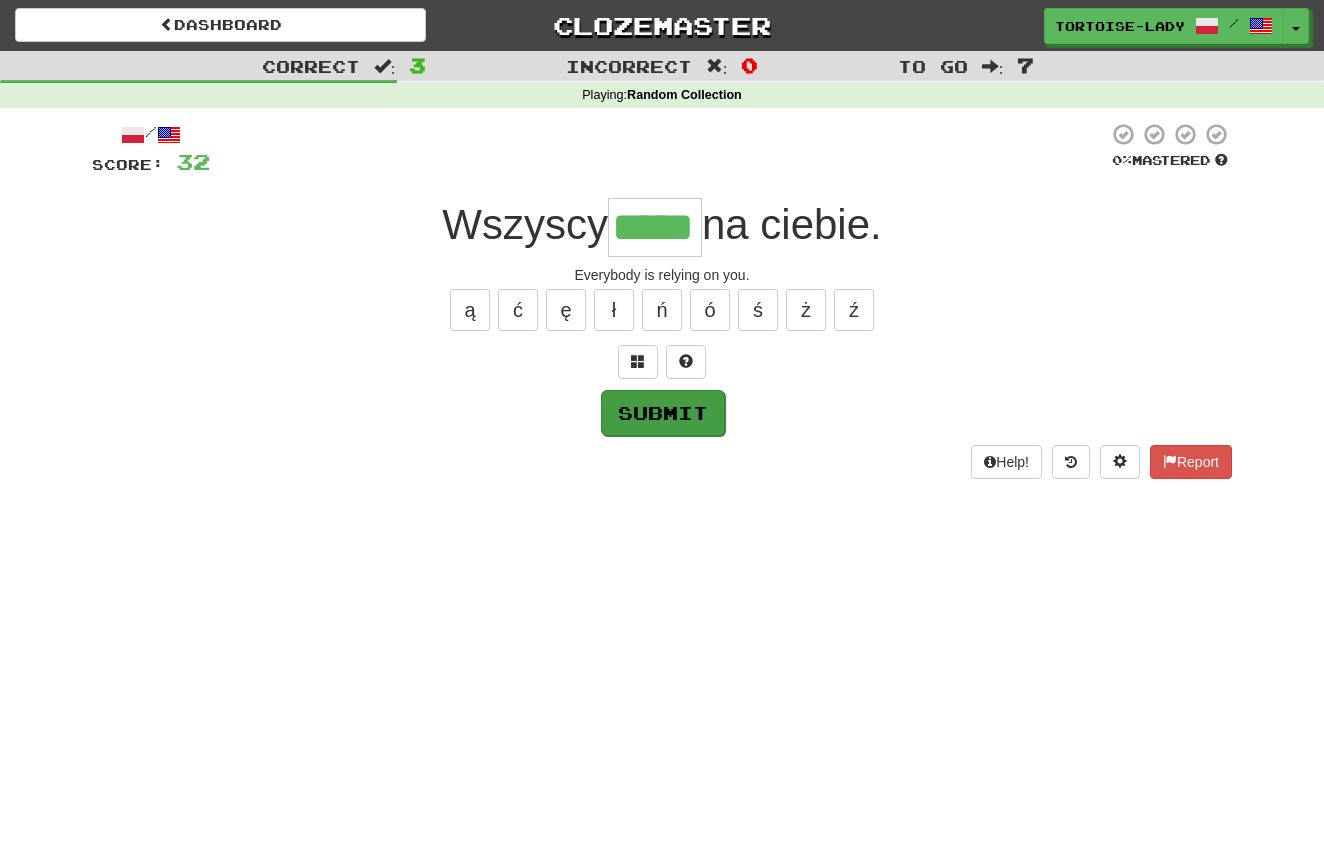 click on "Submit" at bounding box center (663, 413) 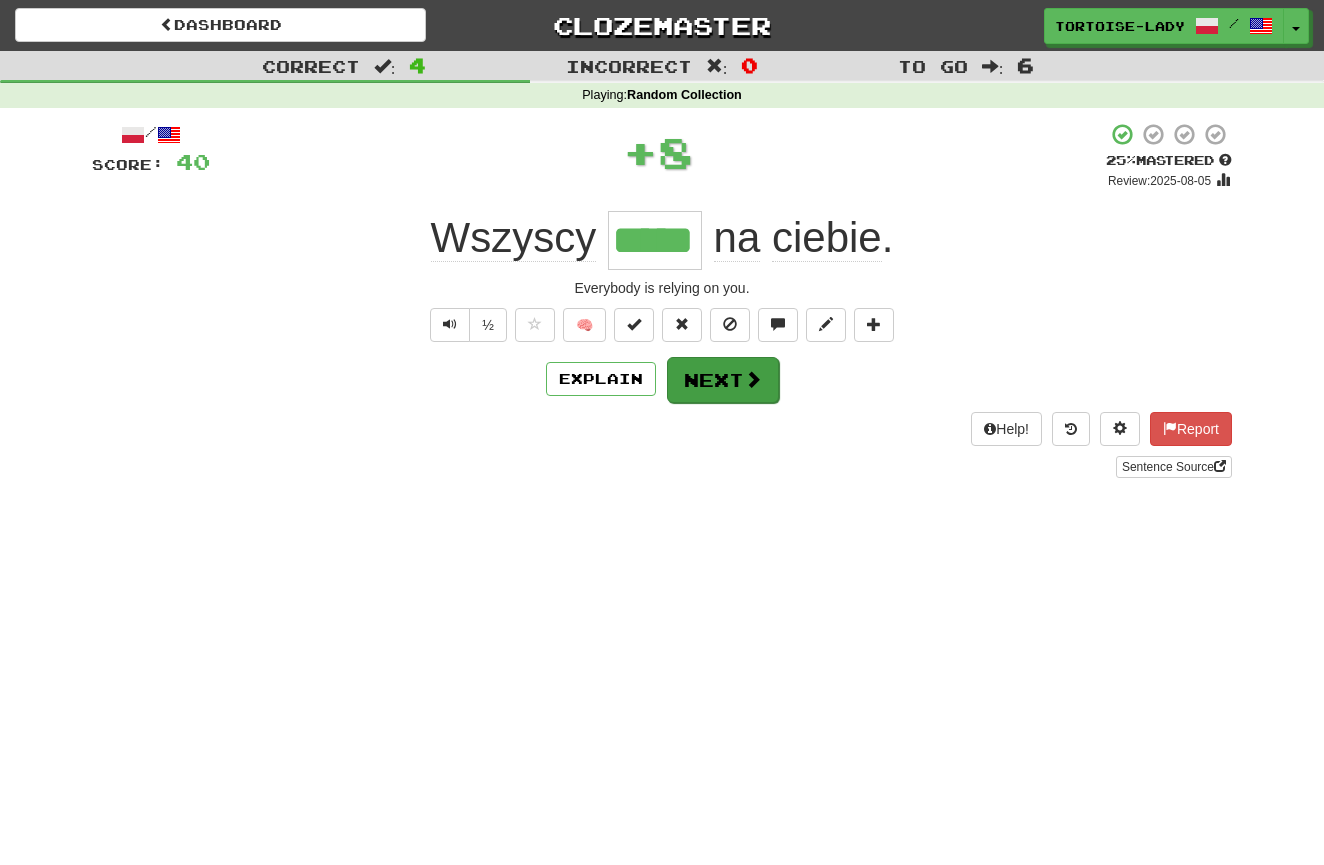 click on "Next" at bounding box center [723, 380] 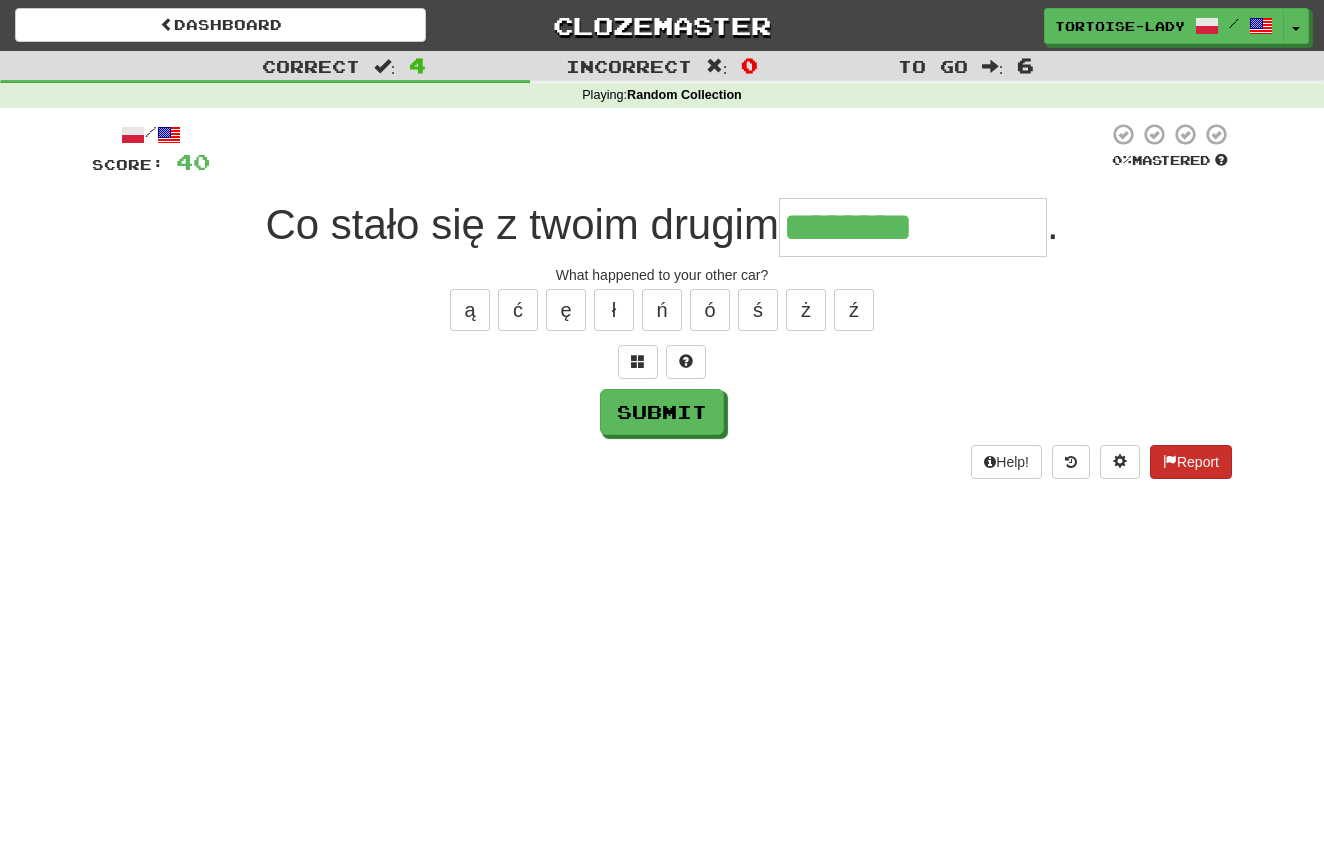 click on "Report" at bounding box center [1191, 462] 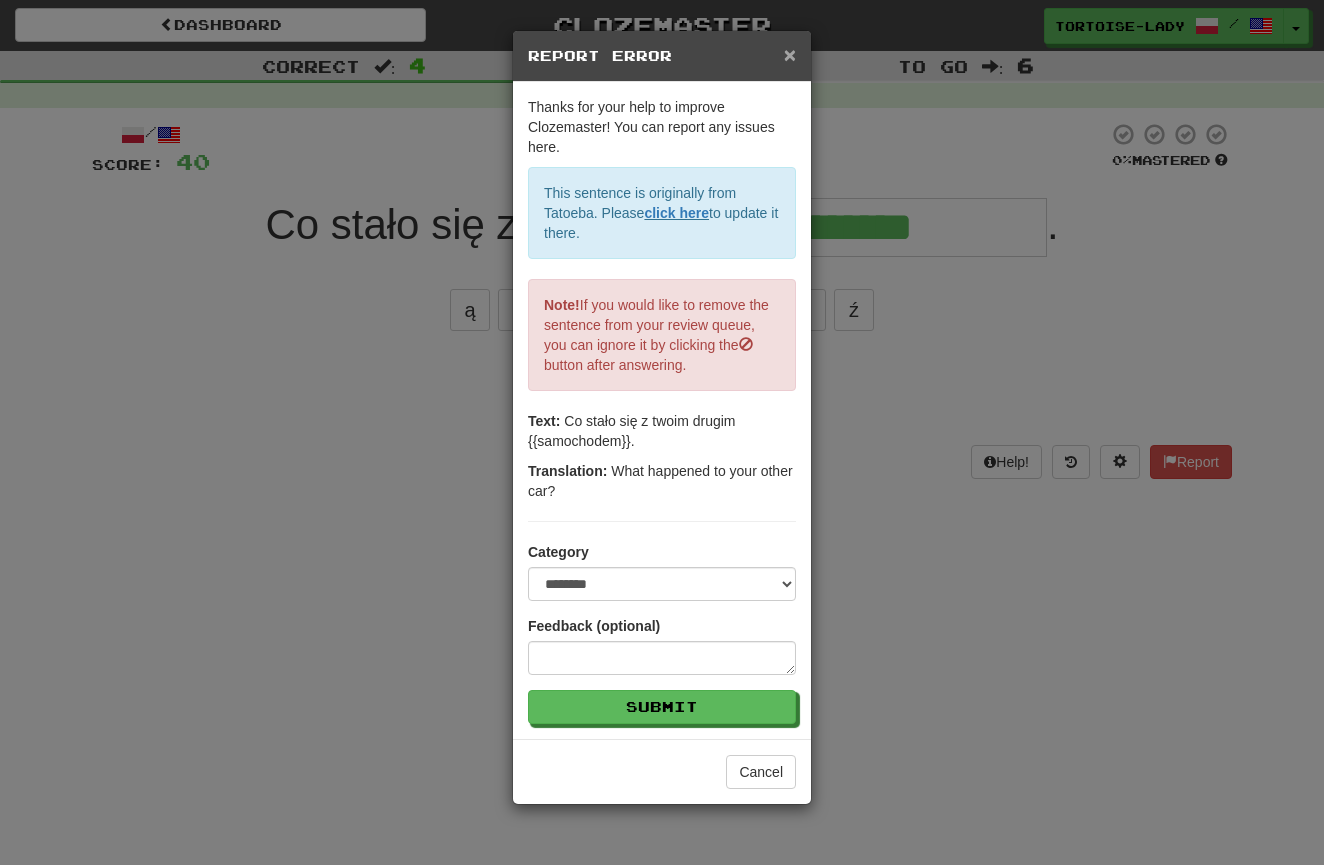 click on "×" at bounding box center [790, 54] 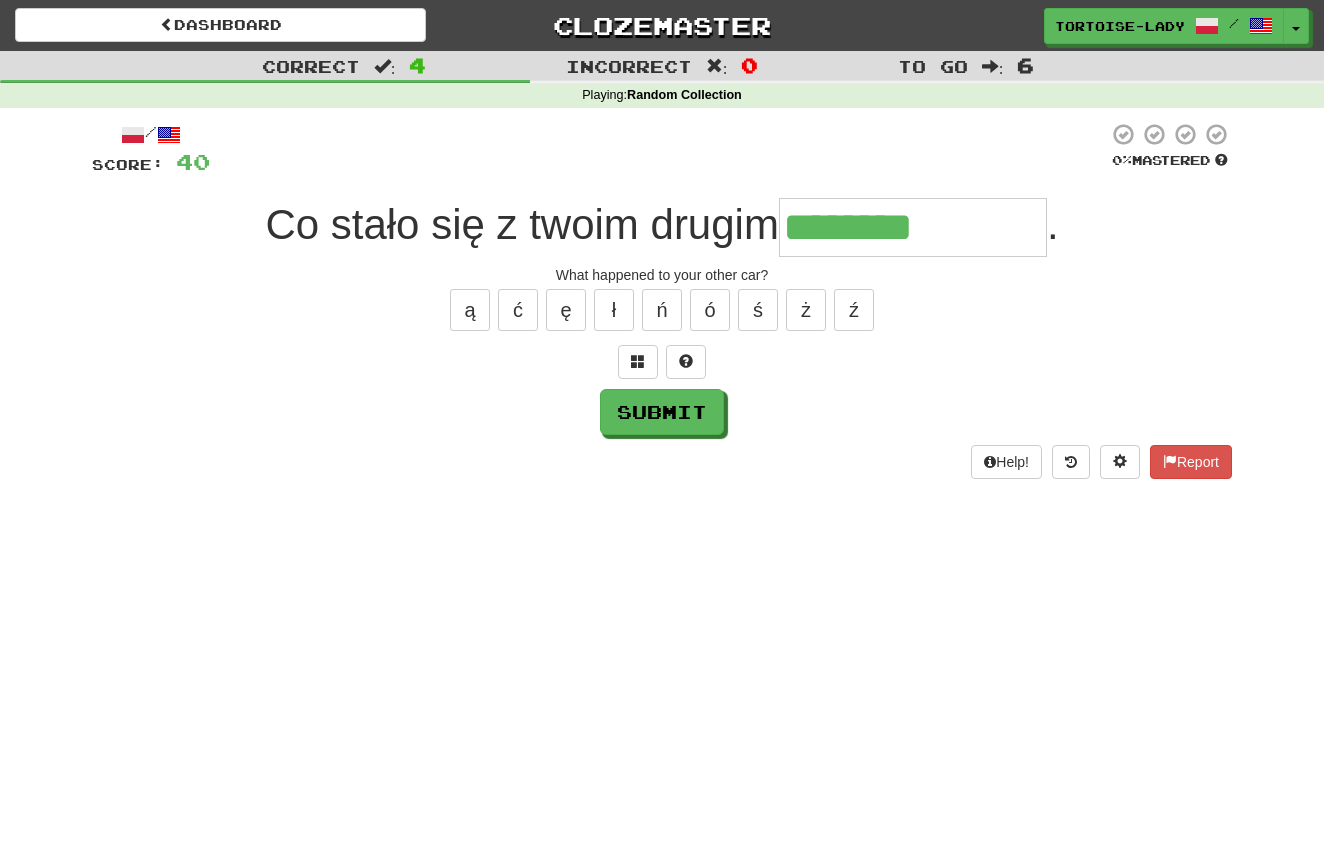 click on "********" at bounding box center (913, 227) 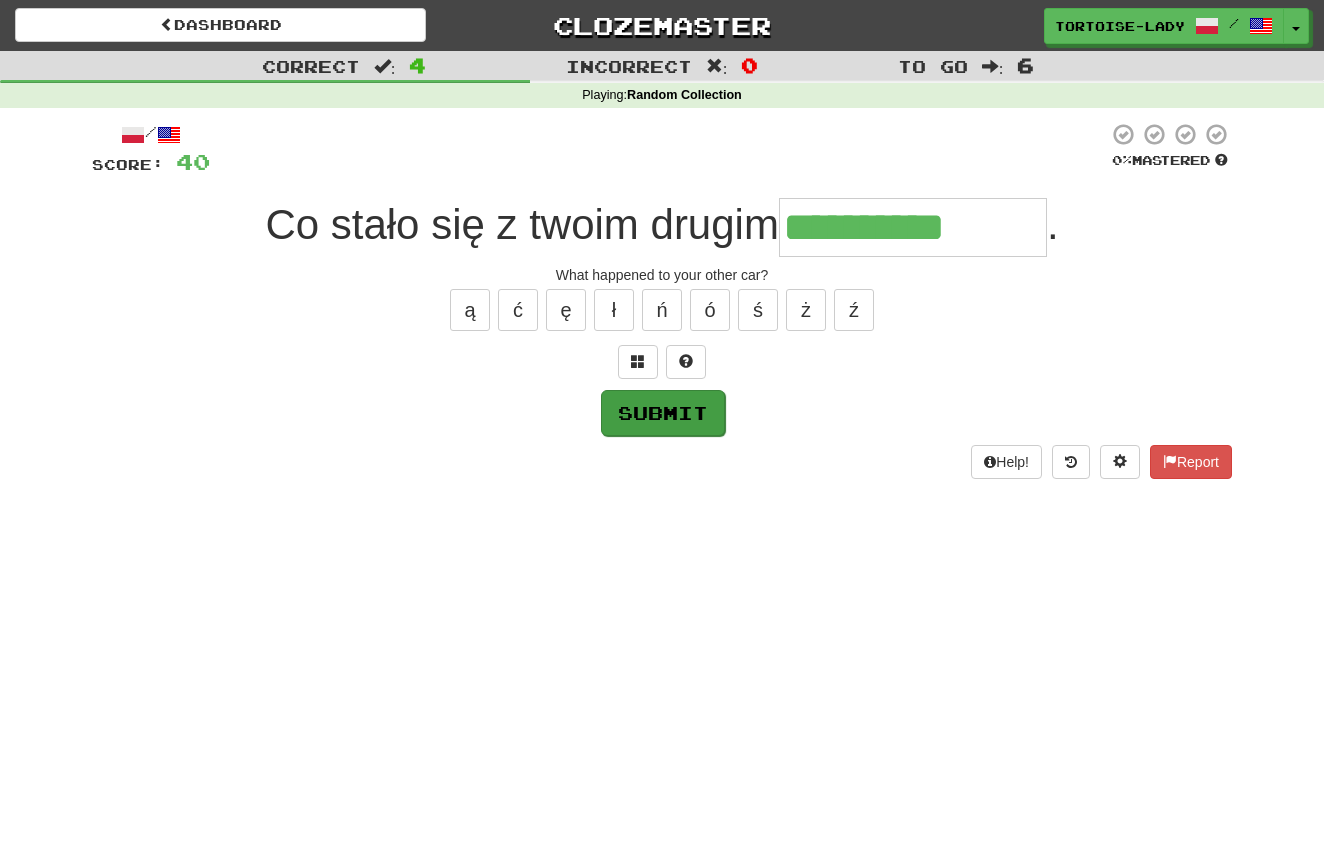 type on "**********" 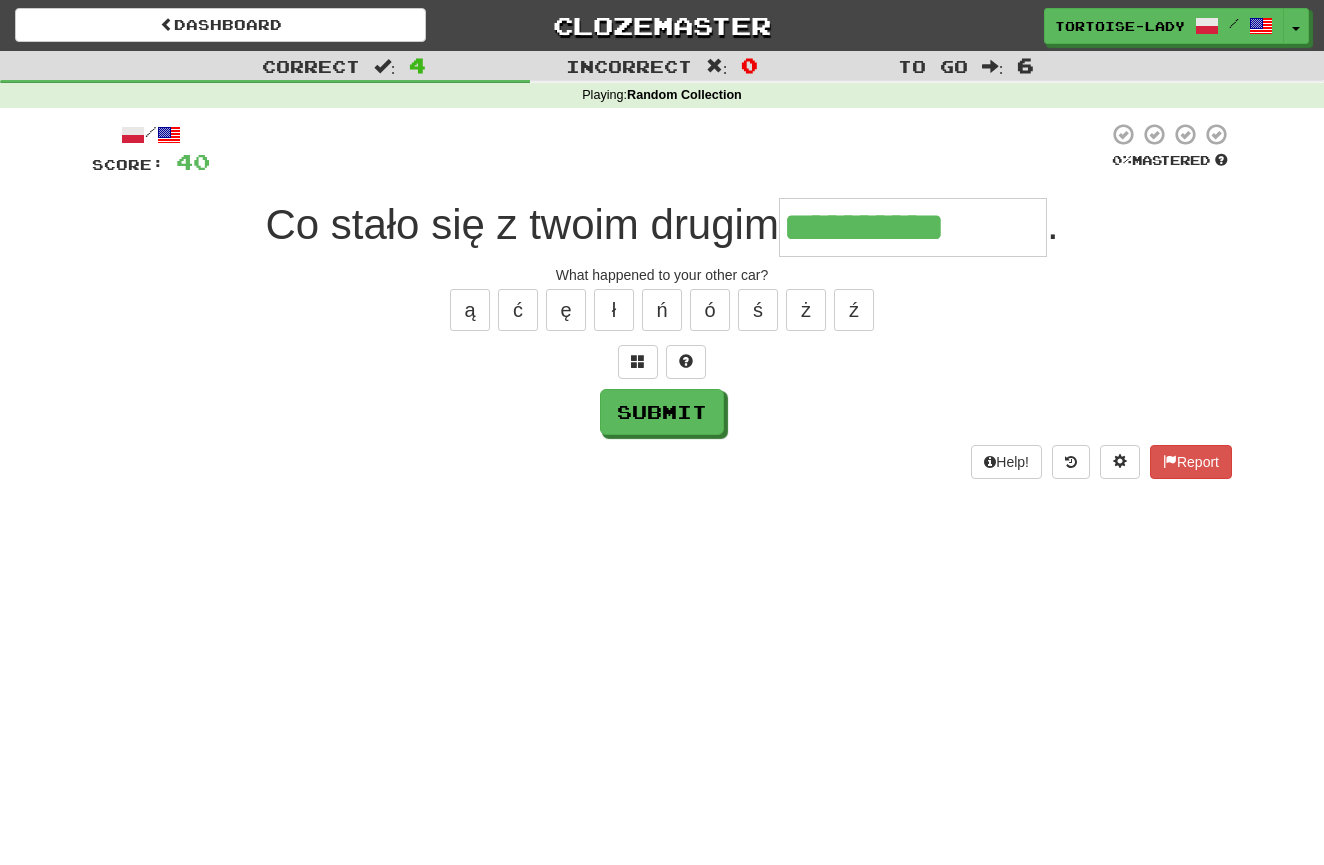 click on "Submit" at bounding box center [662, 412] 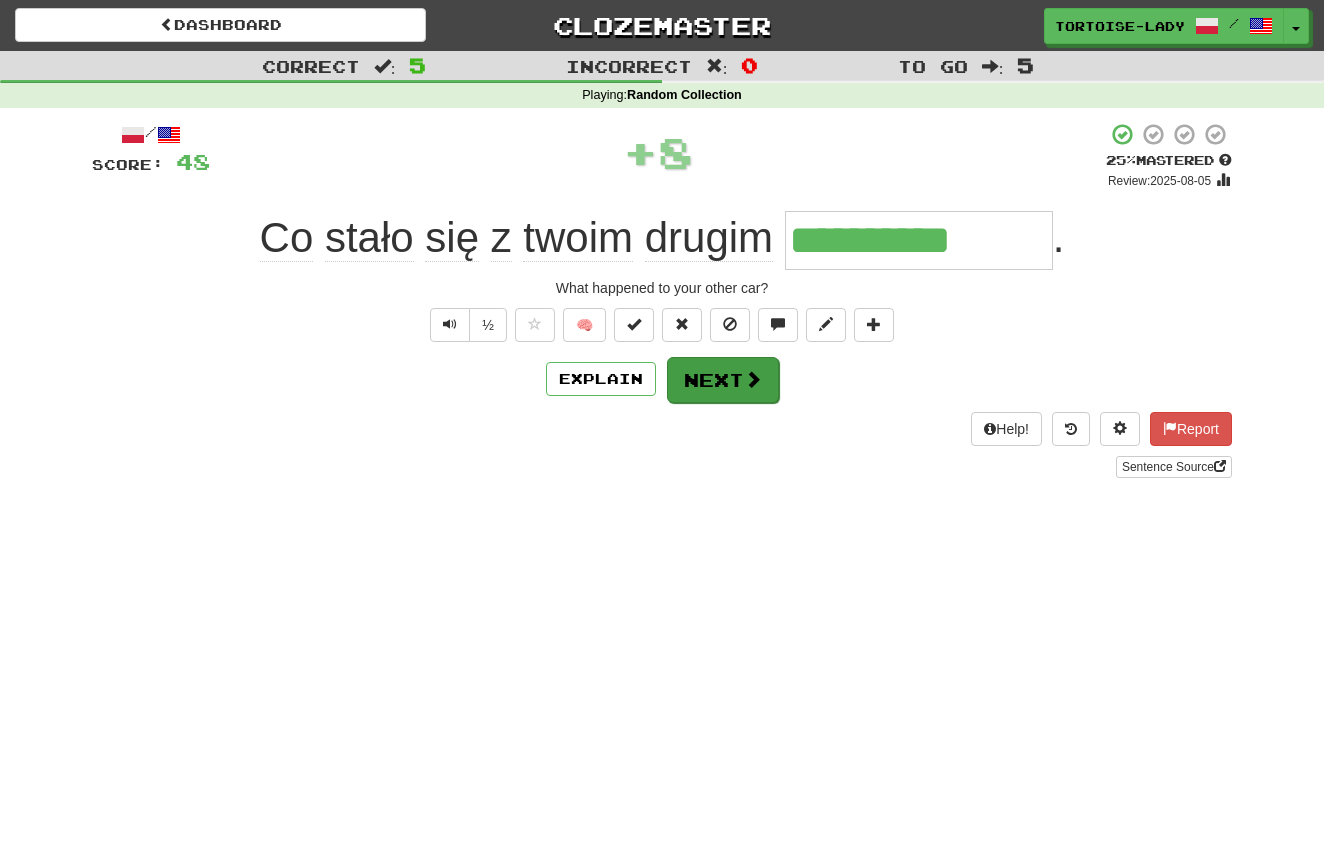 click on "Next" at bounding box center [723, 380] 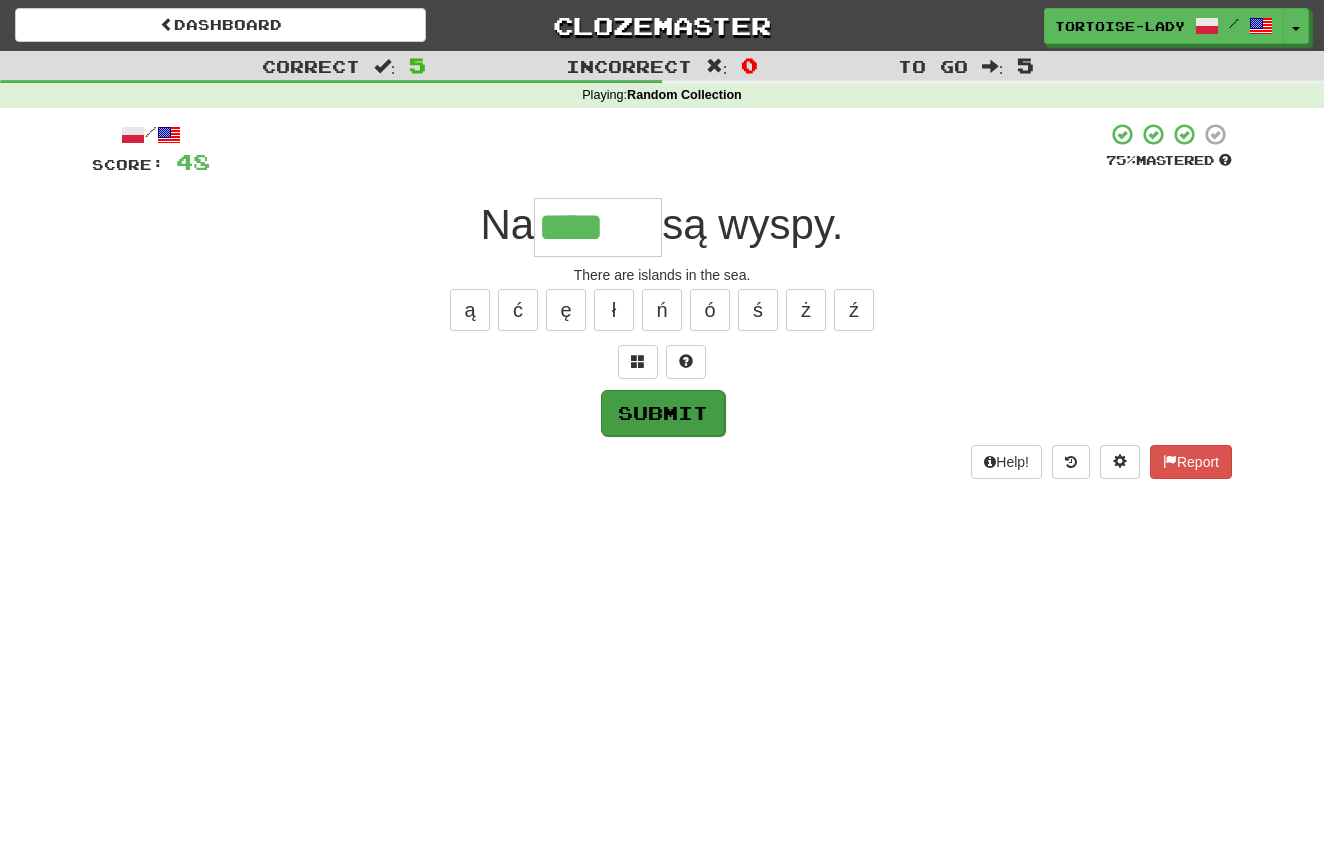 scroll, scrollTop: 6, scrollLeft: 0, axis: vertical 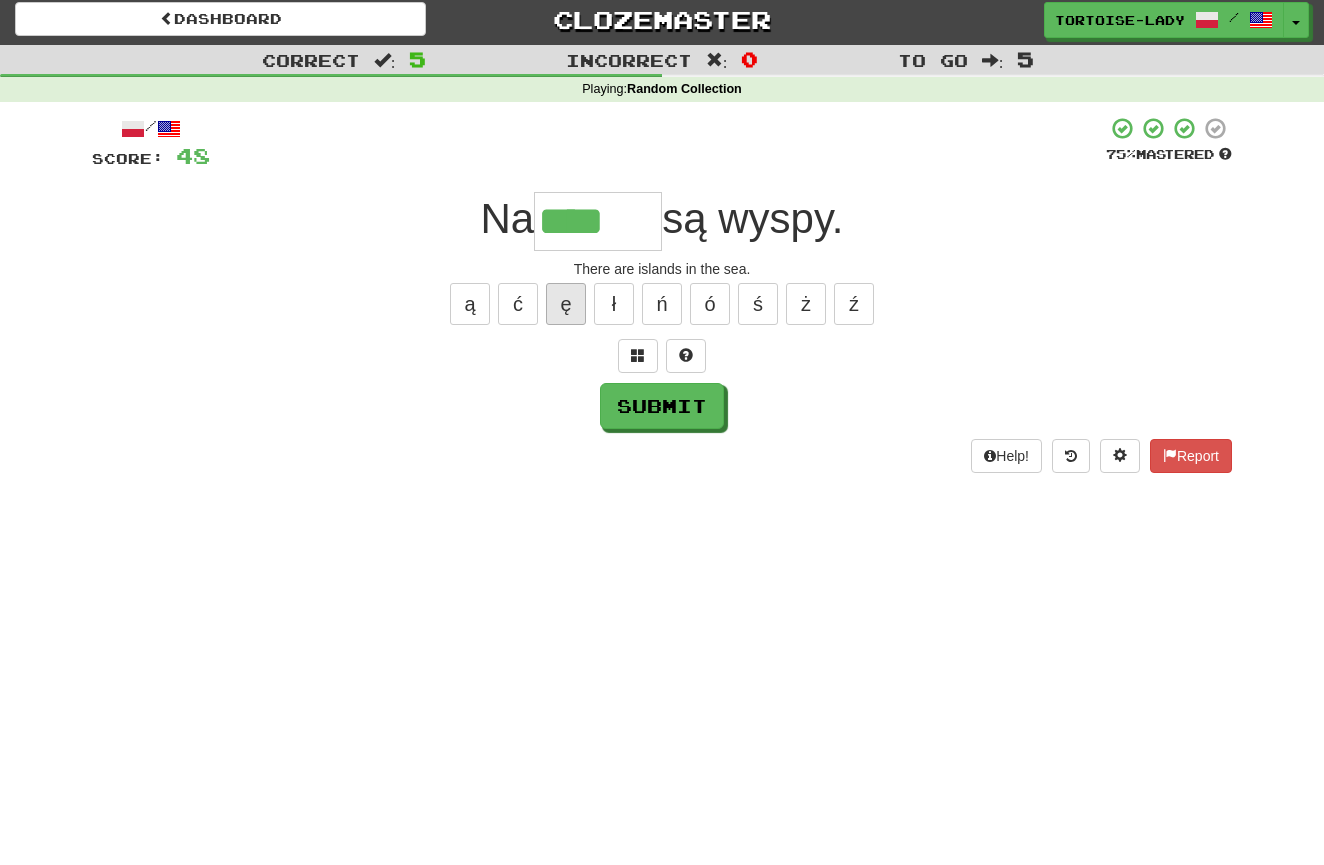 click on "ę" at bounding box center (566, 304) 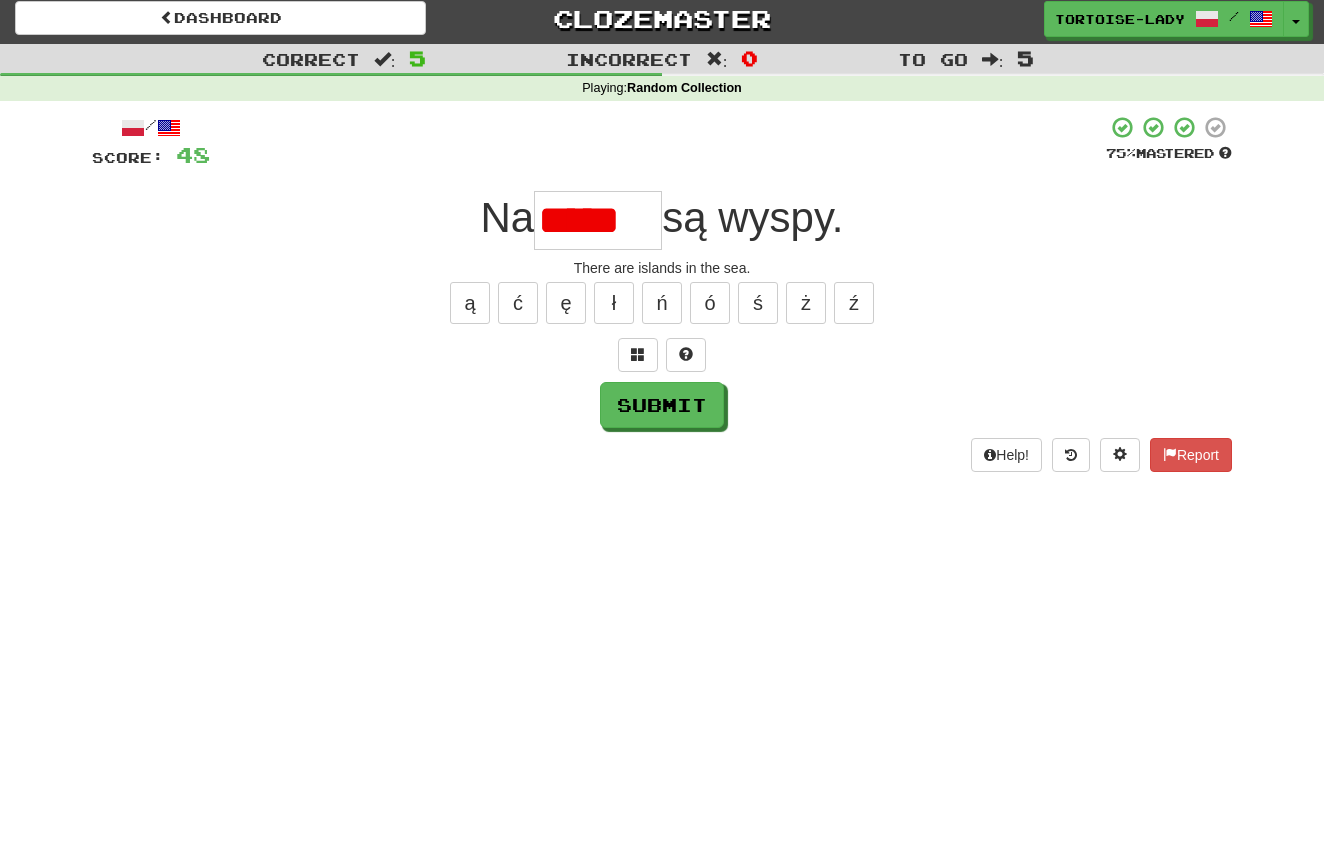scroll, scrollTop: 5, scrollLeft: 0, axis: vertical 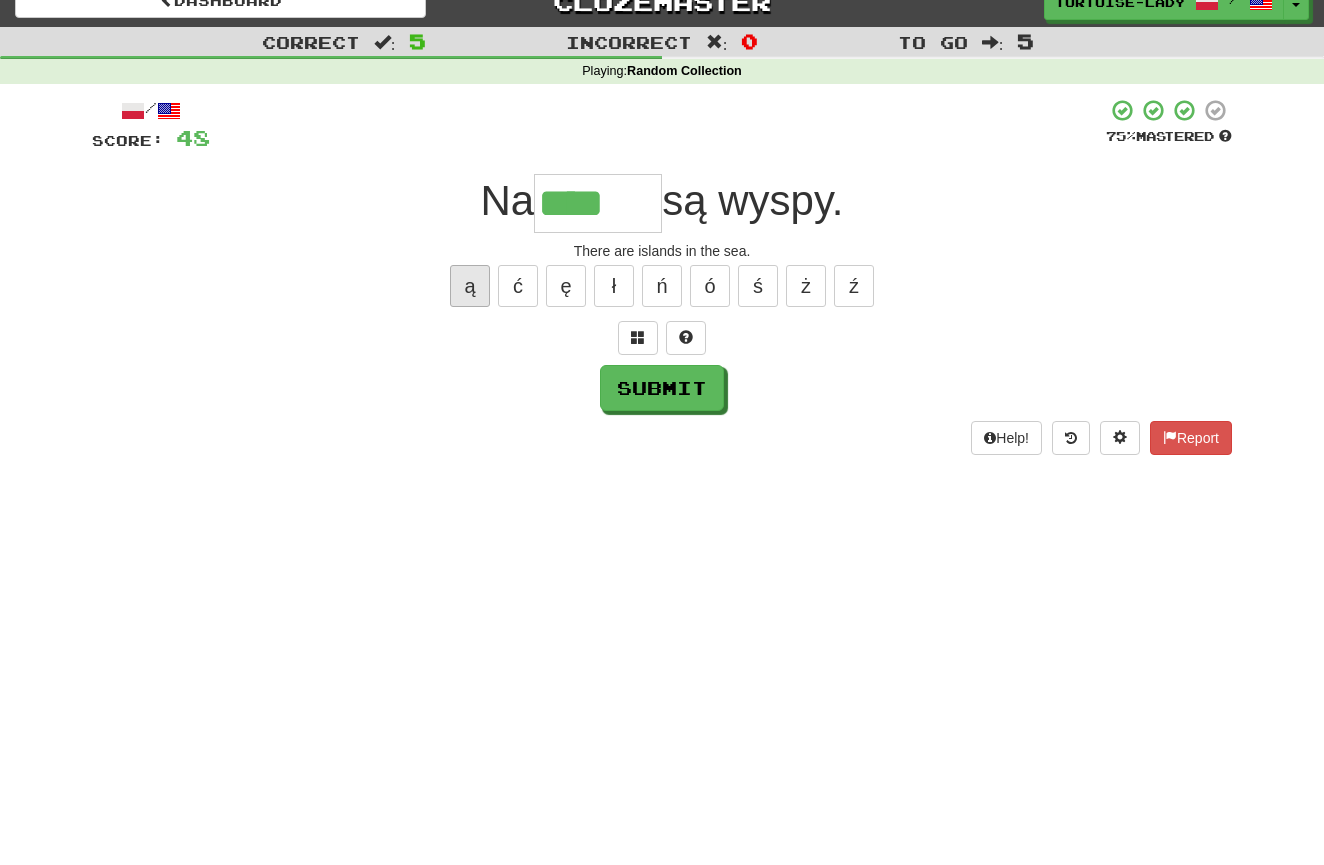click on "ą" at bounding box center (470, 286) 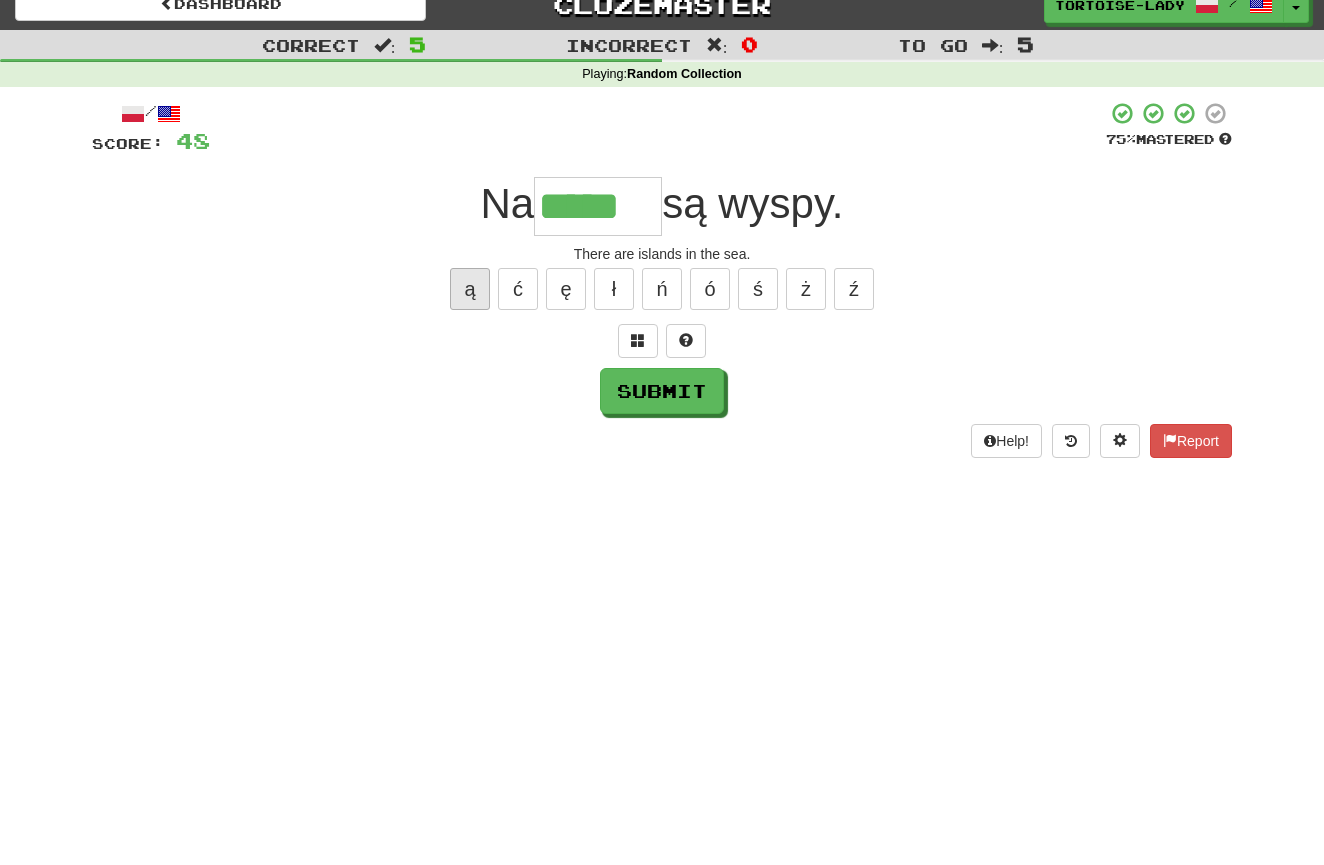 scroll, scrollTop: 0, scrollLeft: 0, axis: both 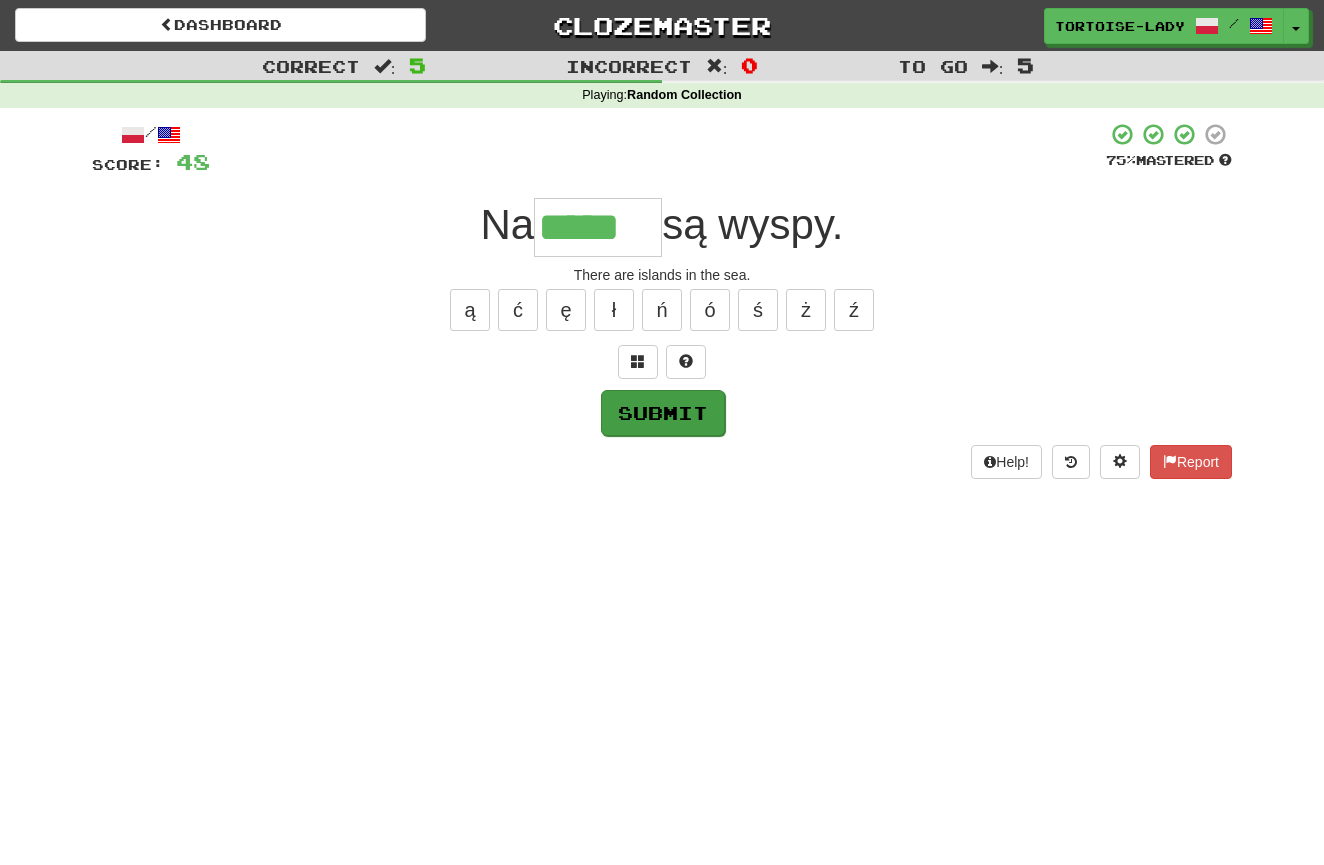 type on "*****" 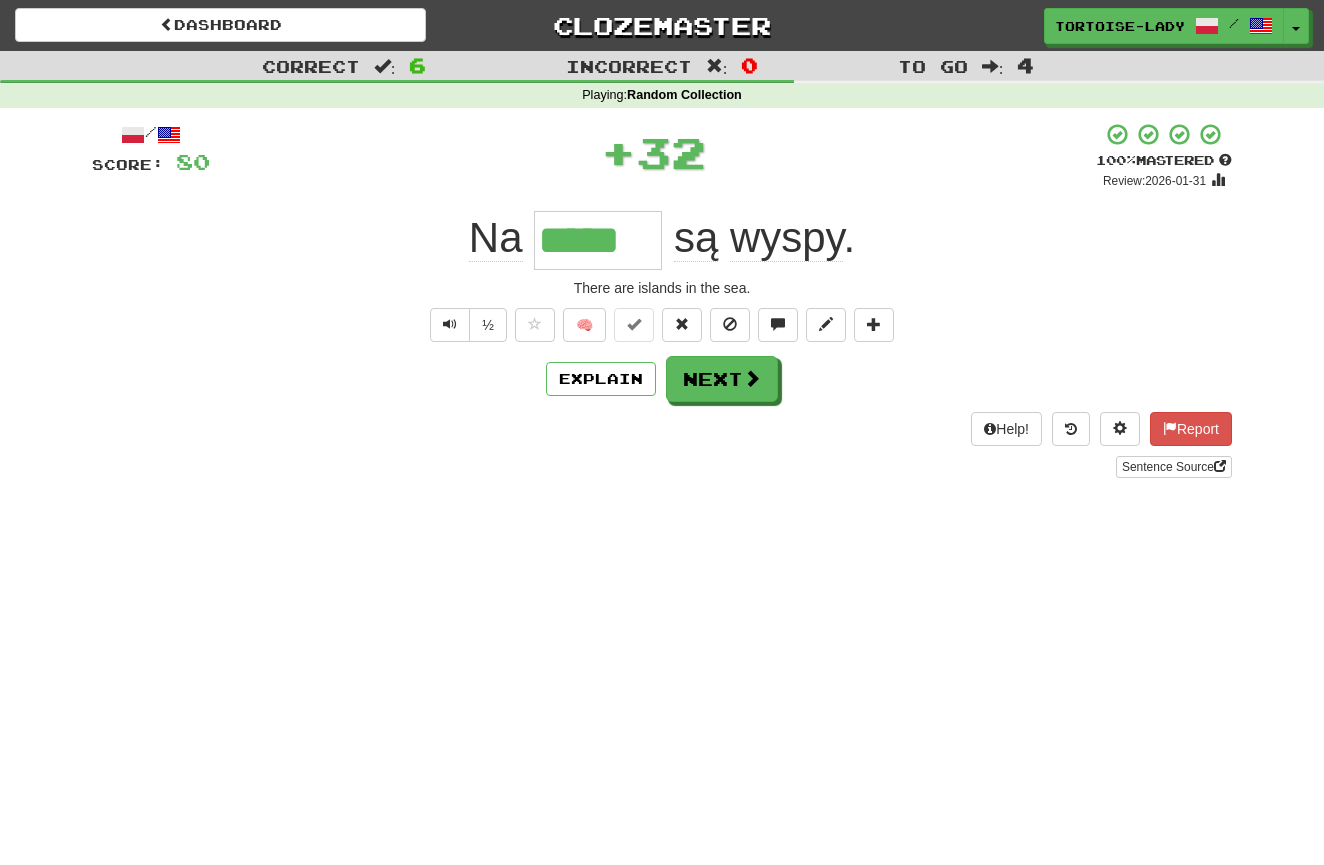 scroll, scrollTop: 0, scrollLeft: 0, axis: both 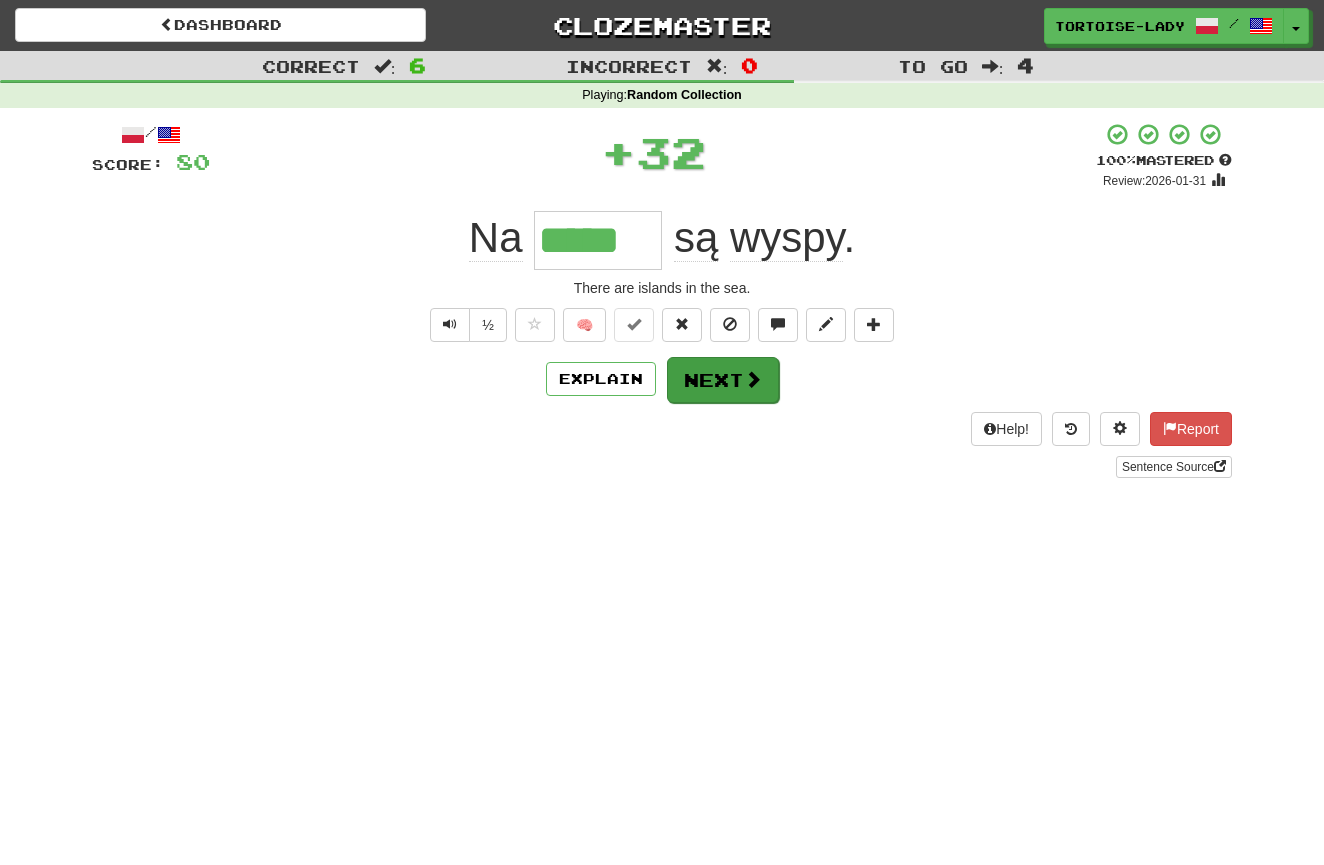 click on "Next" at bounding box center [723, 380] 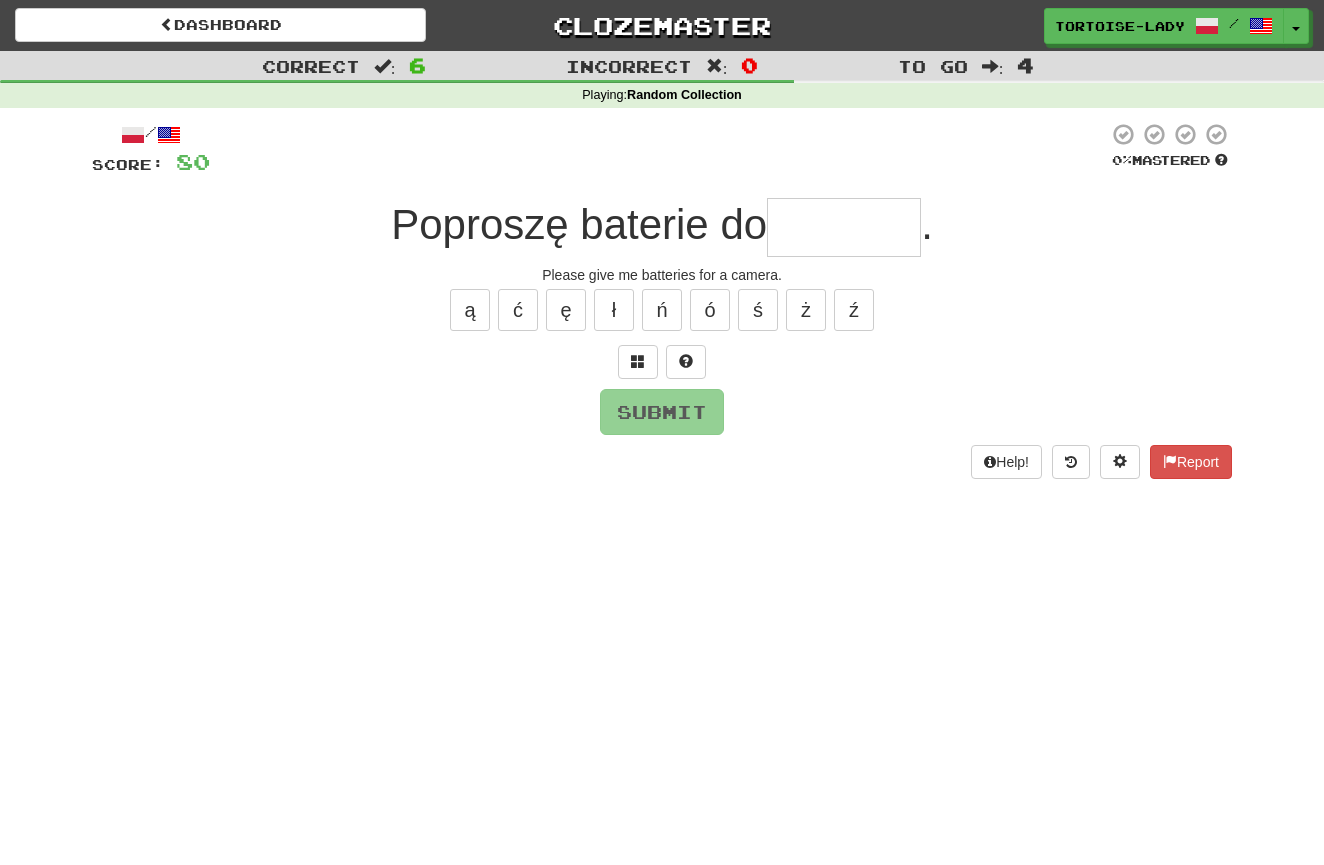type on "*" 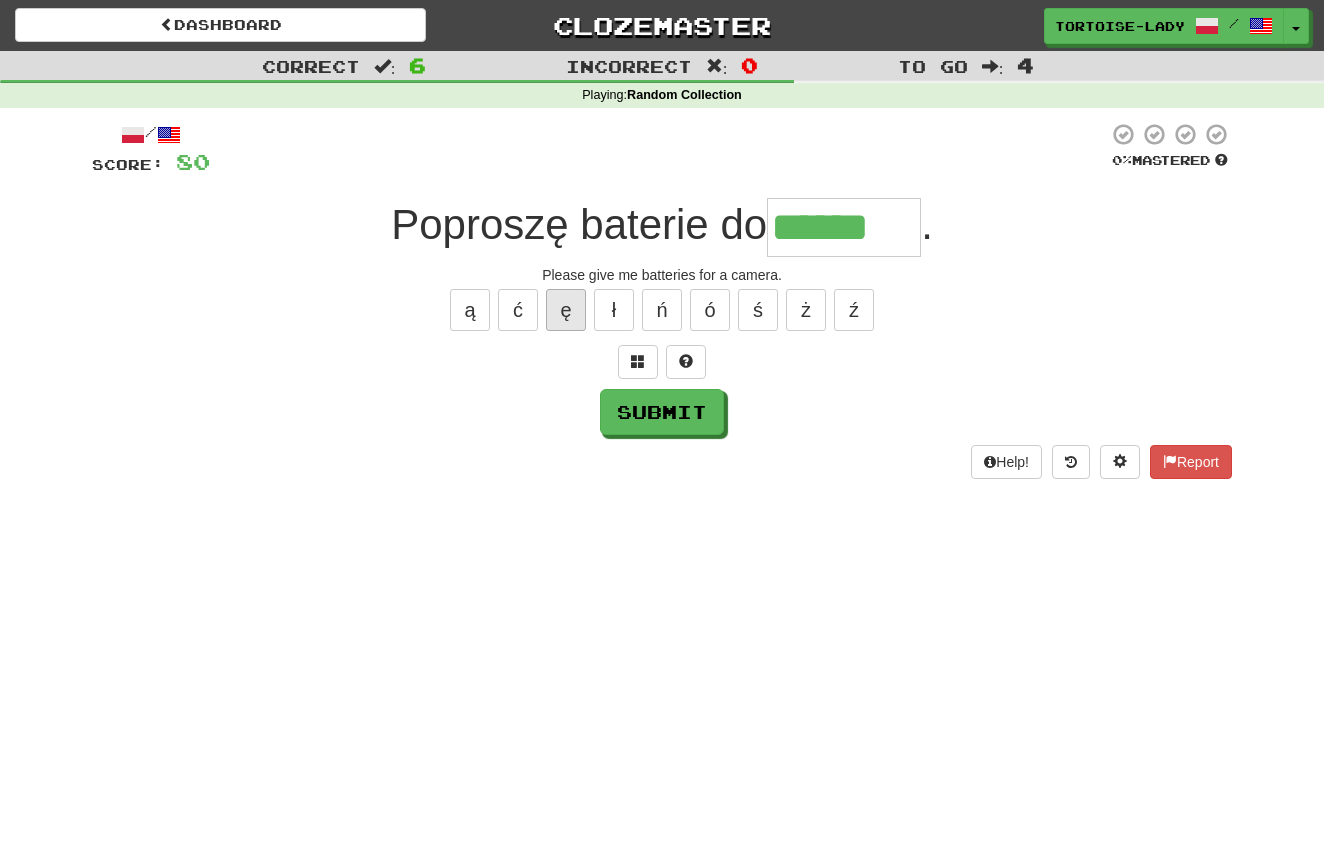click on "ę" at bounding box center (566, 310) 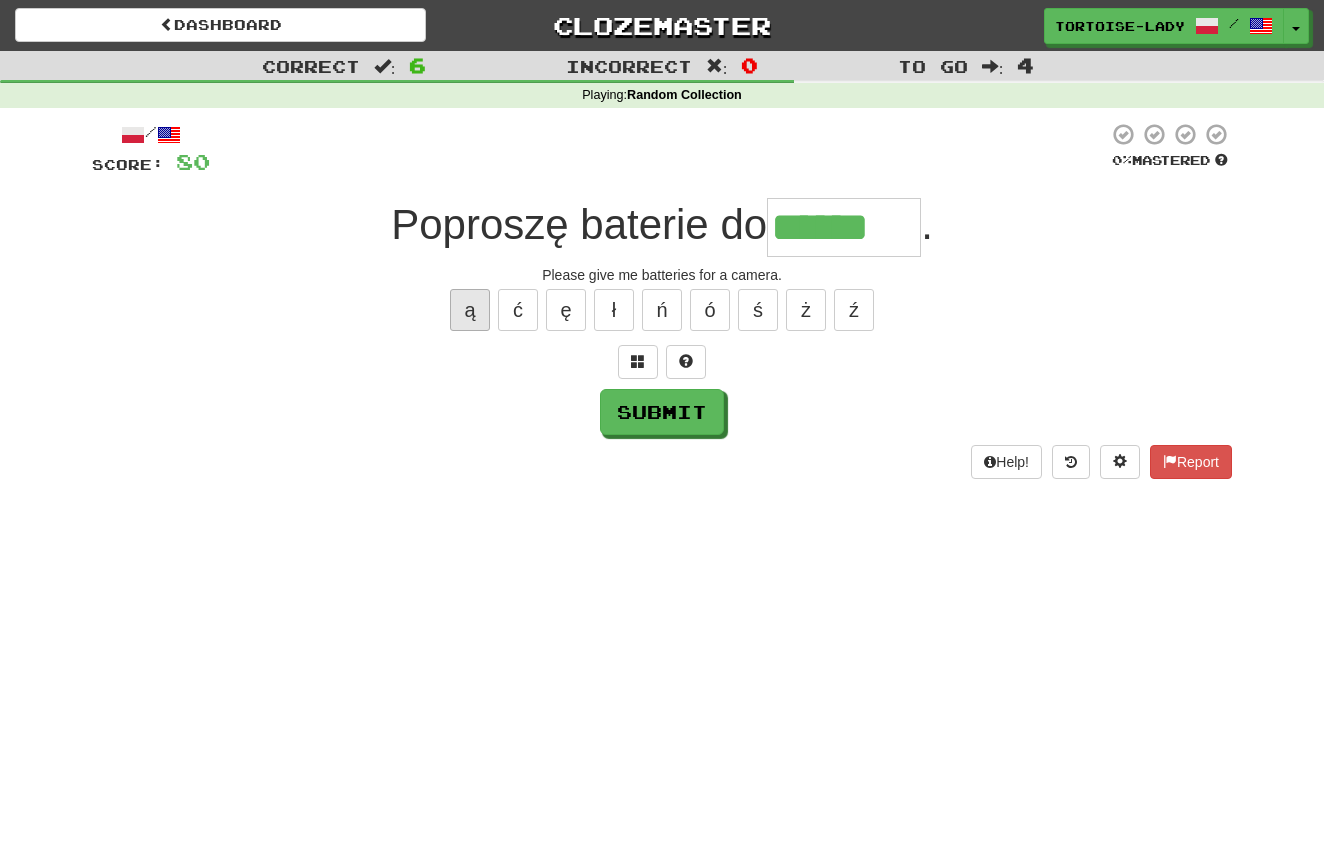 click on "ą" at bounding box center [470, 310] 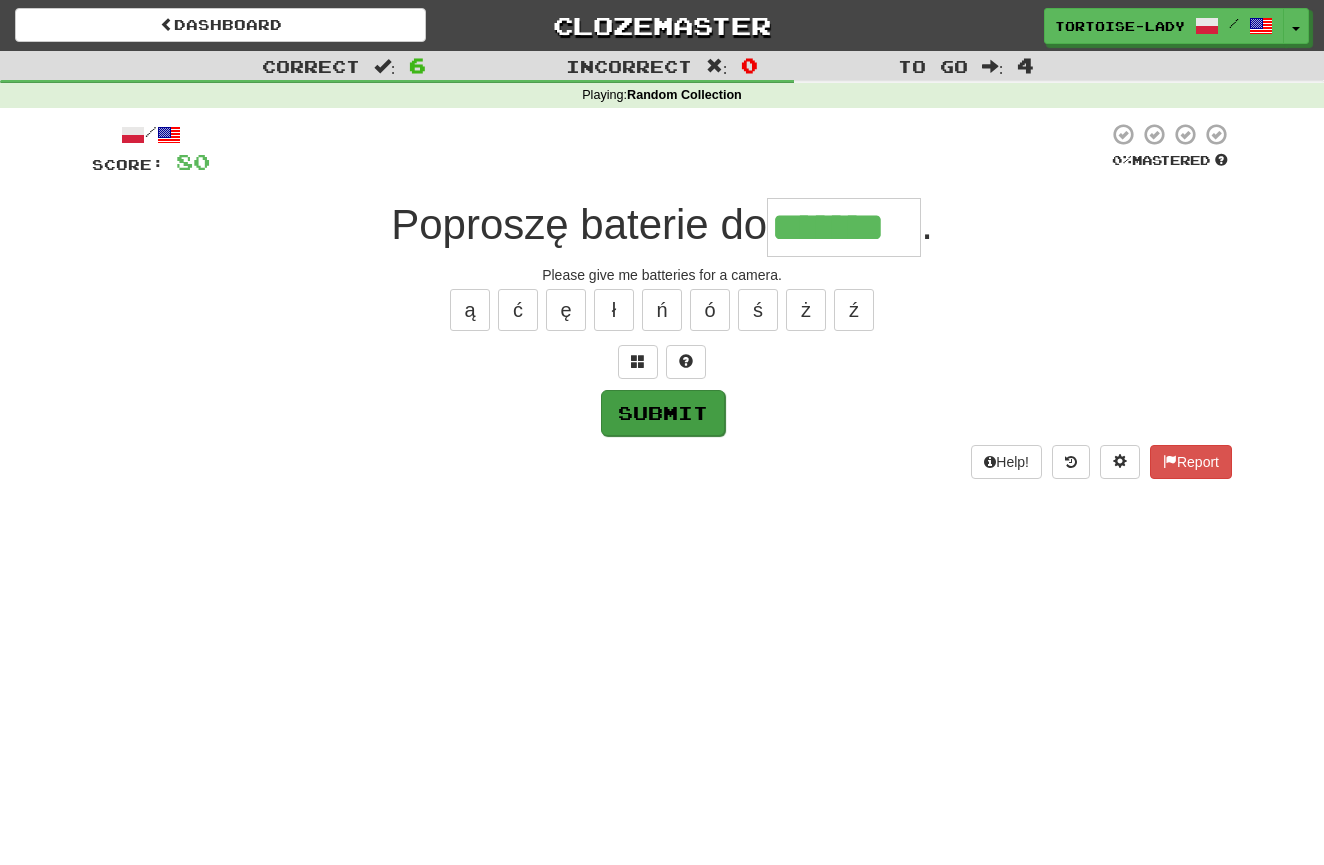 type on "*******" 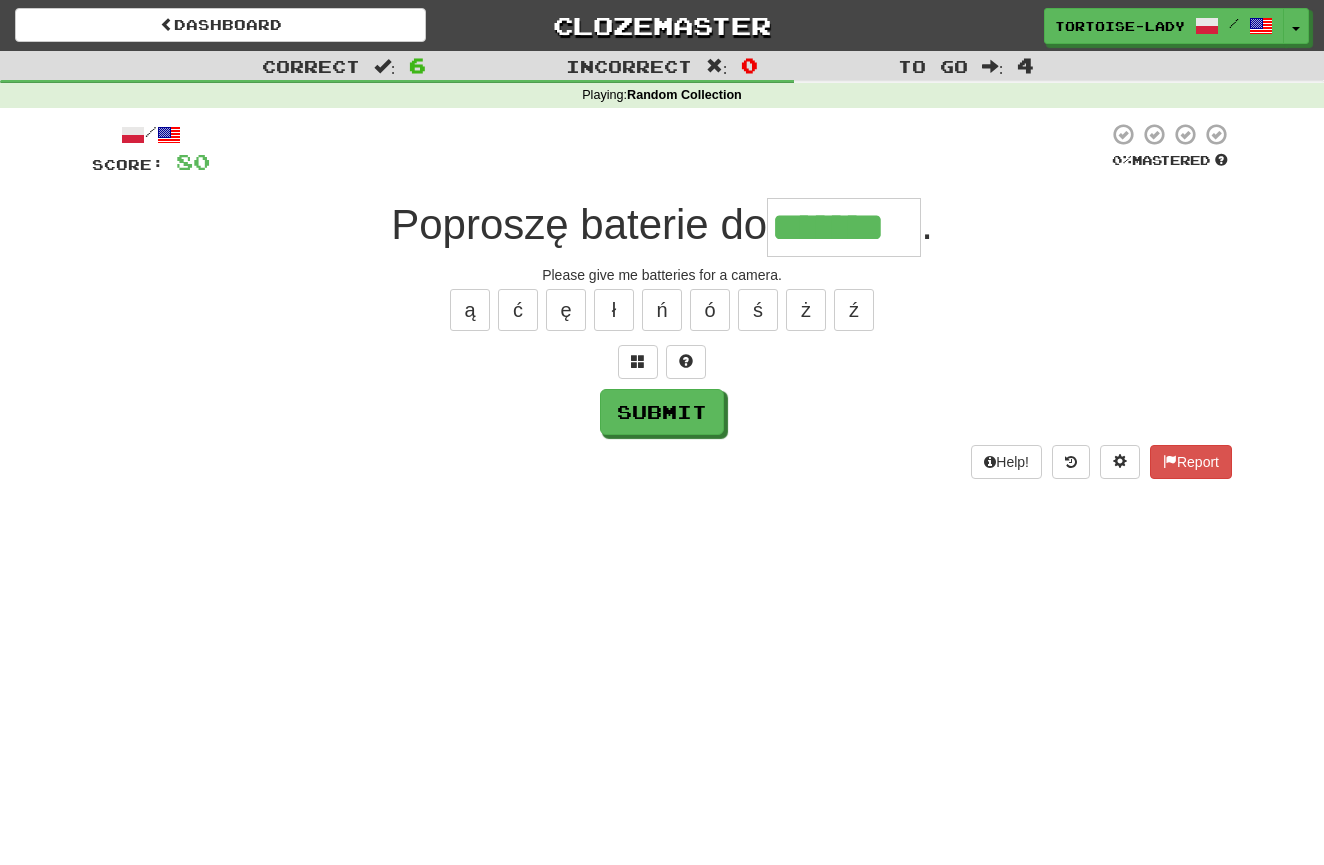 click on "Submit" at bounding box center [662, 412] 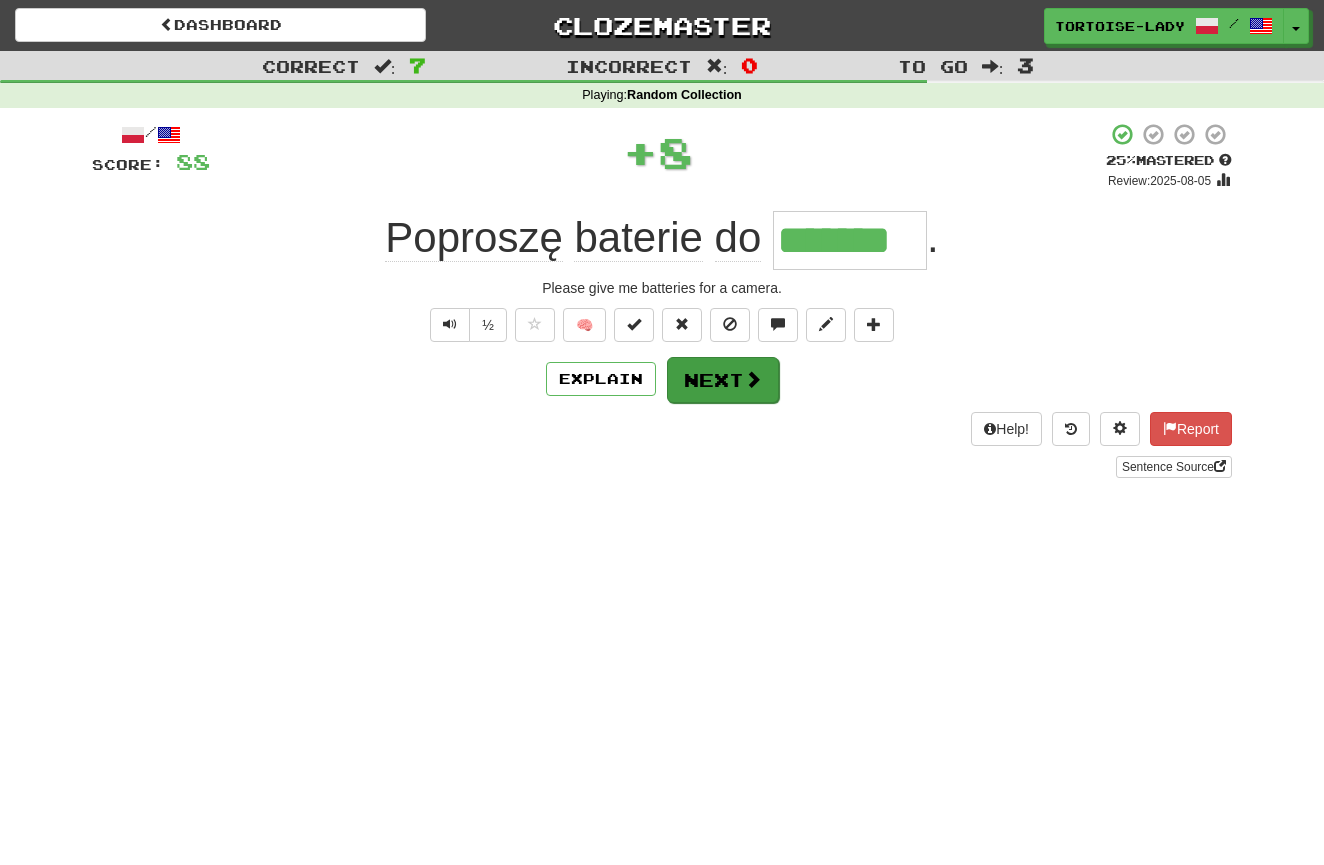 click on "Next" at bounding box center (723, 380) 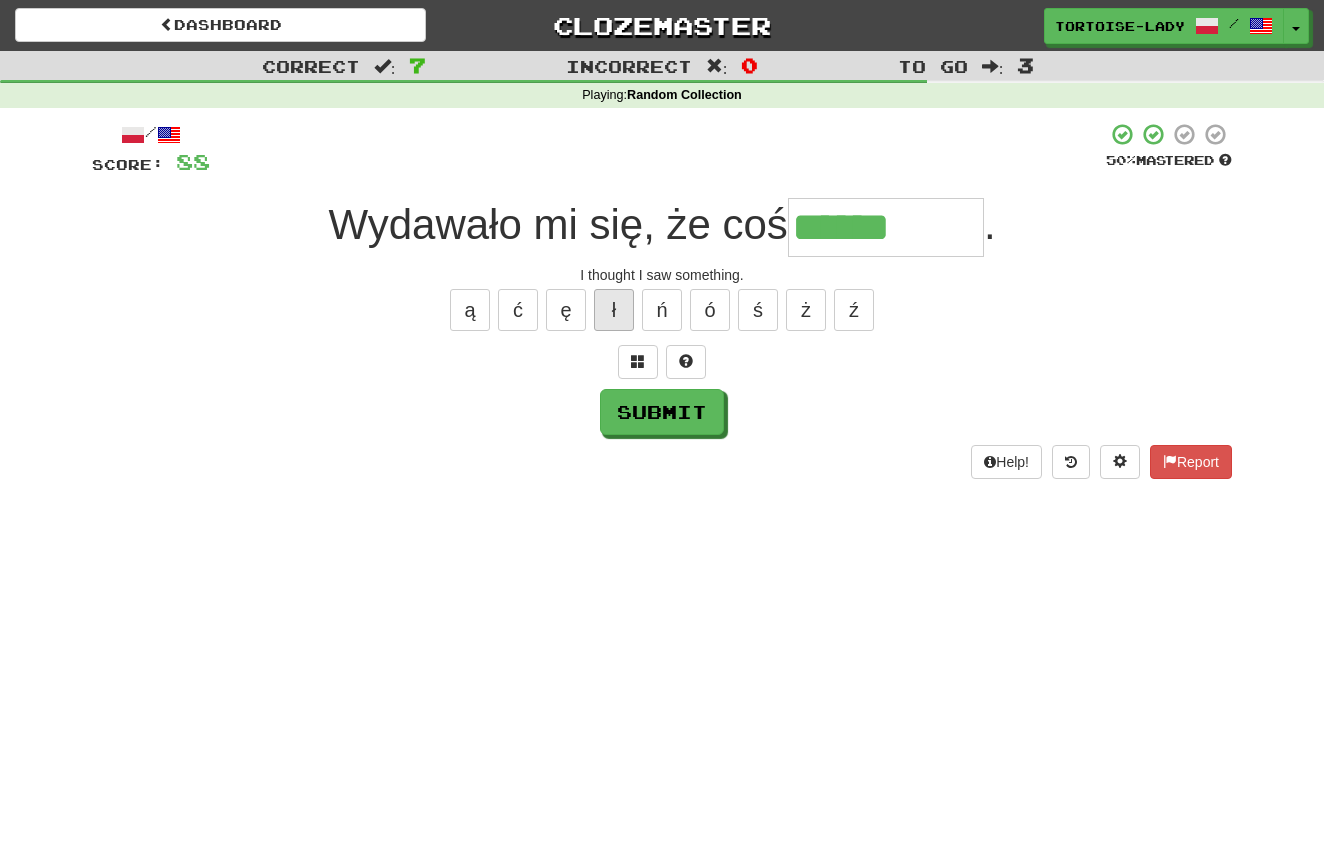 click on "ł" at bounding box center (614, 310) 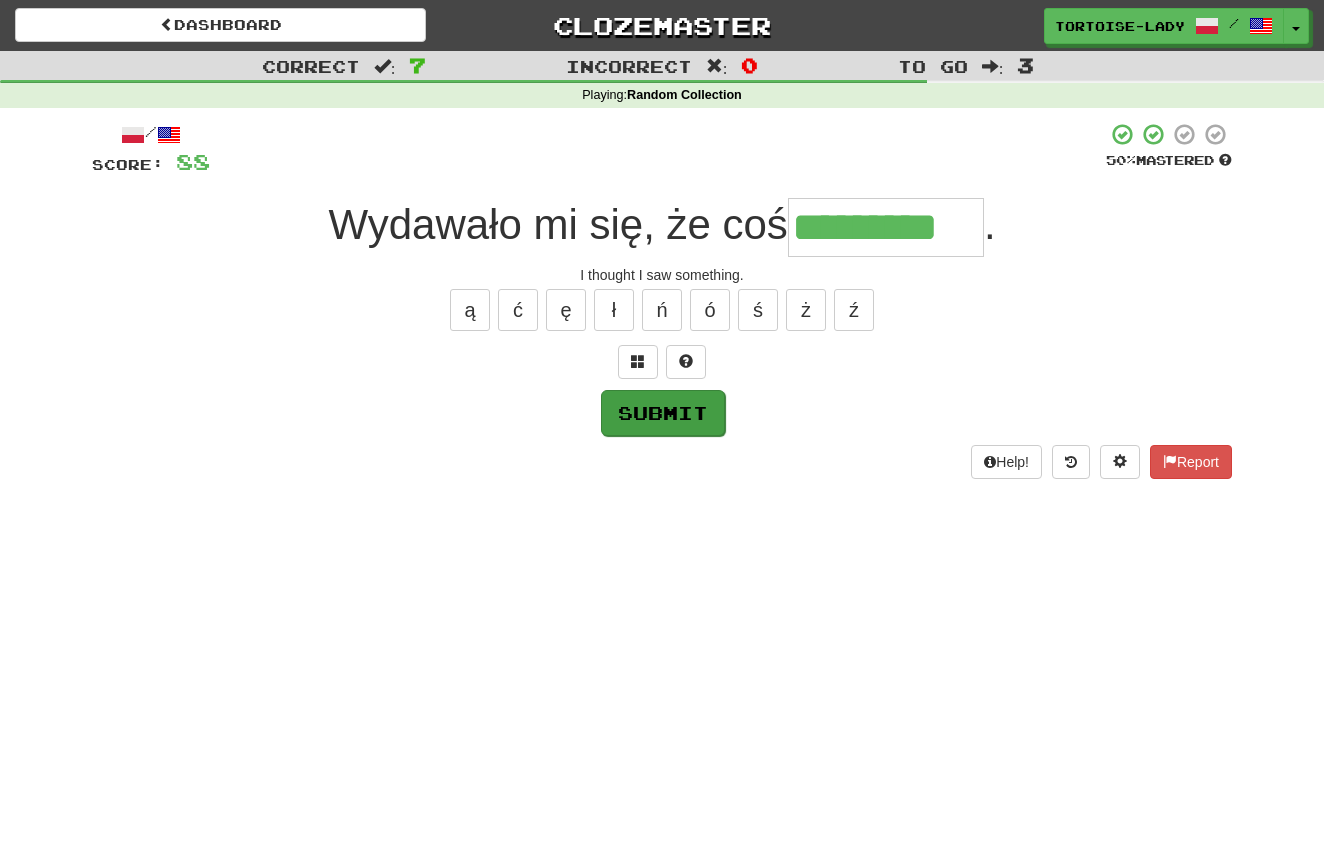 type on "*********" 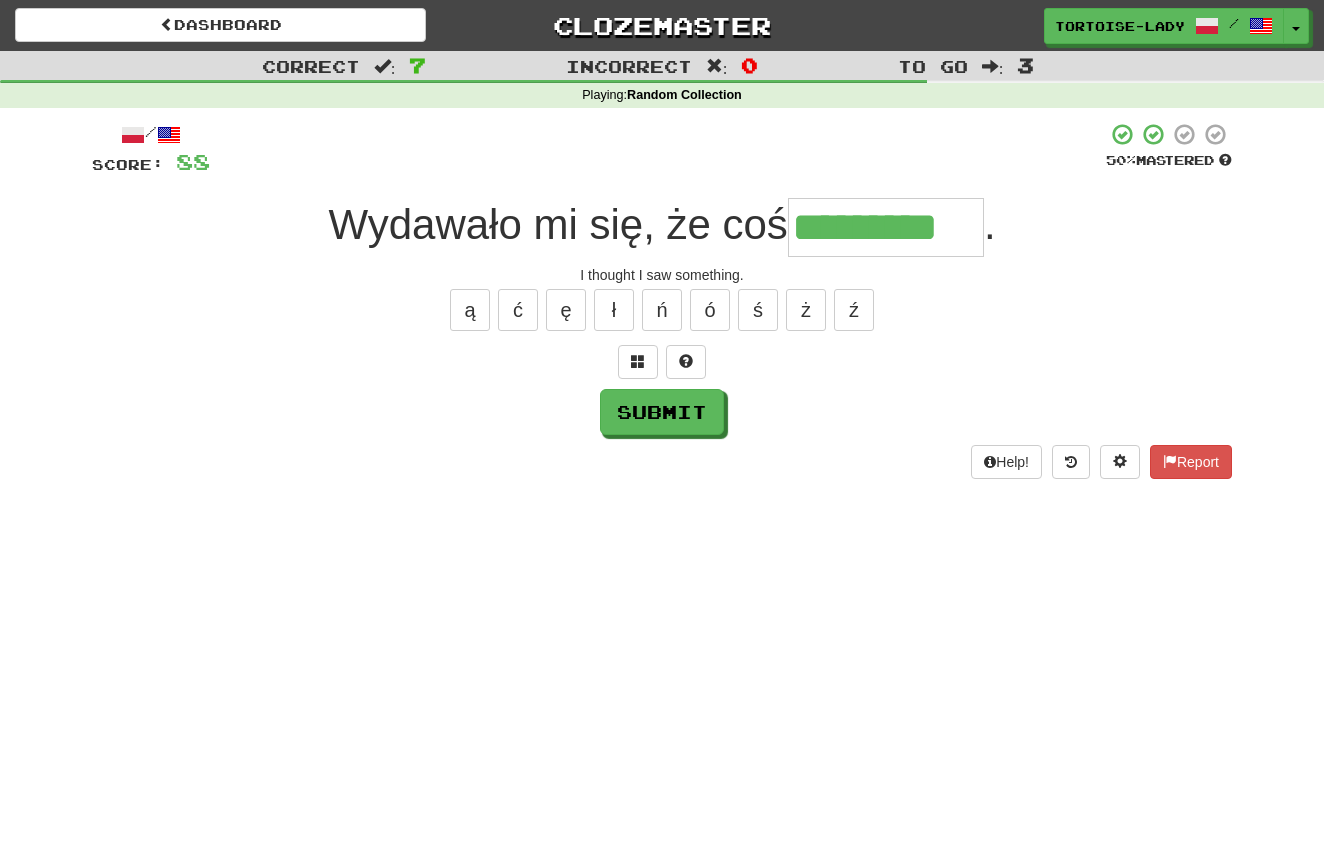 click on "Submit" at bounding box center [662, 412] 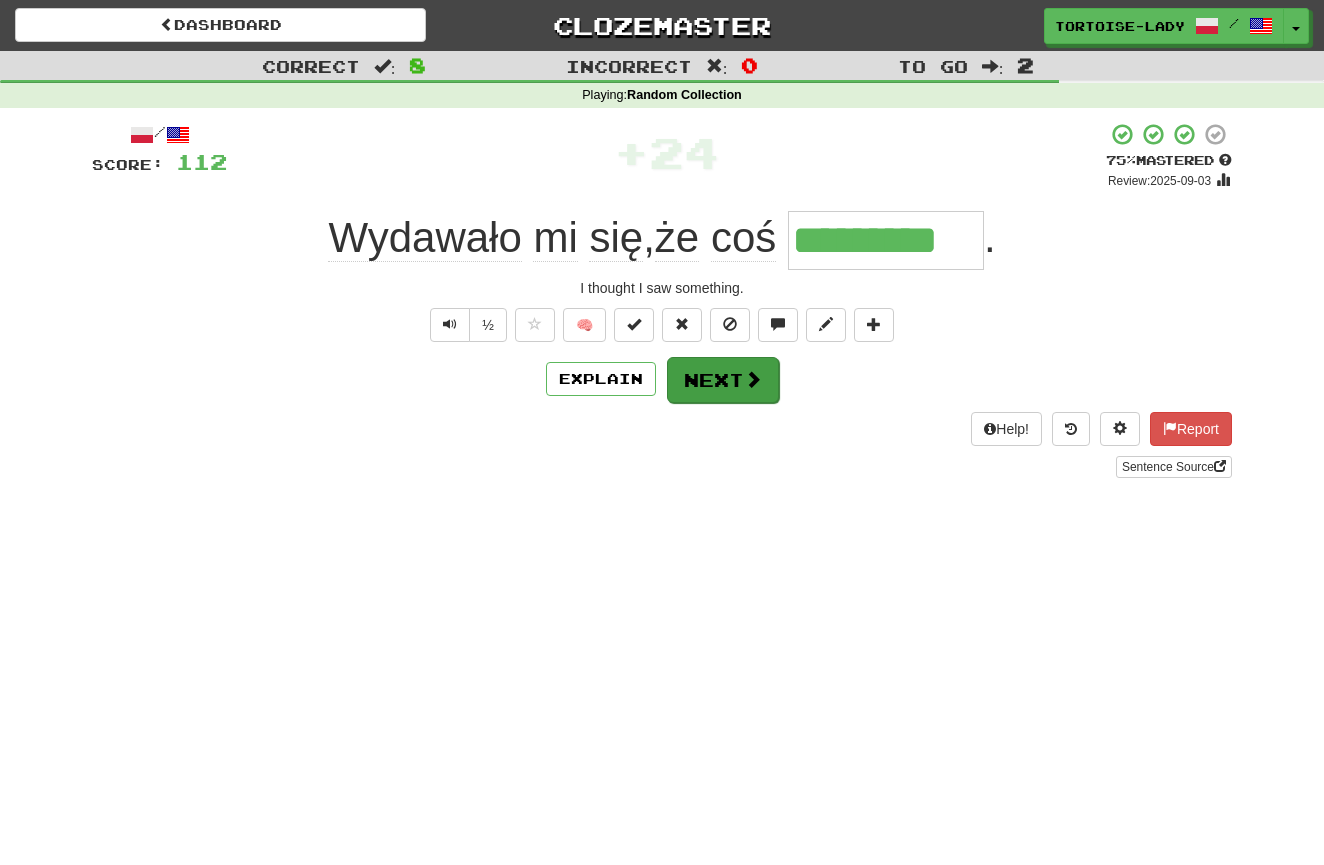 click on "Next" at bounding box center (723, 380) 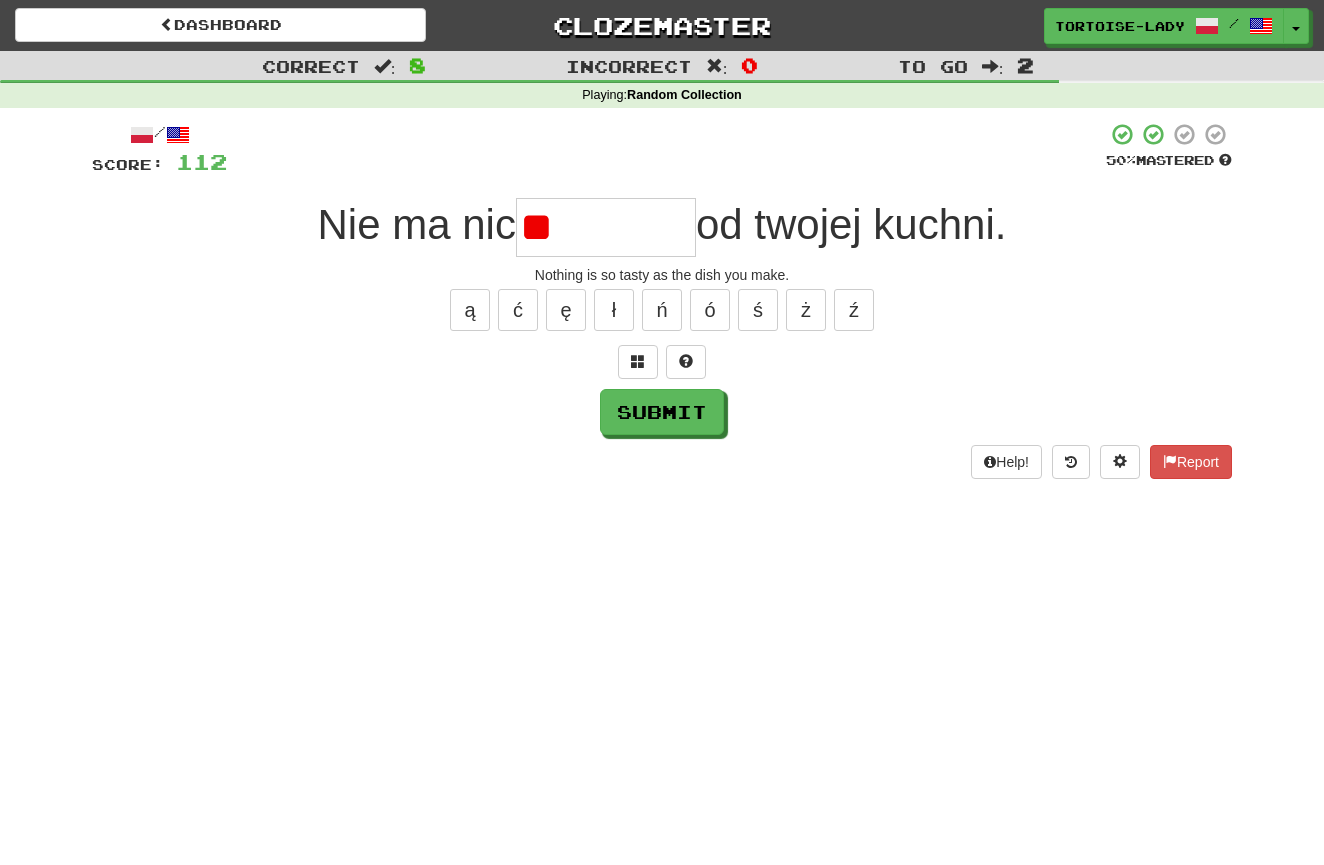 type on "*" 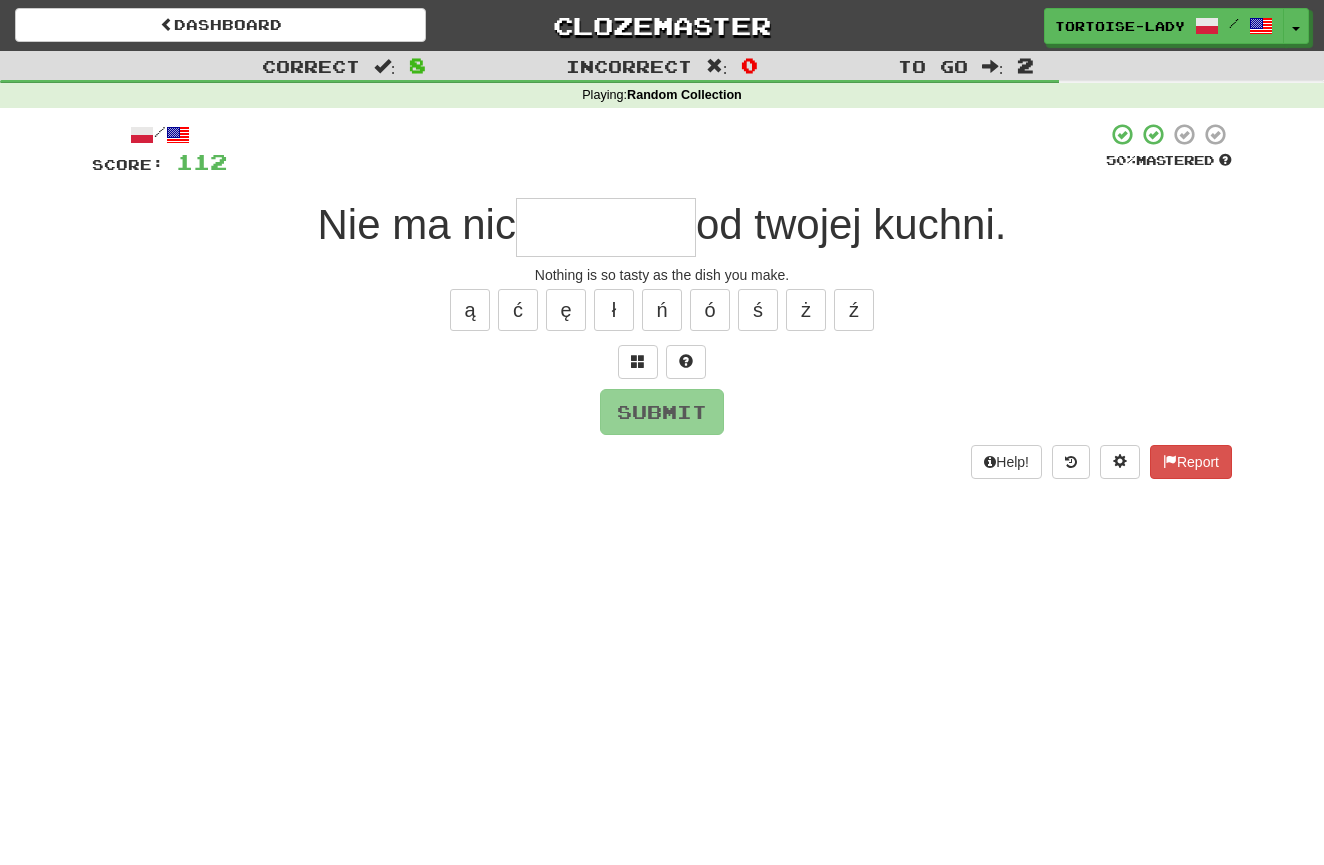 scroll, scrollTop: 7, scrollLeft: 0, axis: vertical 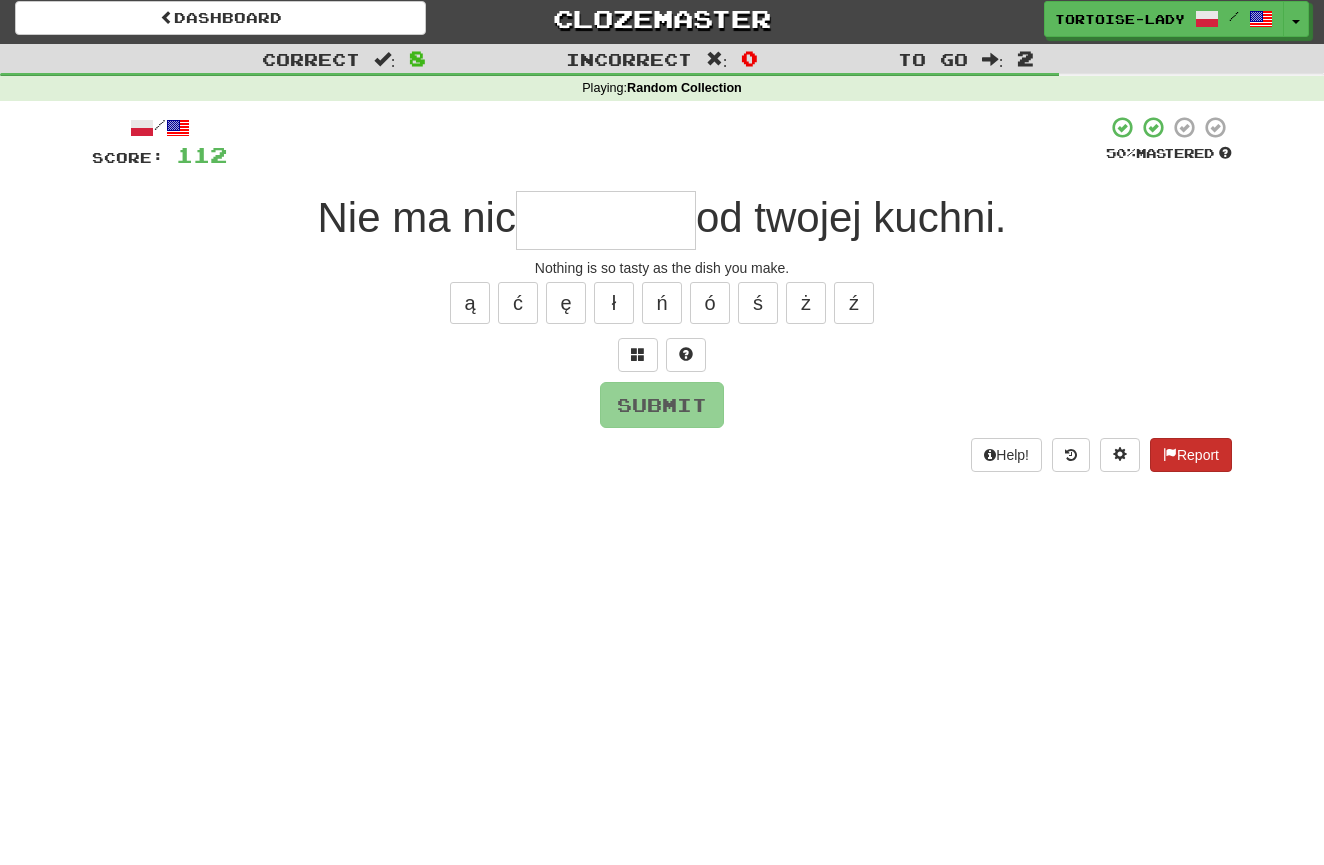 click at bounding box center (1170, 454) 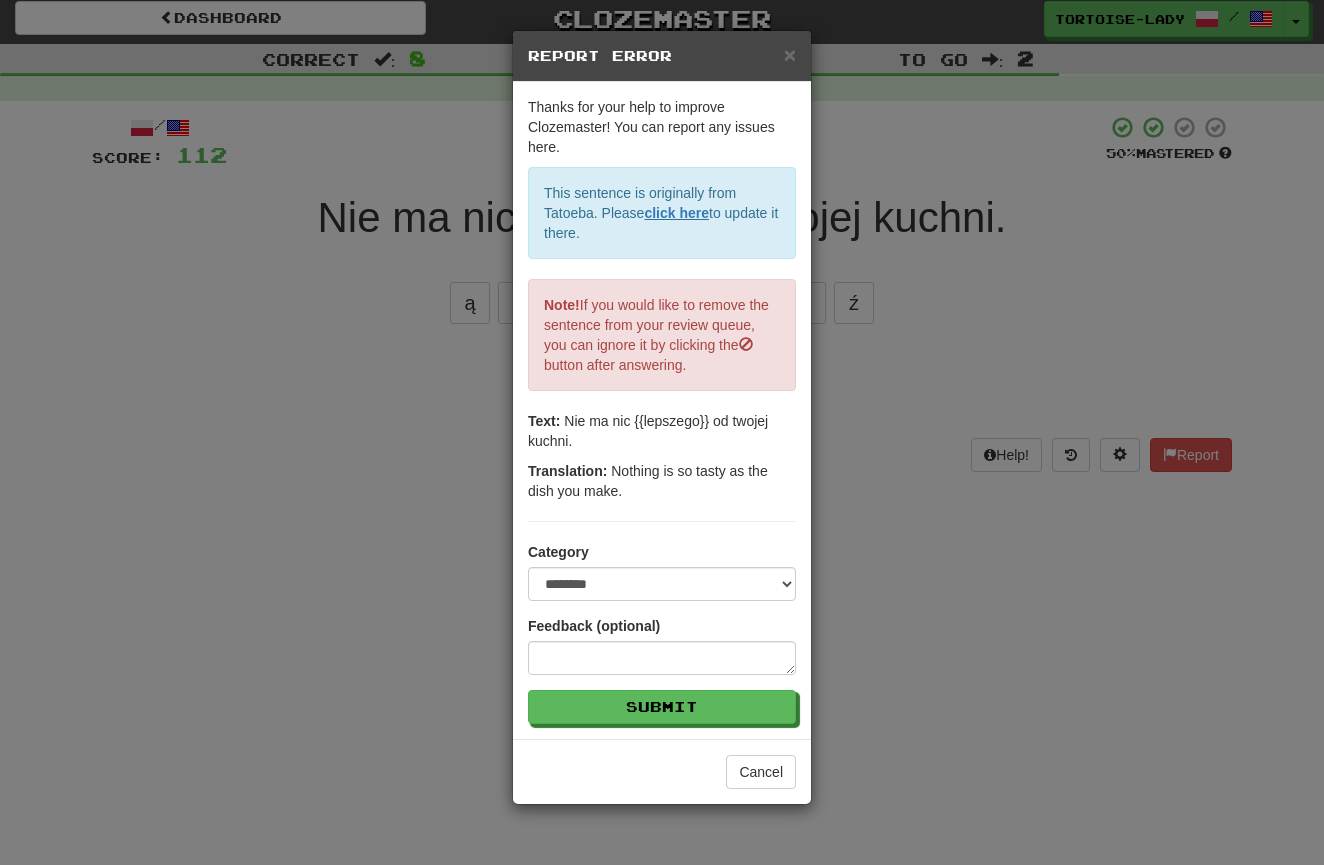 click on "Report Error" at bounding box center (662, 56) 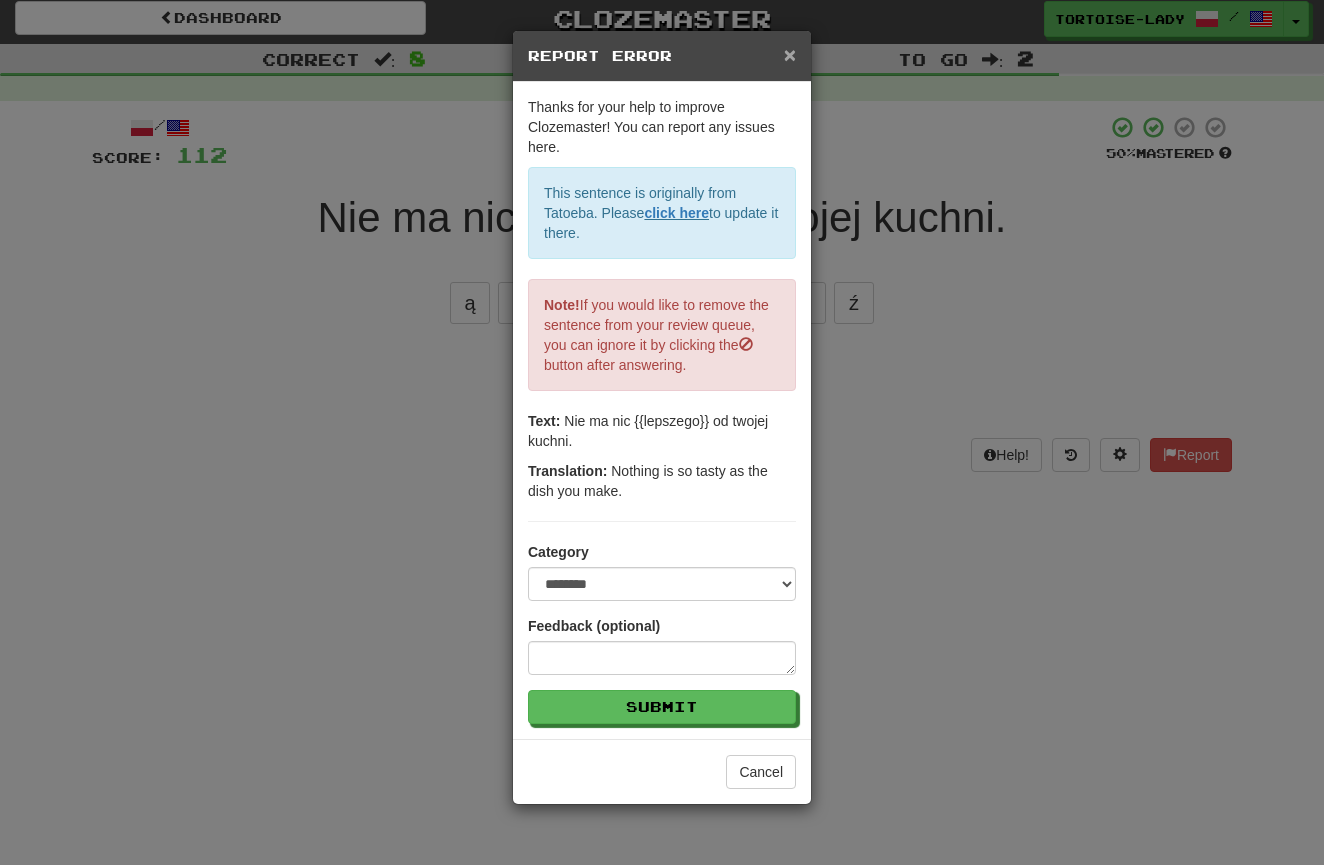 click on "×" at bounding box center [790, 54] 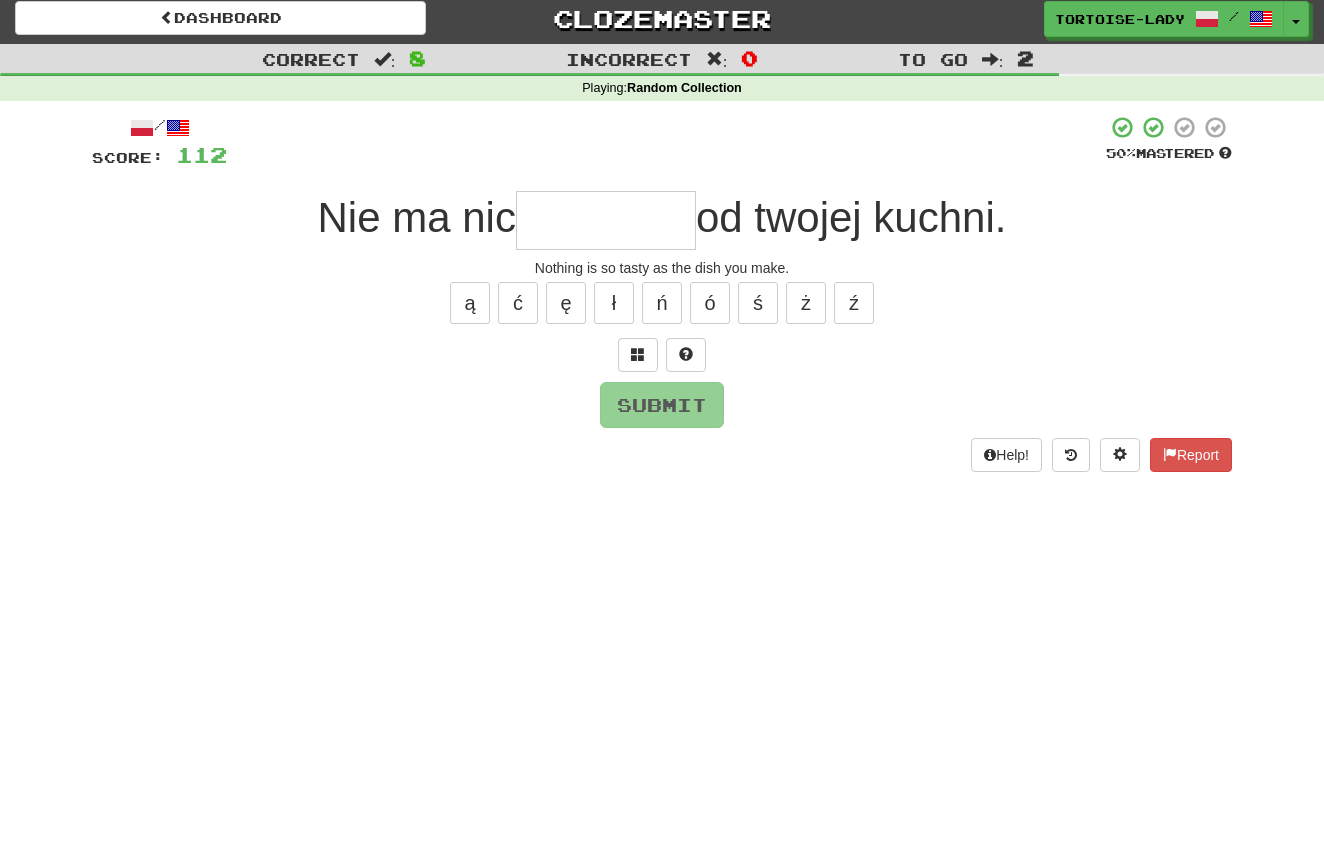 click at bounding box center [606, 220] 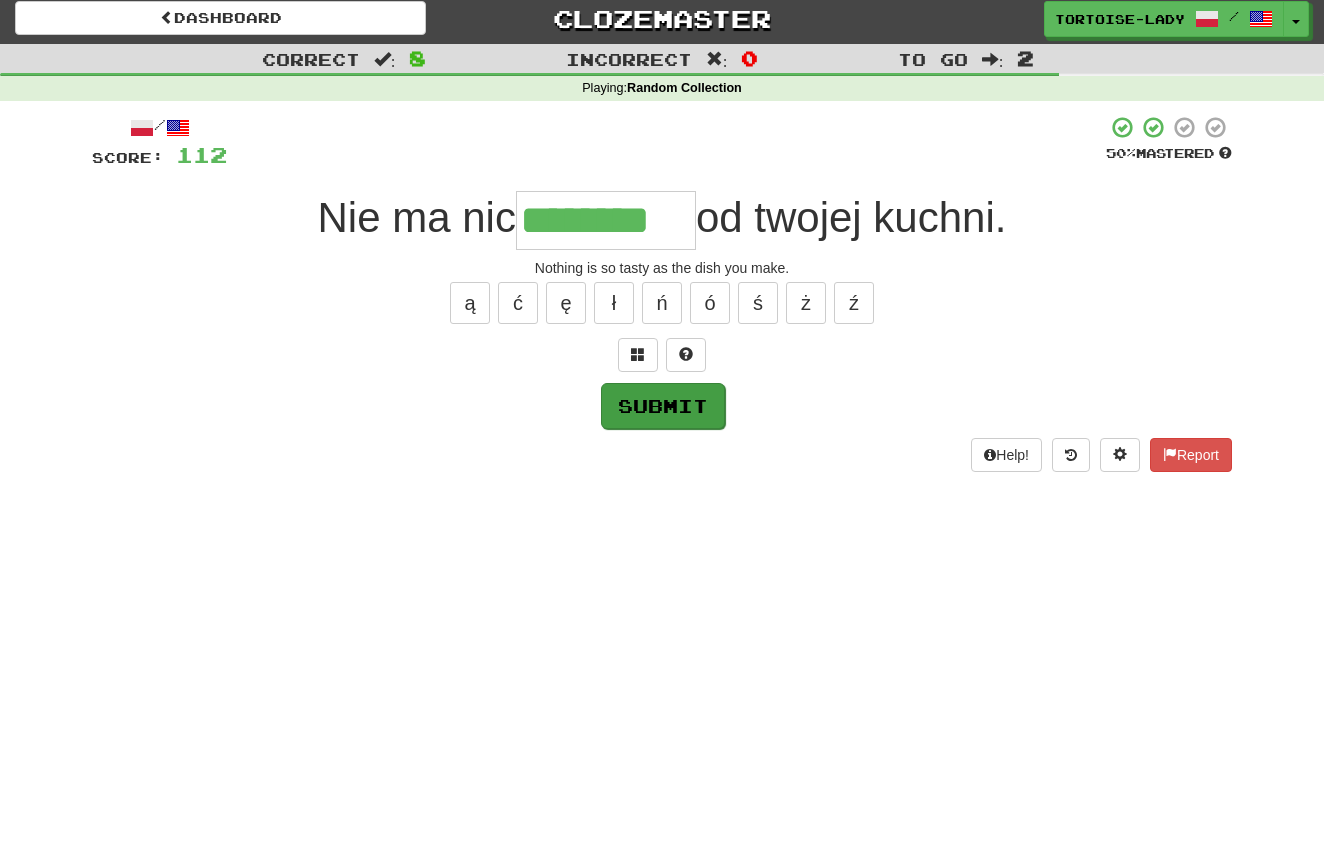 type on "********" 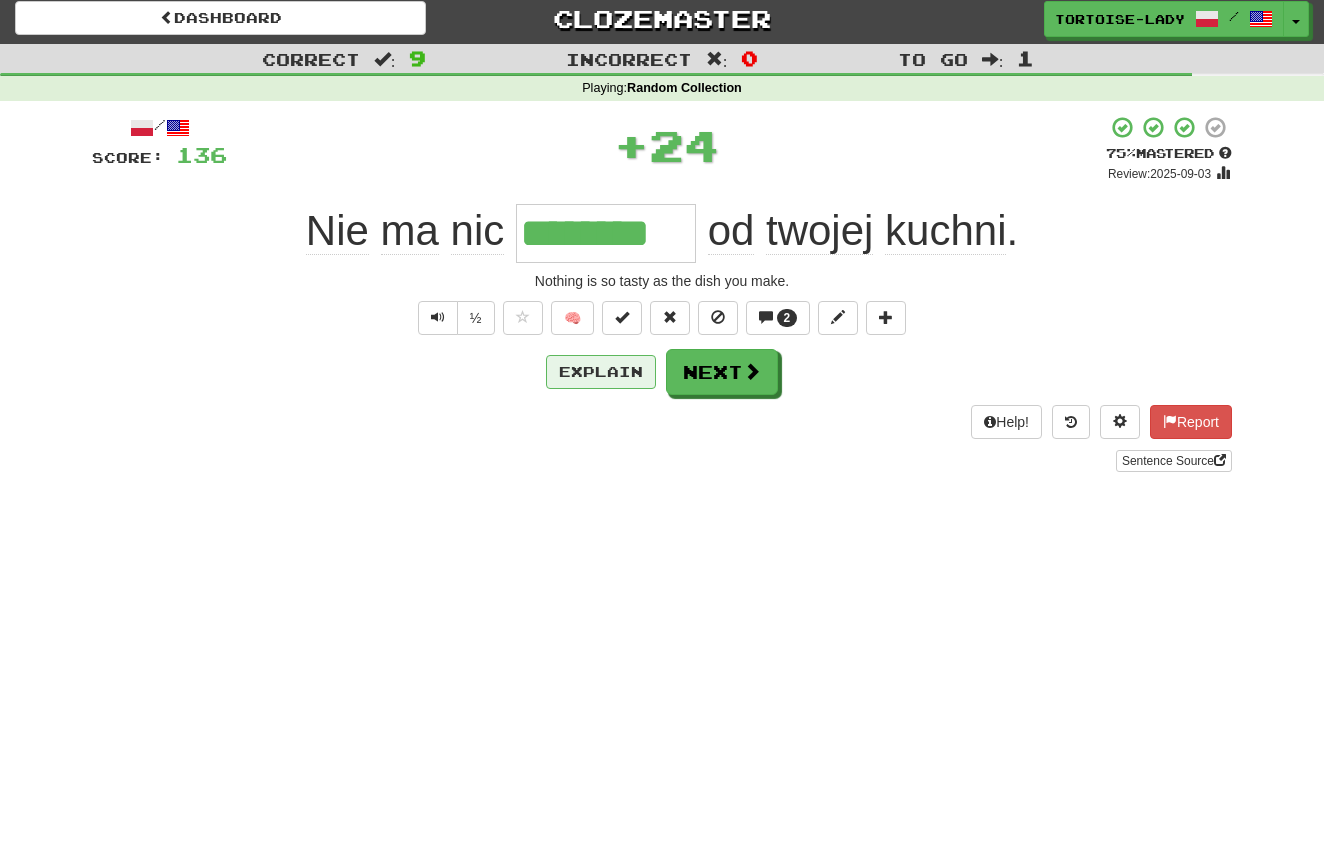 click on "Explain" at bounding box center (601, 372) 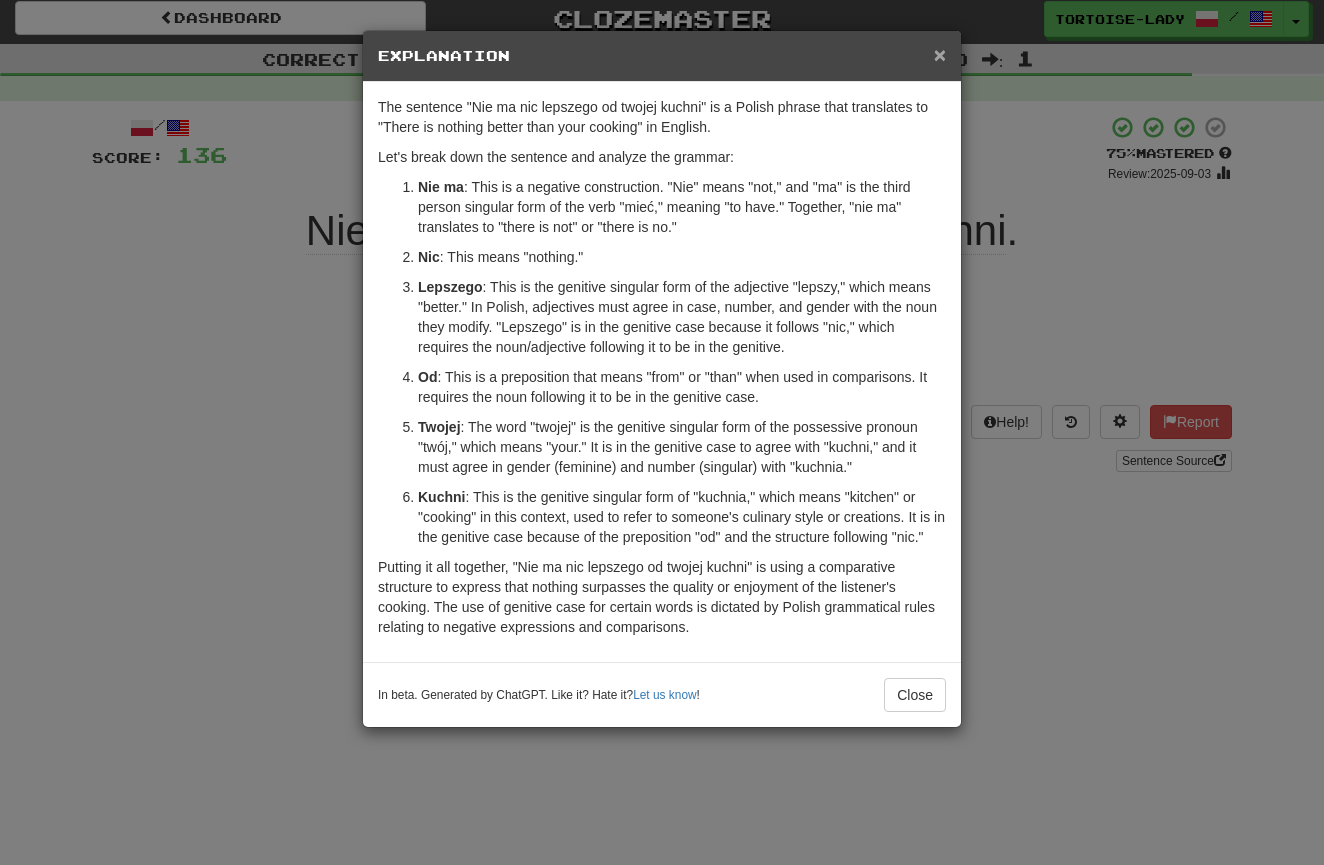 click on "×" at bounding box center (940, 54) 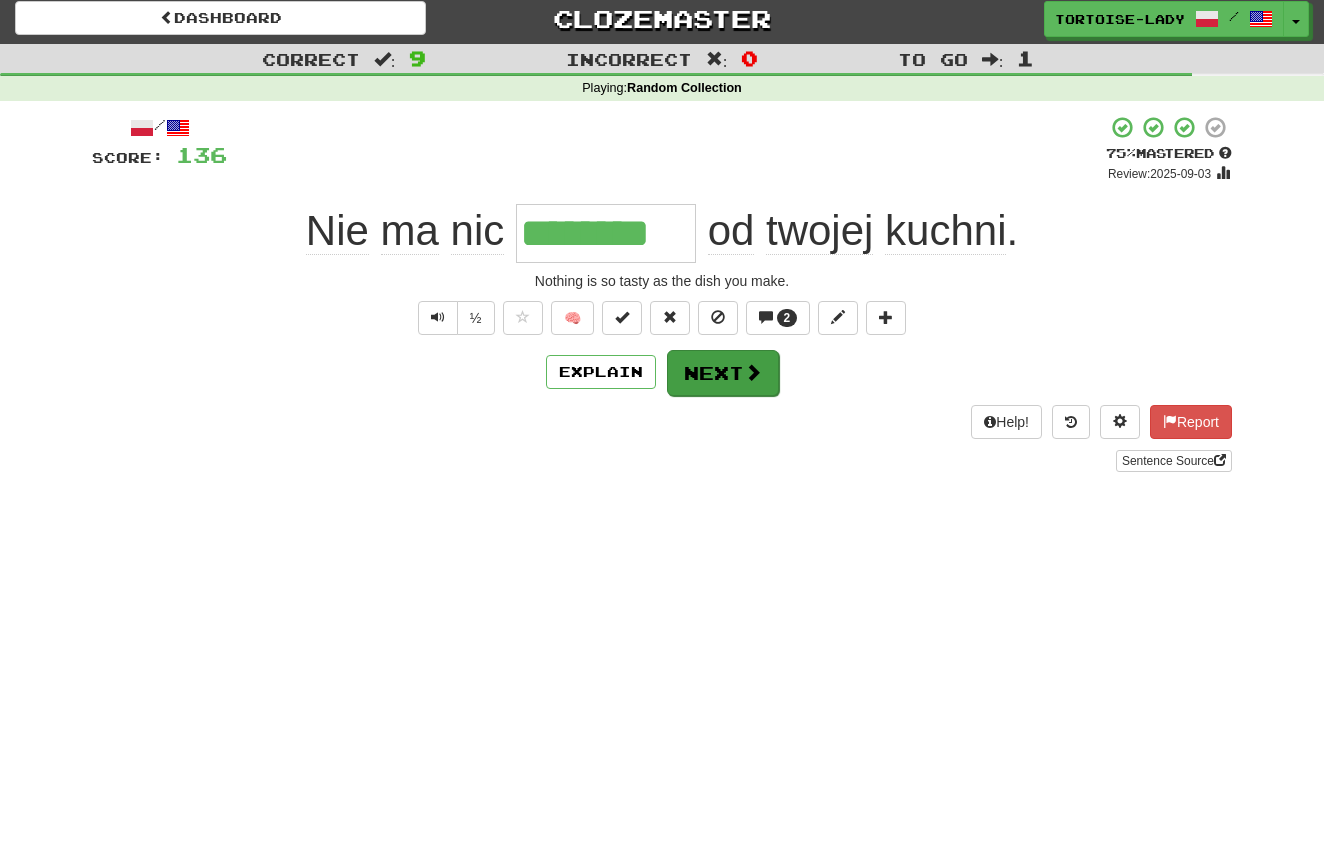 click on "Next" at bounding box center [723, 373] 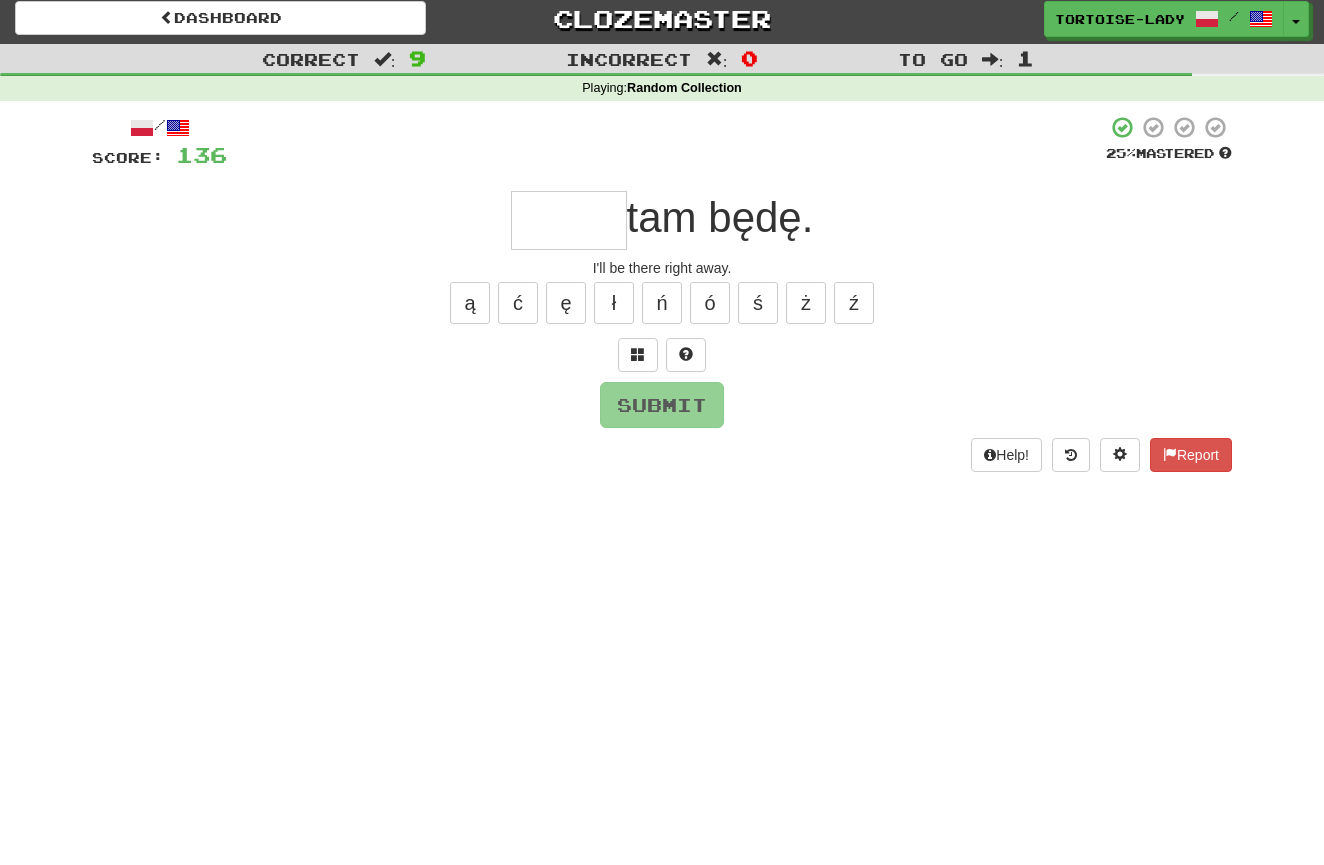 type on "*" 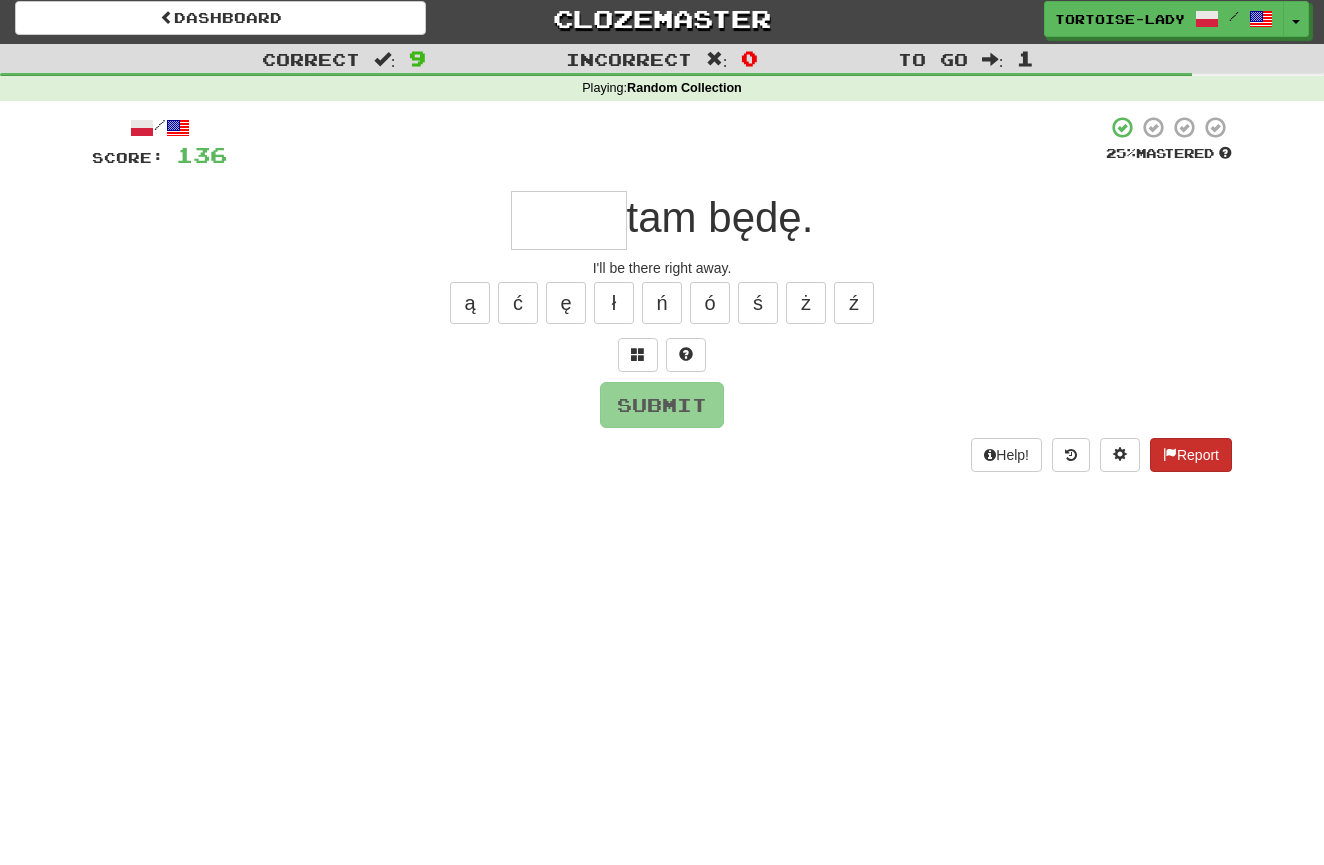 click at bounding box center (1170, 454) 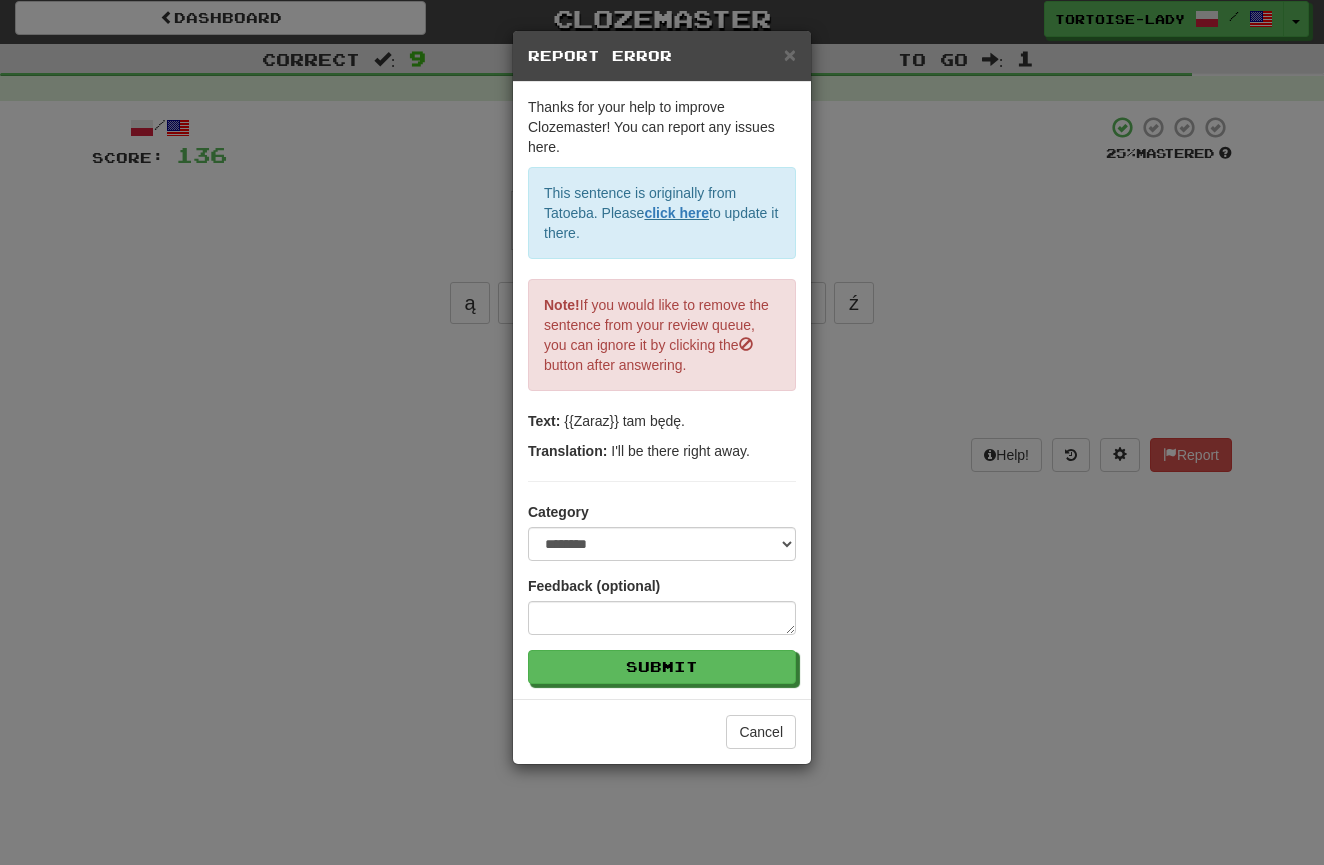 click on "×" at bounding box center (790, 54) 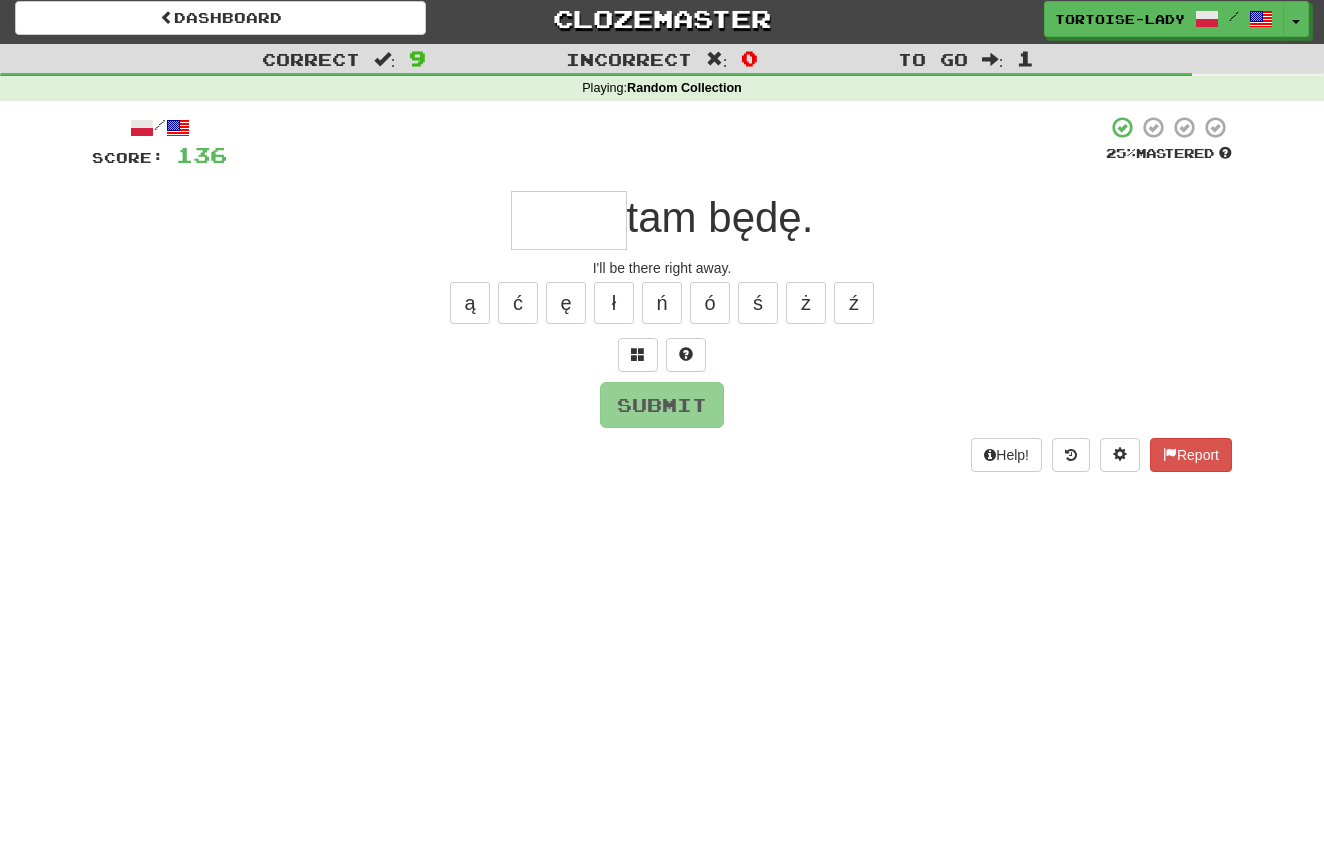 click at bounding box center [569, 220] 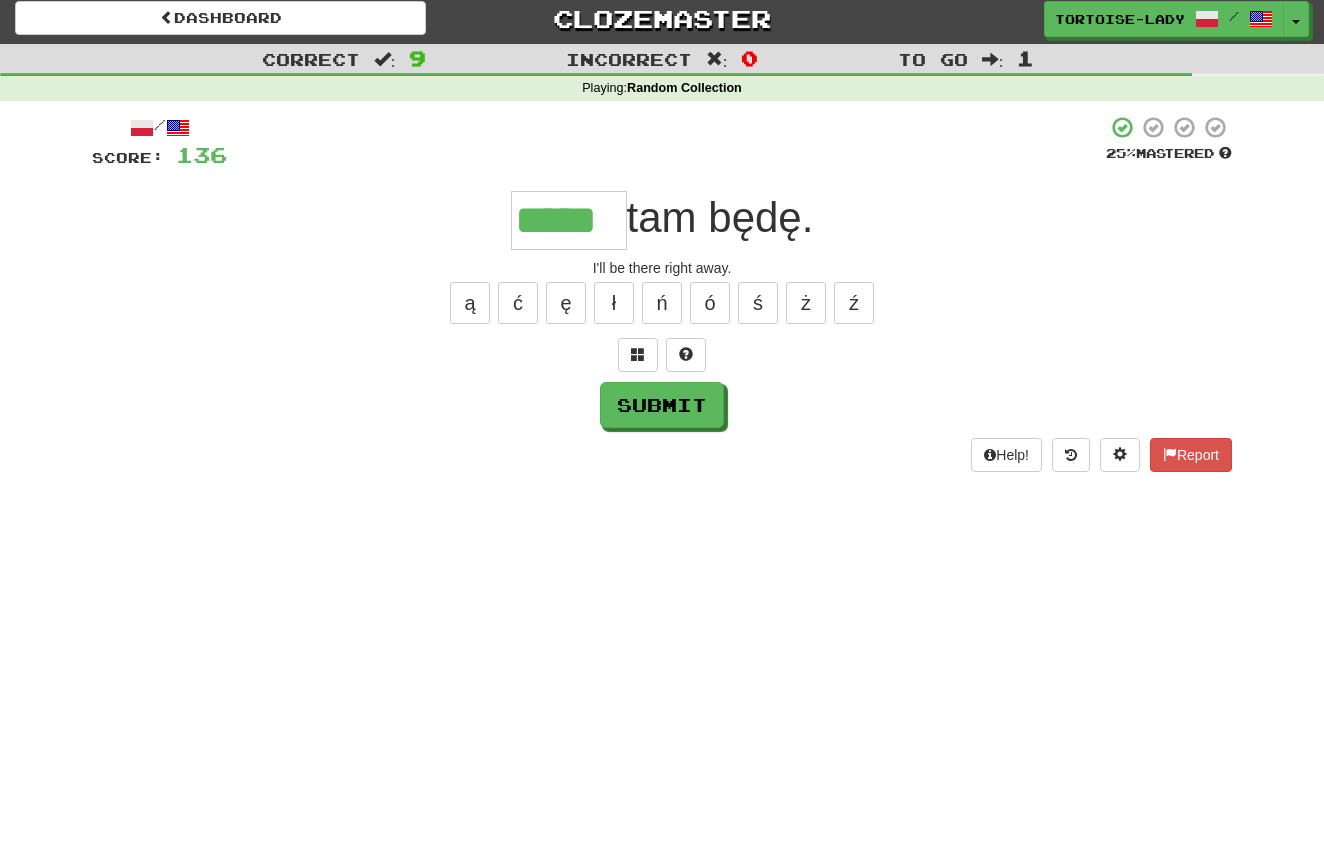 click on "Submit" at bounding box center [662, 405] 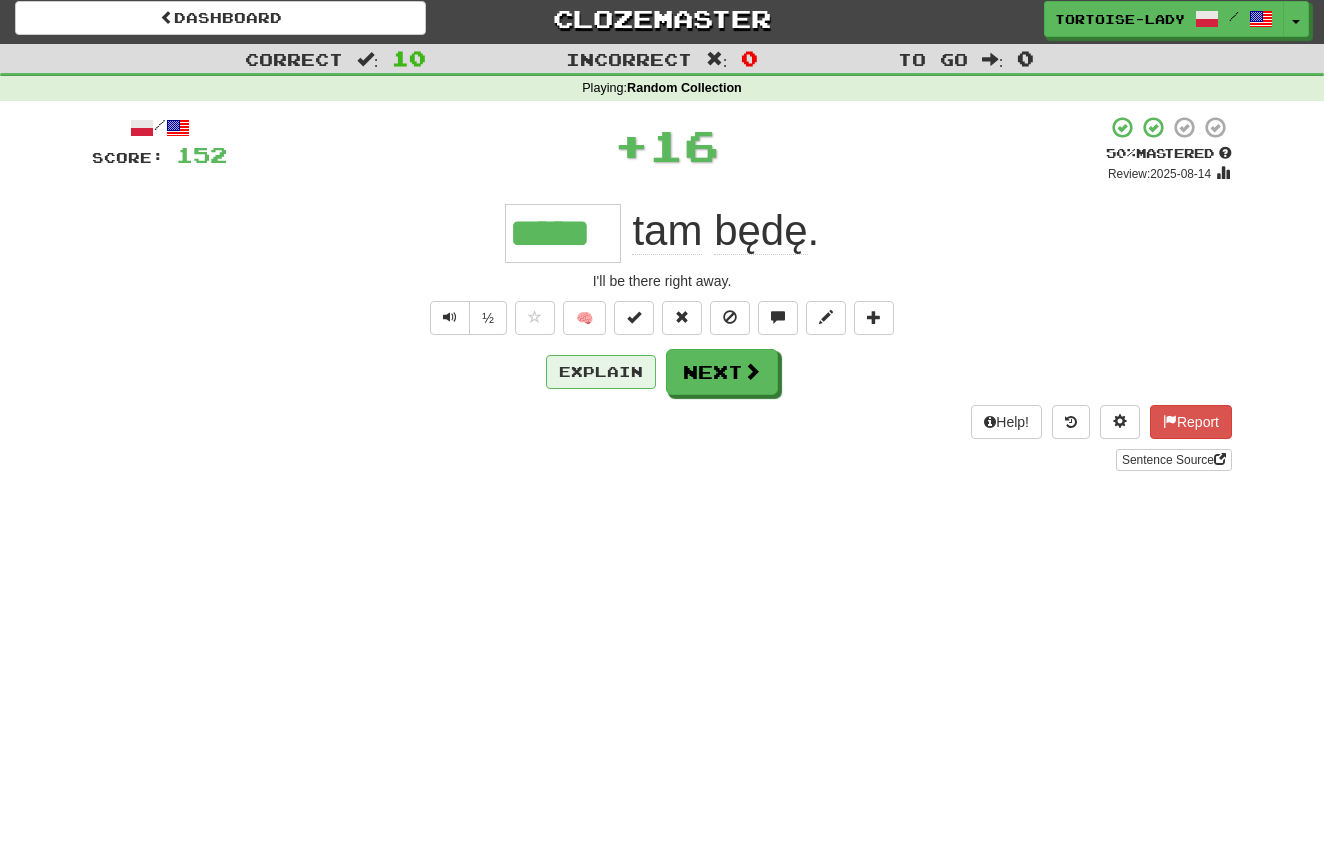 click on "Explain" at bounding box center [601, 372] 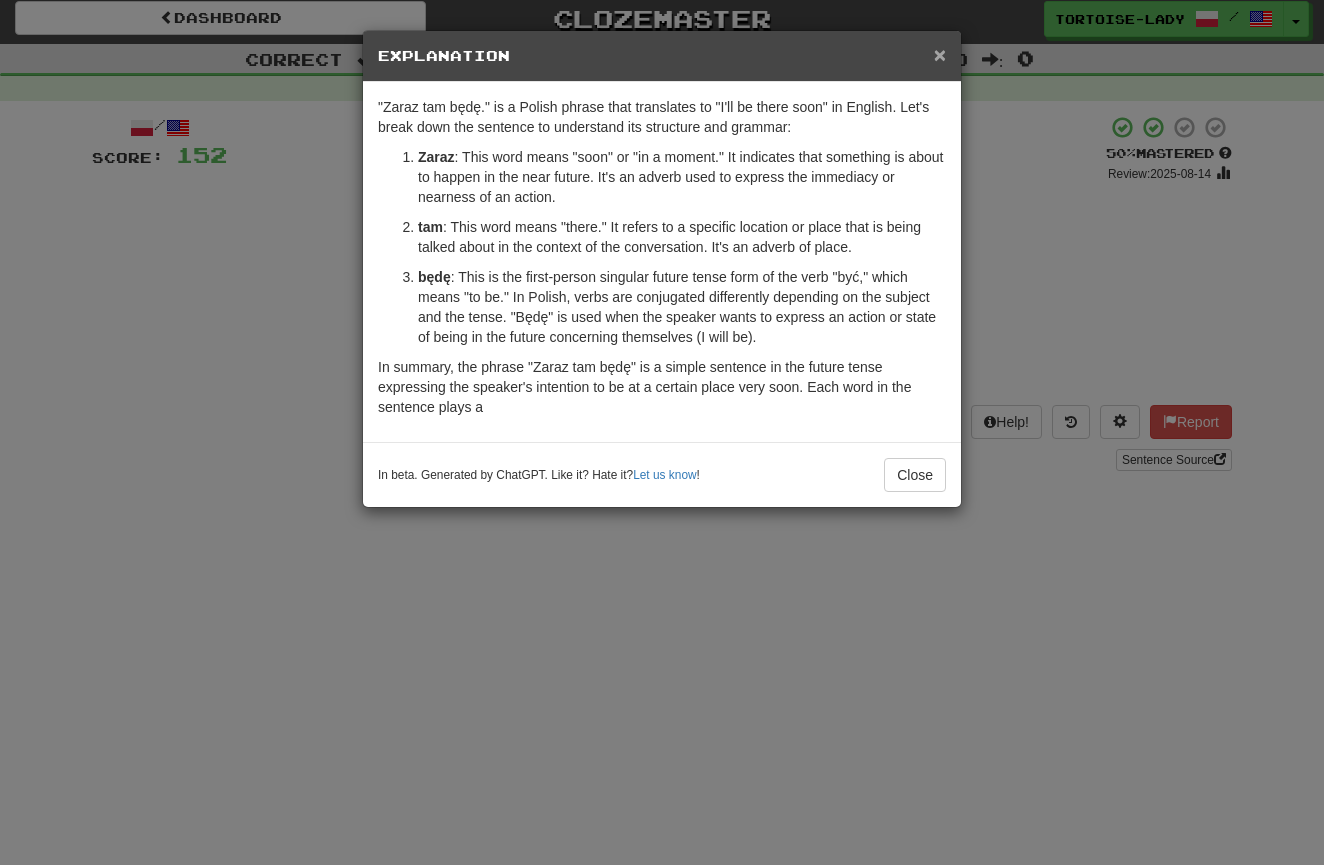 click on "×" at bounding box center (940, 54) 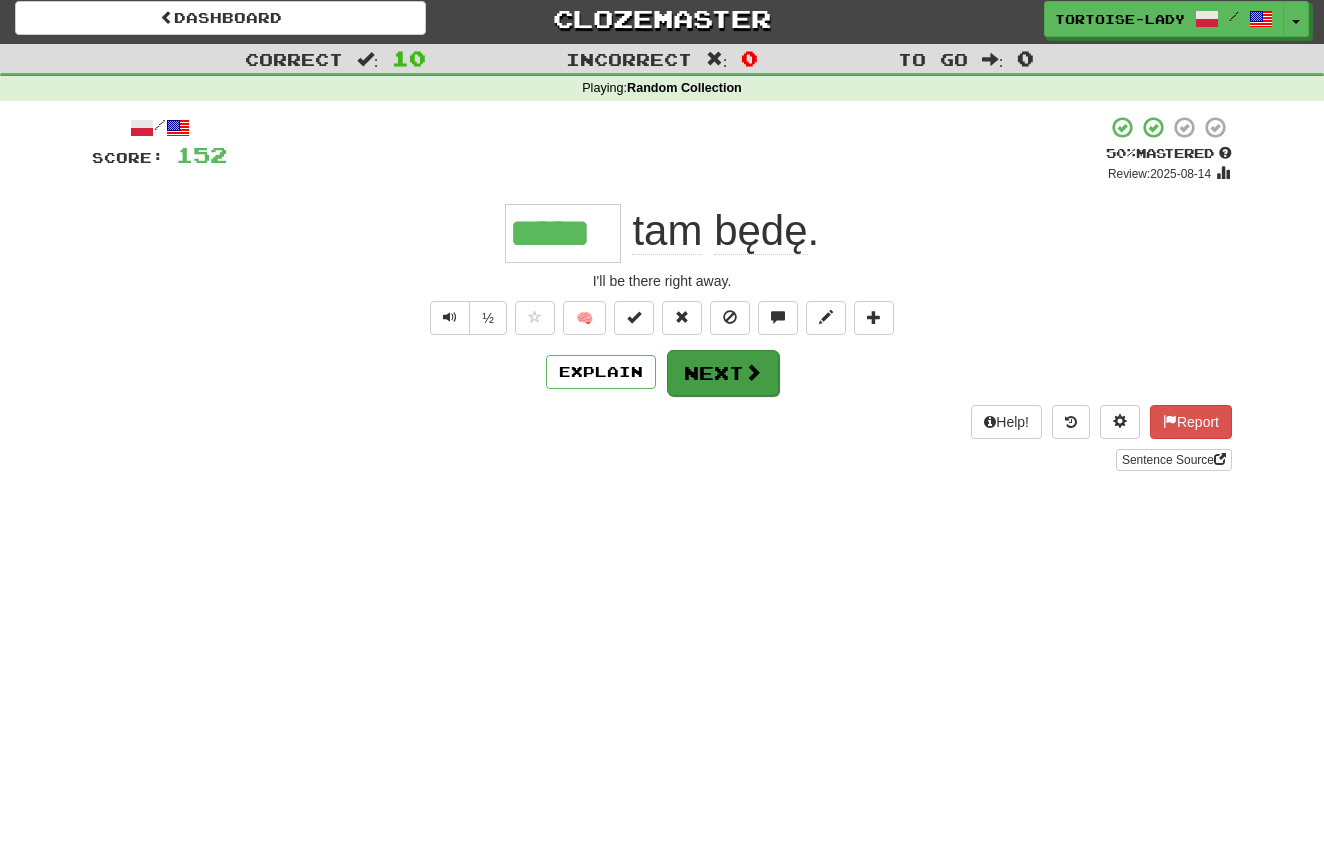 click on "Next" at bounding box center (723, 373) 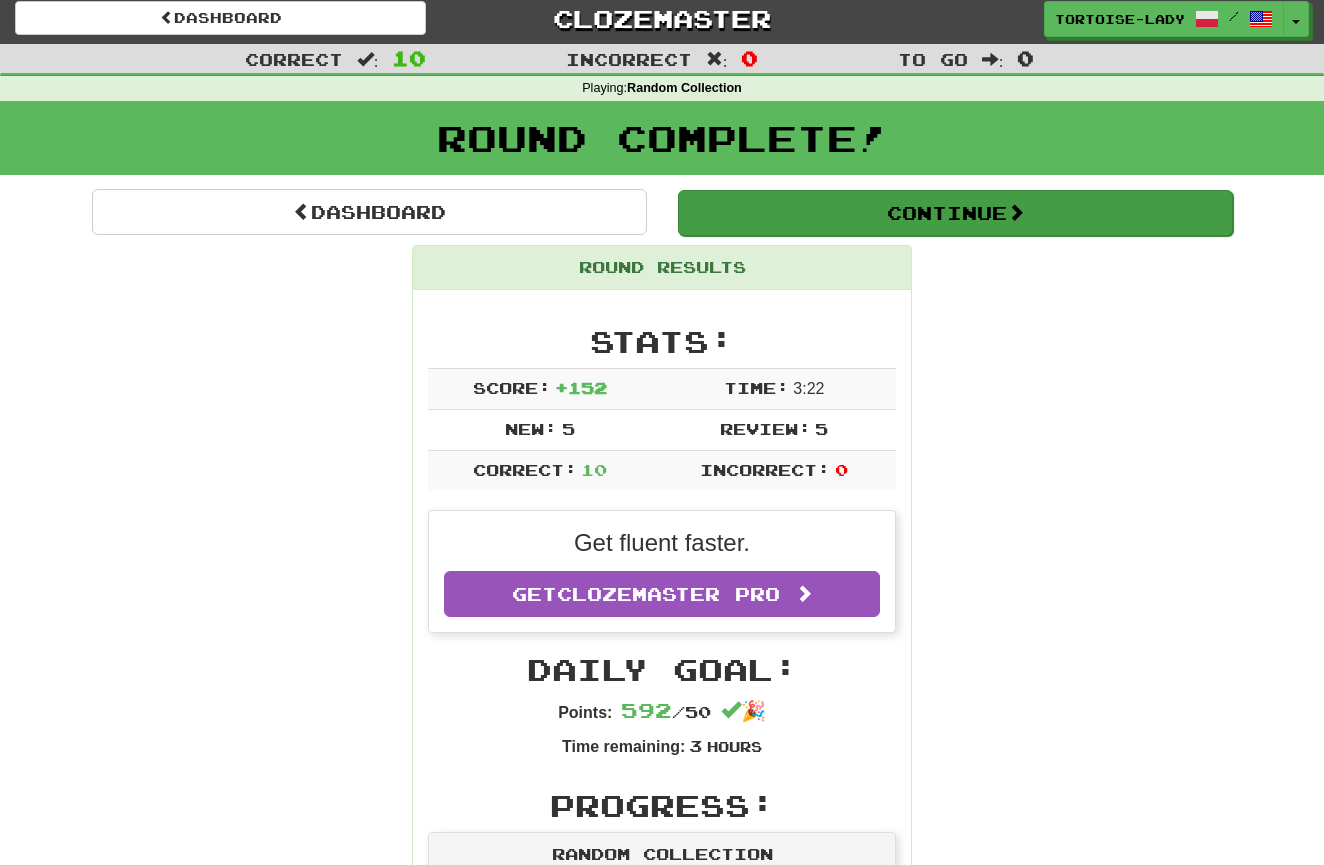 click on "Continue" at bounding box center (955, 213) 